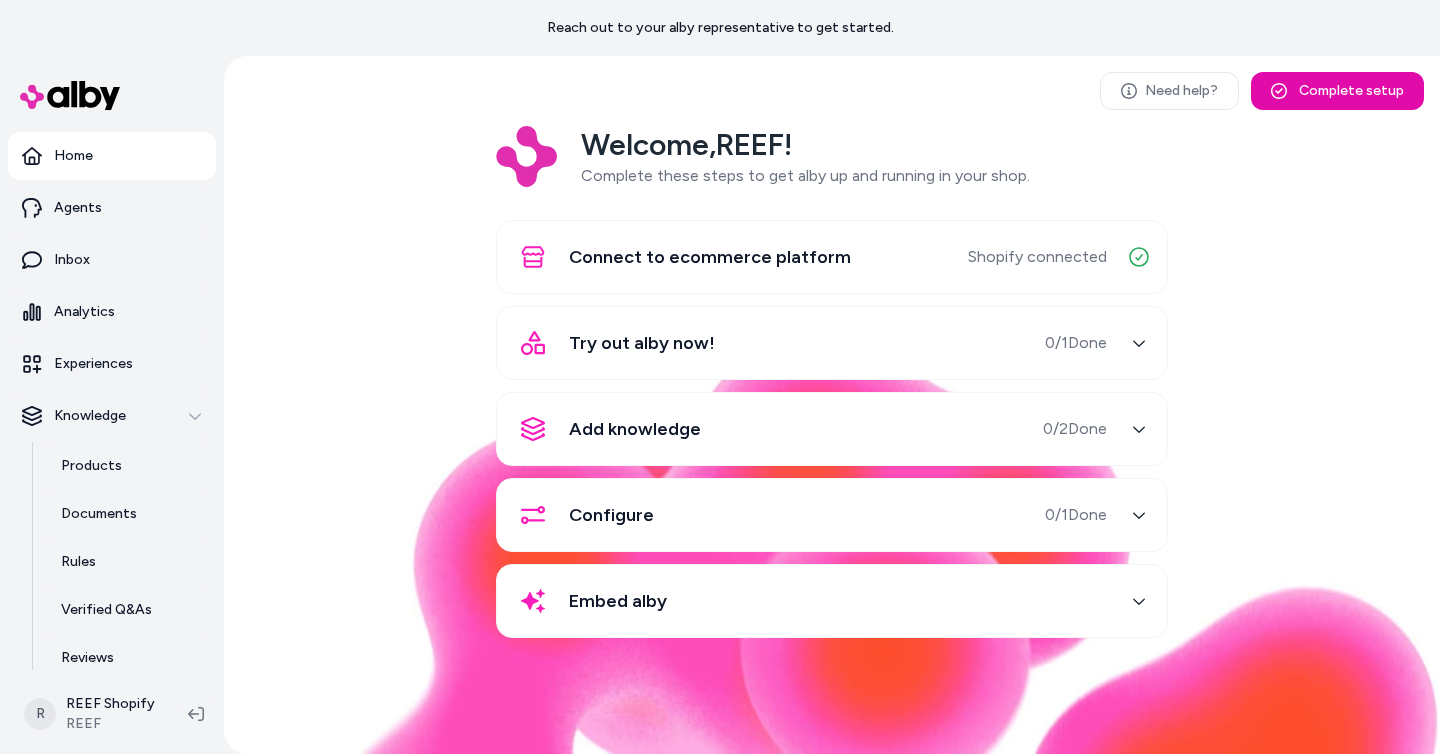scroll, scrollTop: 0, scrollLeft: 0, axis: both 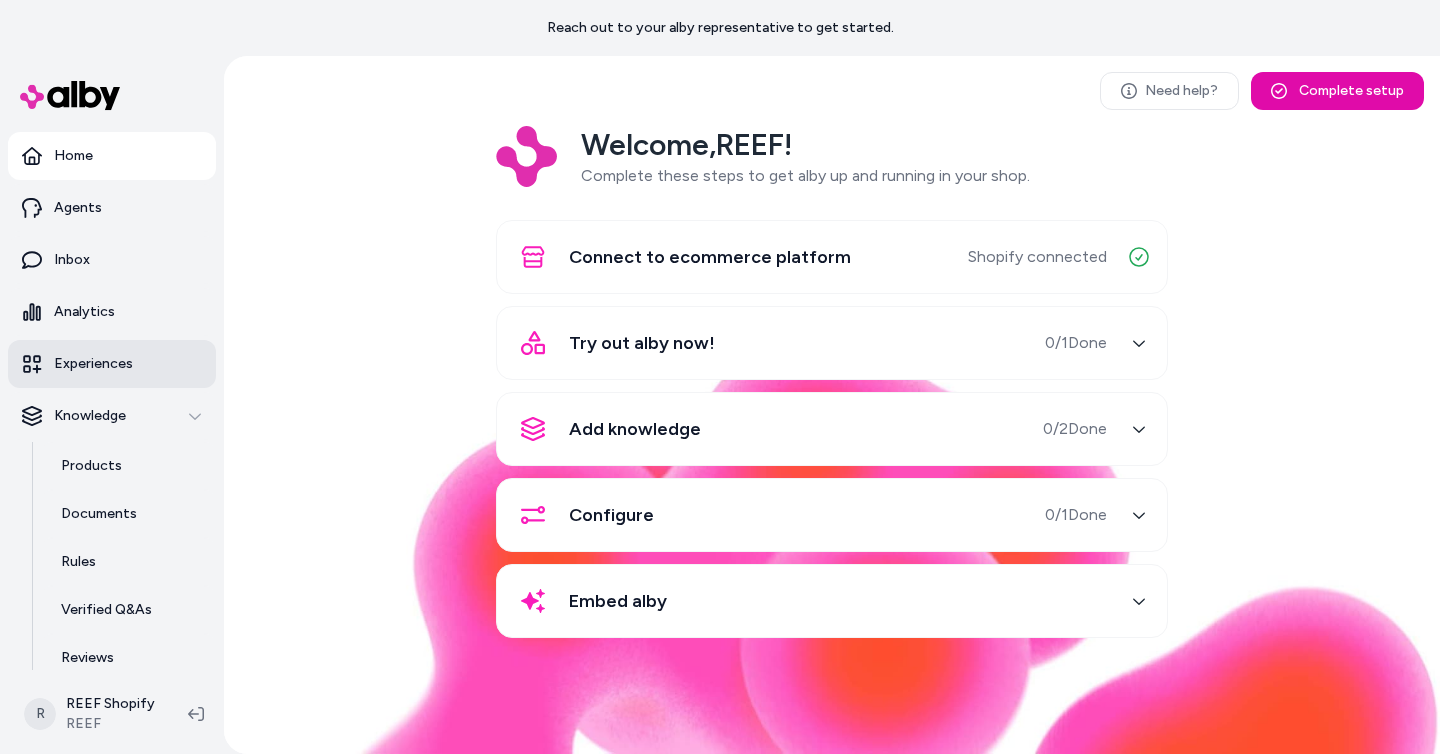 click on "Experiences" at bounding box center (112, 364) 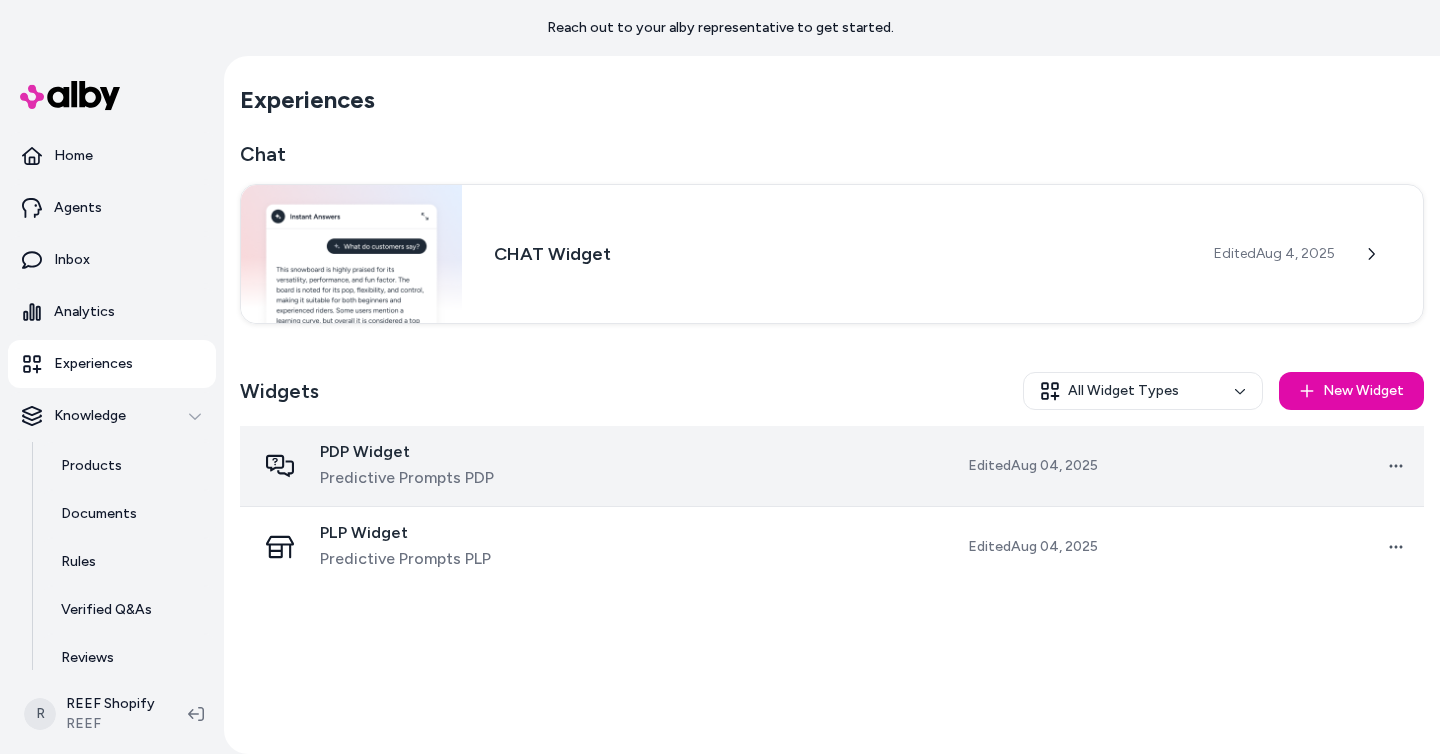 click on "PDP Widget" at bounding box center (407, 452) 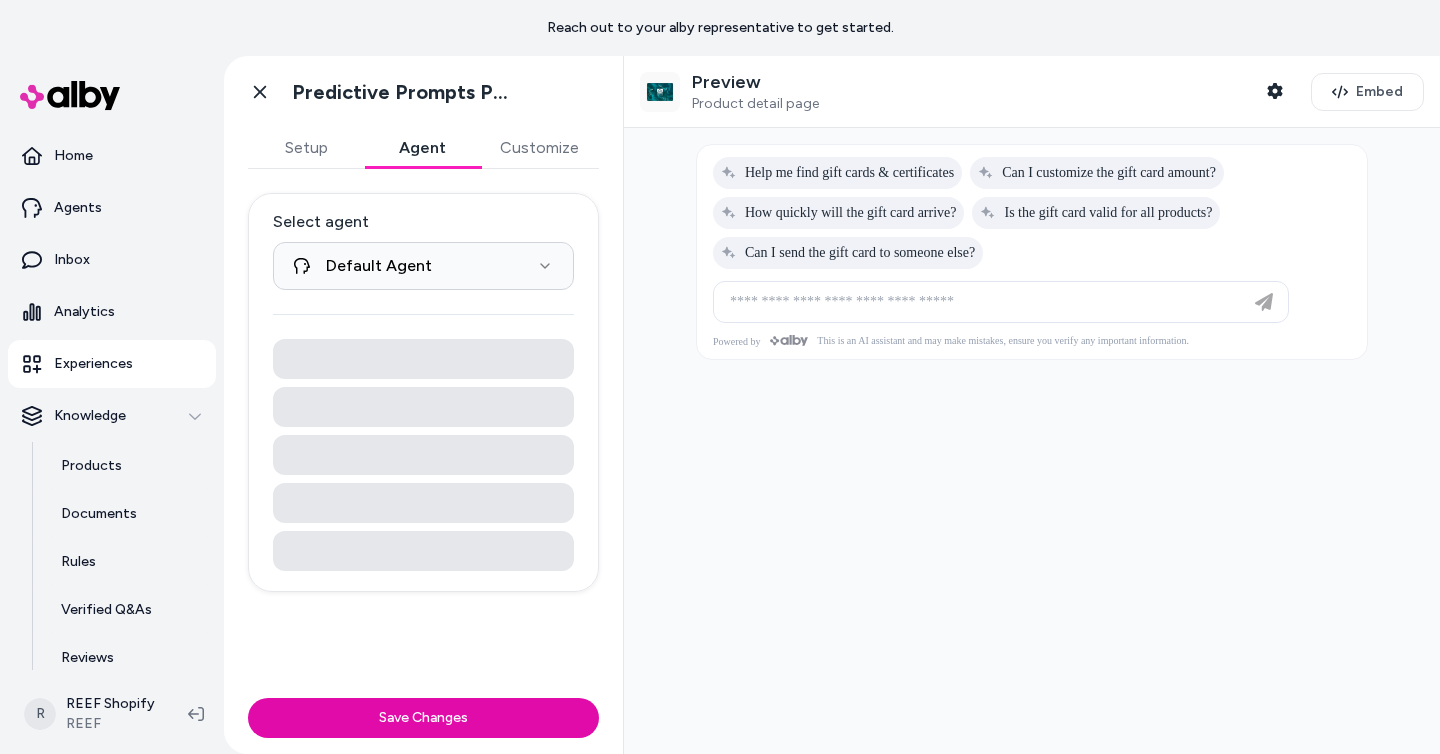 click on "Agent" at bounding box center (422, 148) 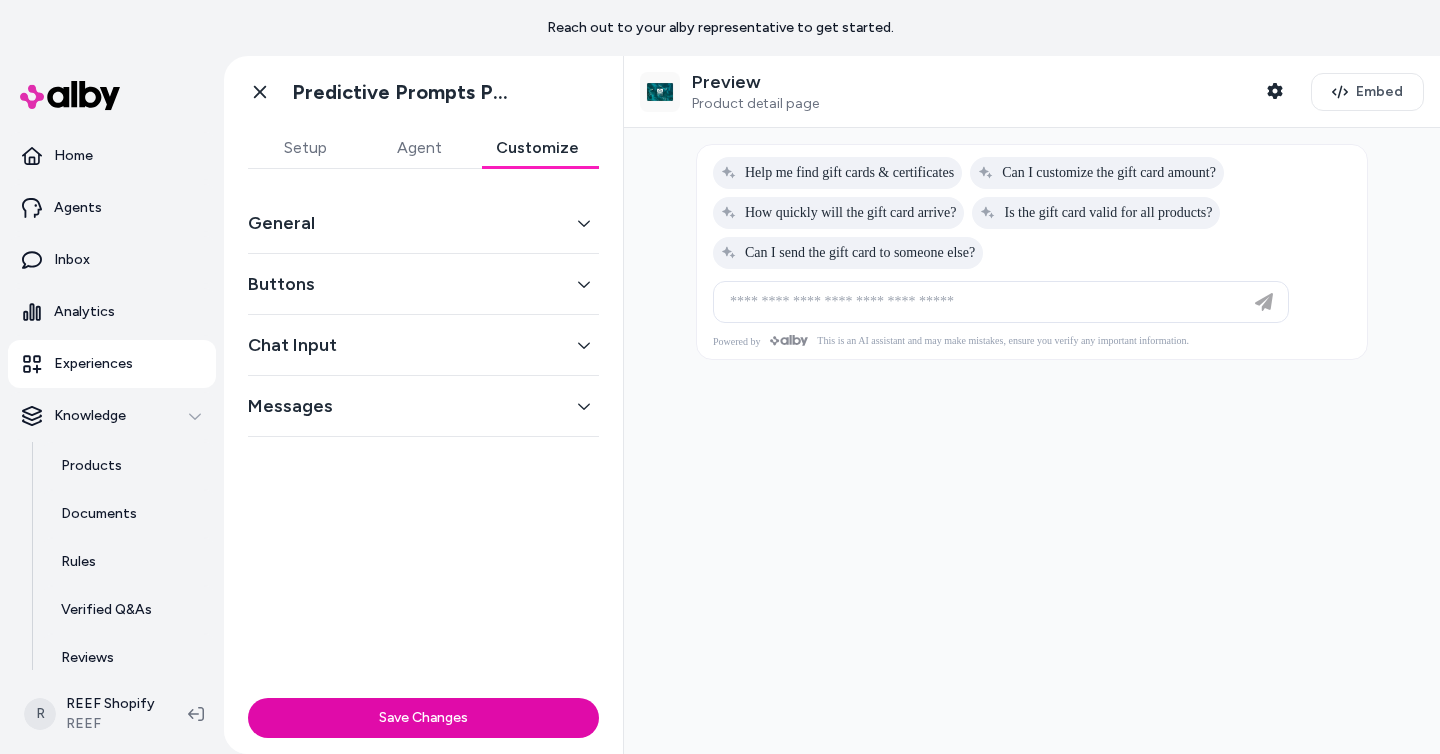 click on "General" at bounding box center (423, 223) 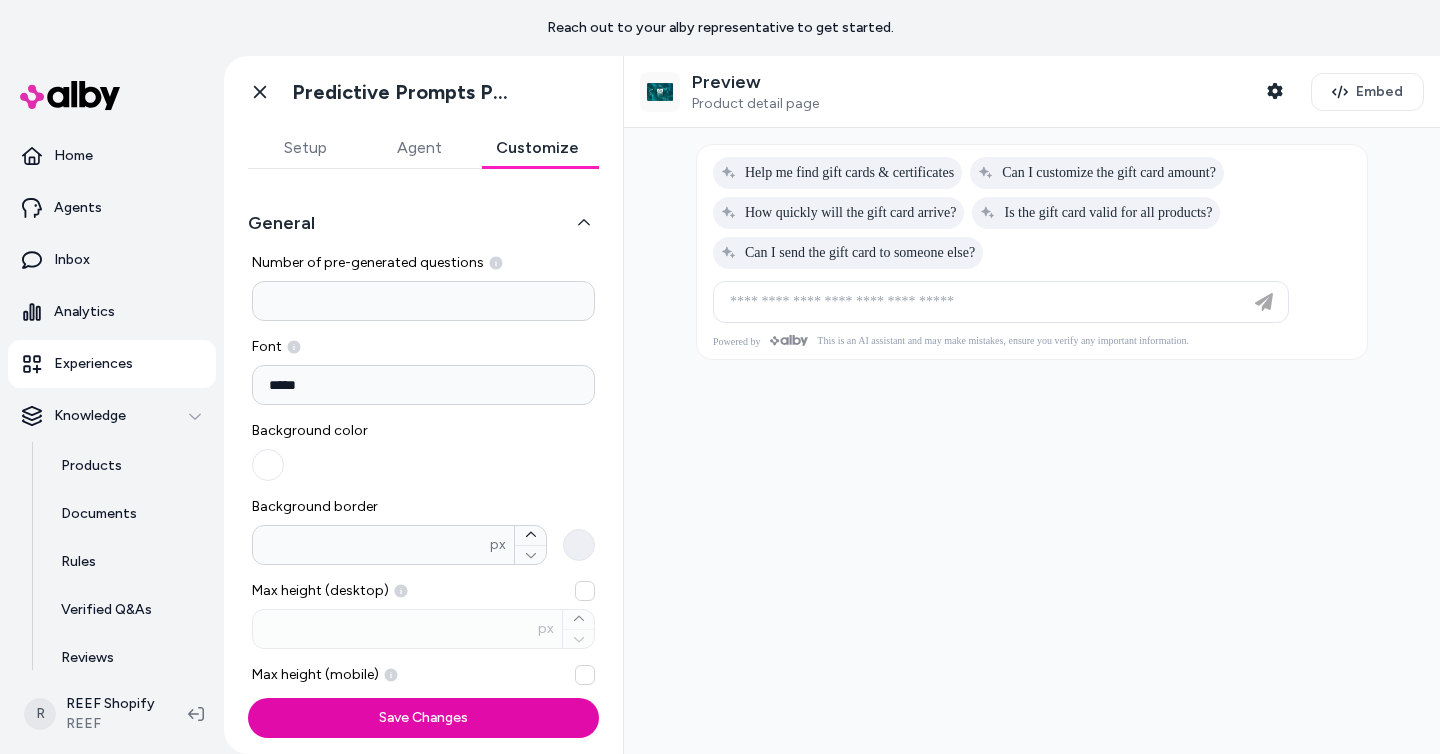 click on "*****" at bounding box center [423, 385] 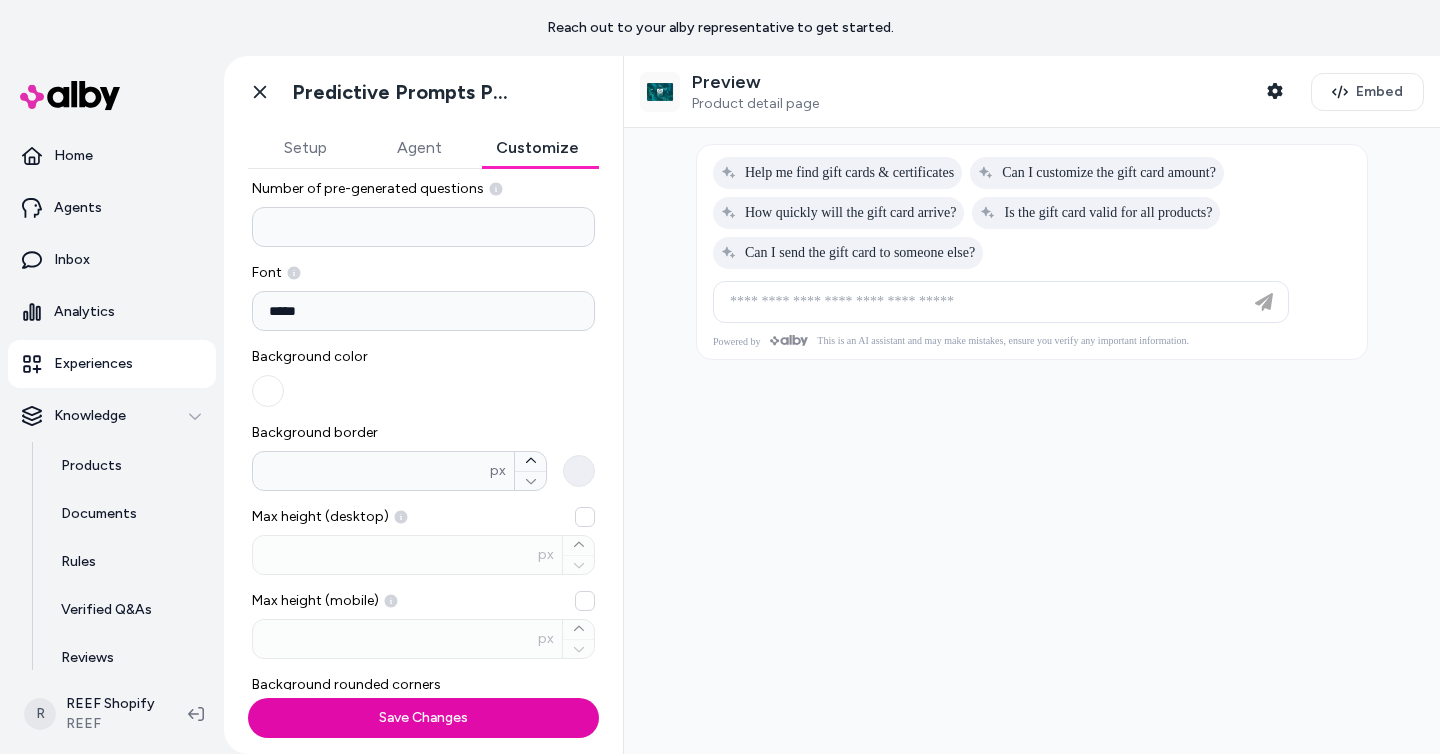 scroll, scrollTop: 79, scrollLeft: 0, axis: vertical 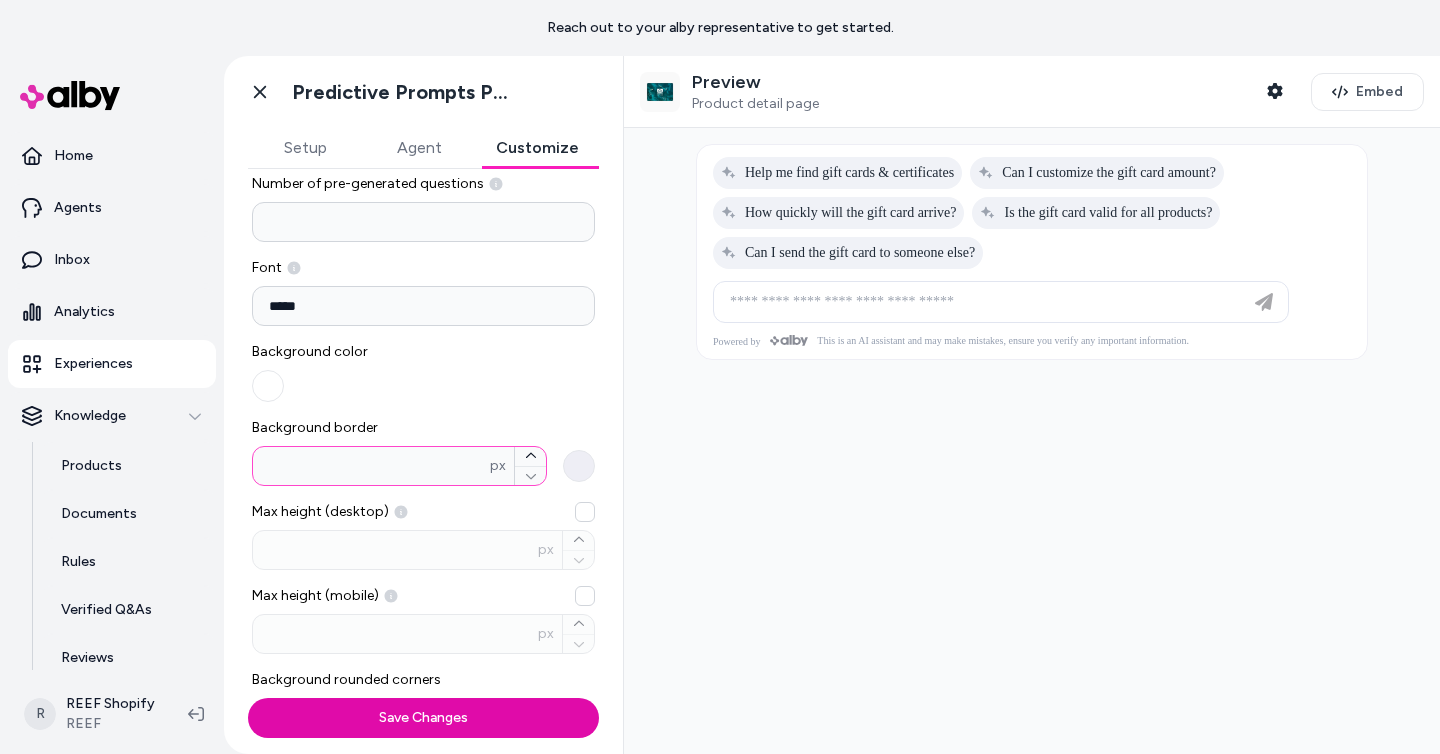 click on "*" at bounding box center [371, 466] 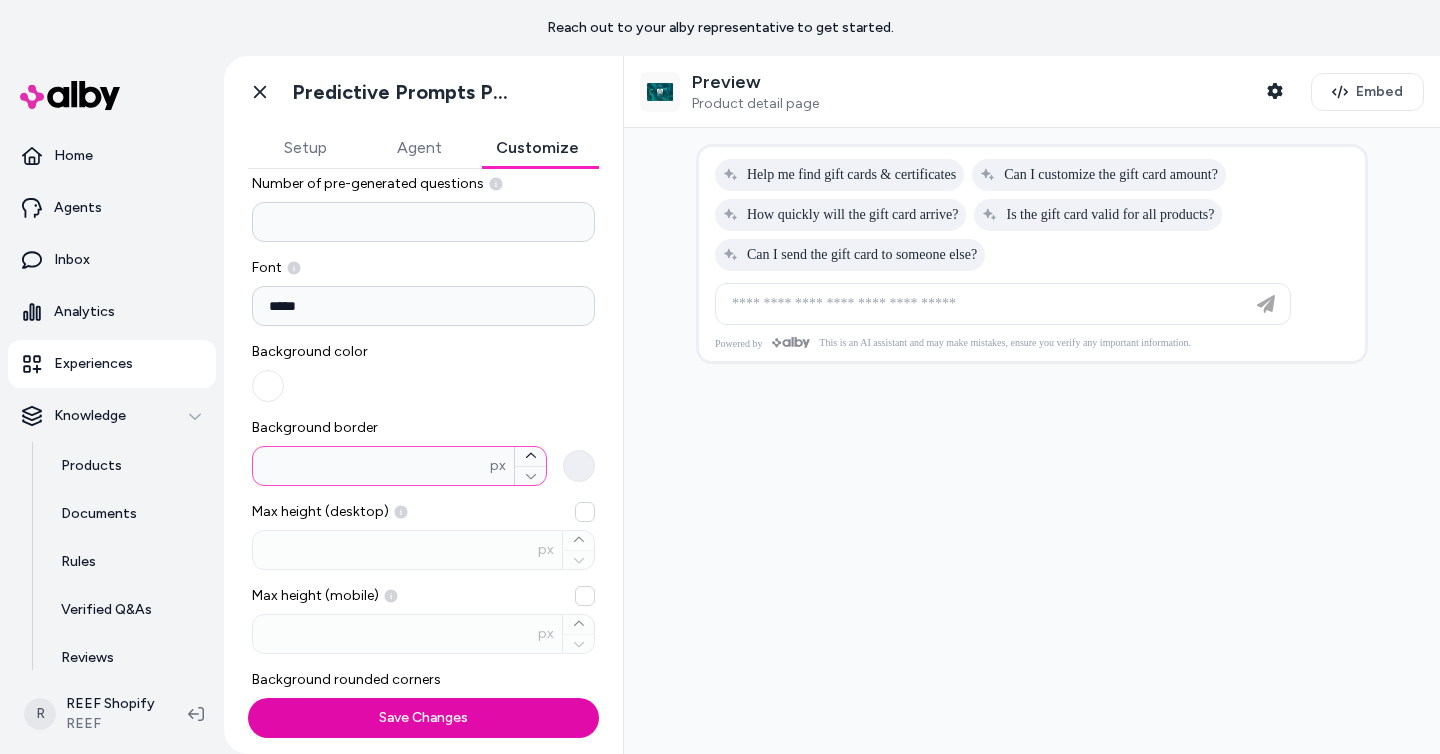 type on "*" 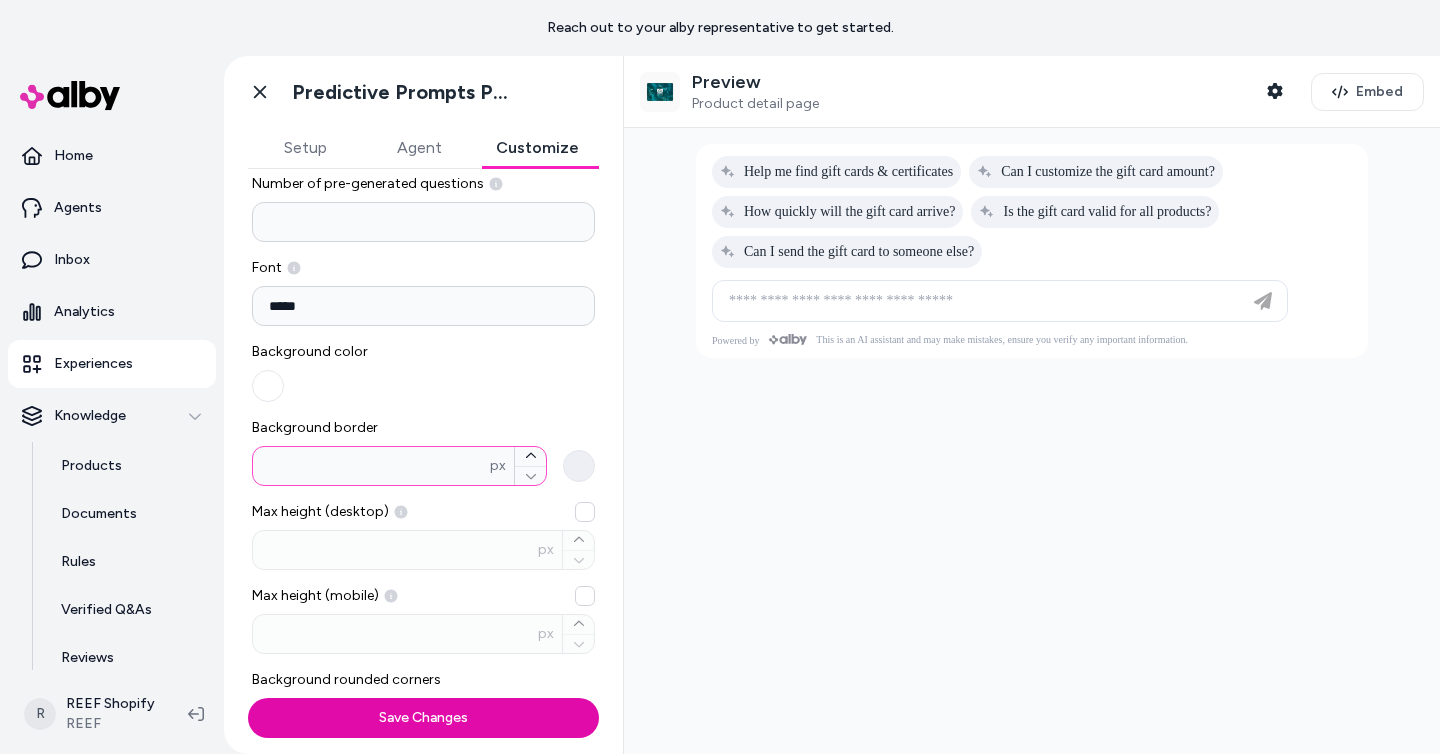 type on "*" 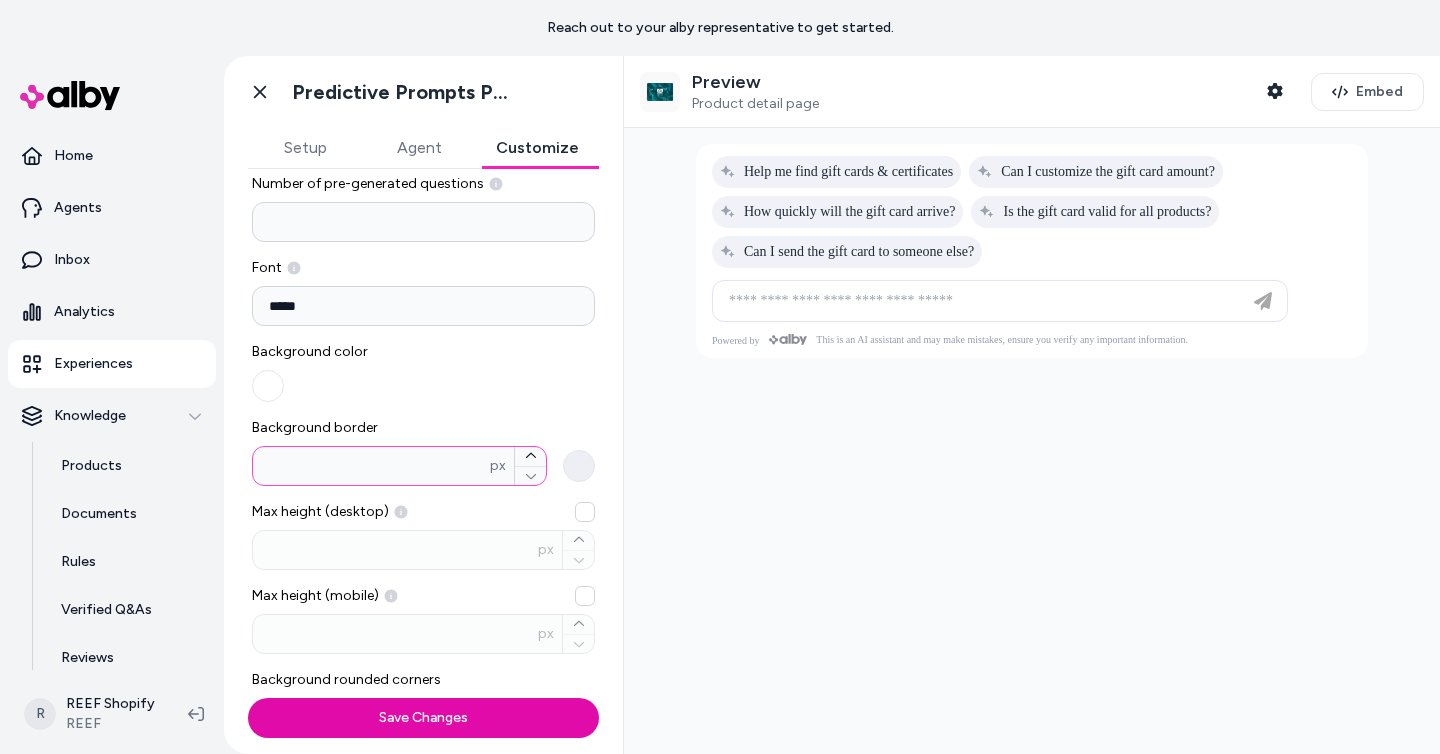 type 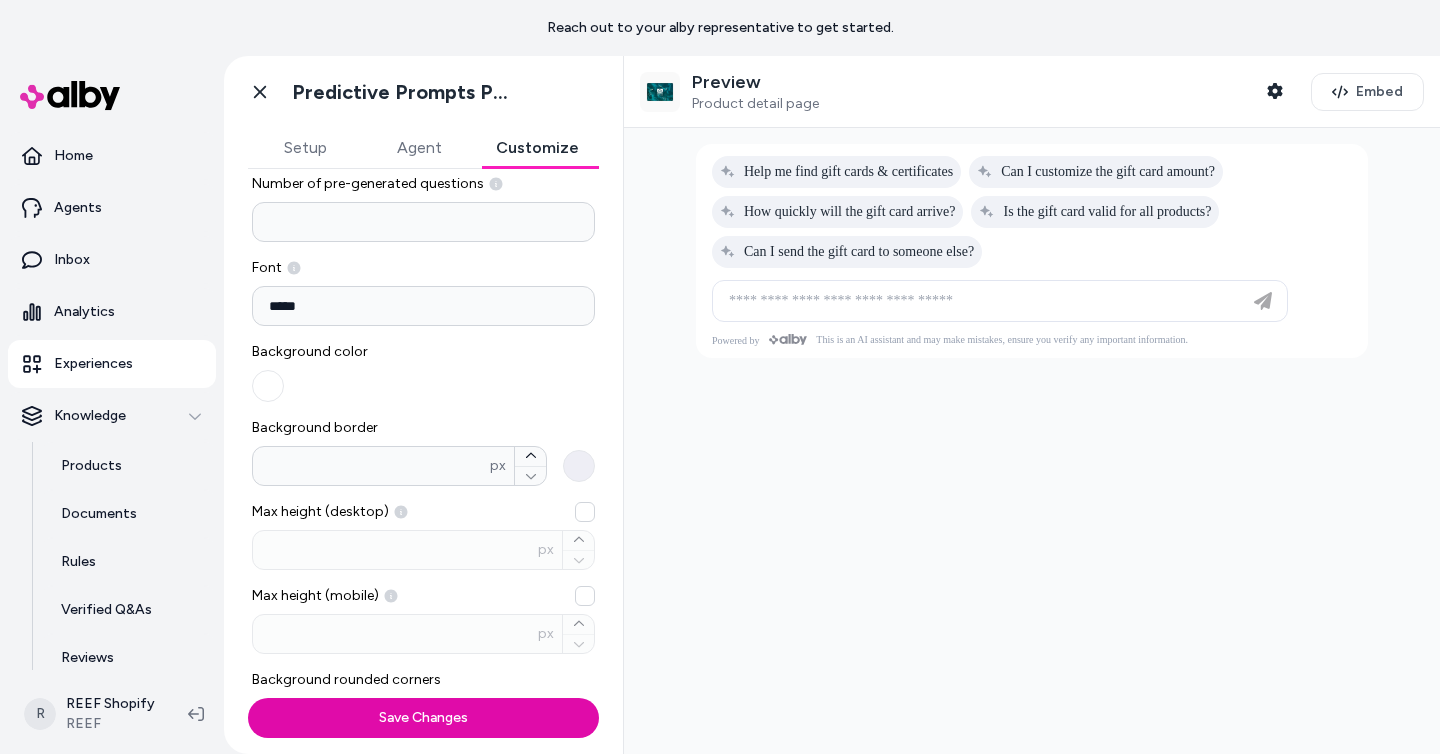 type 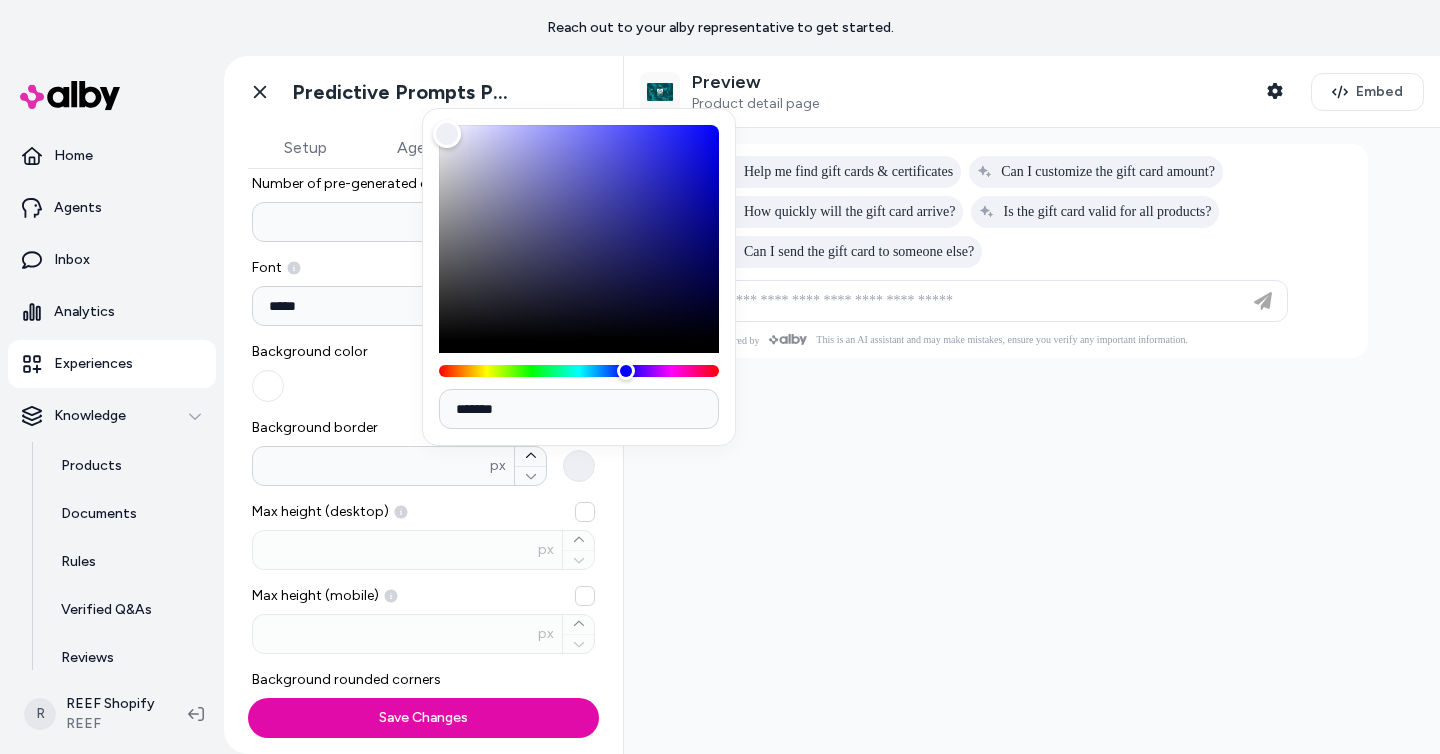type on "*******" 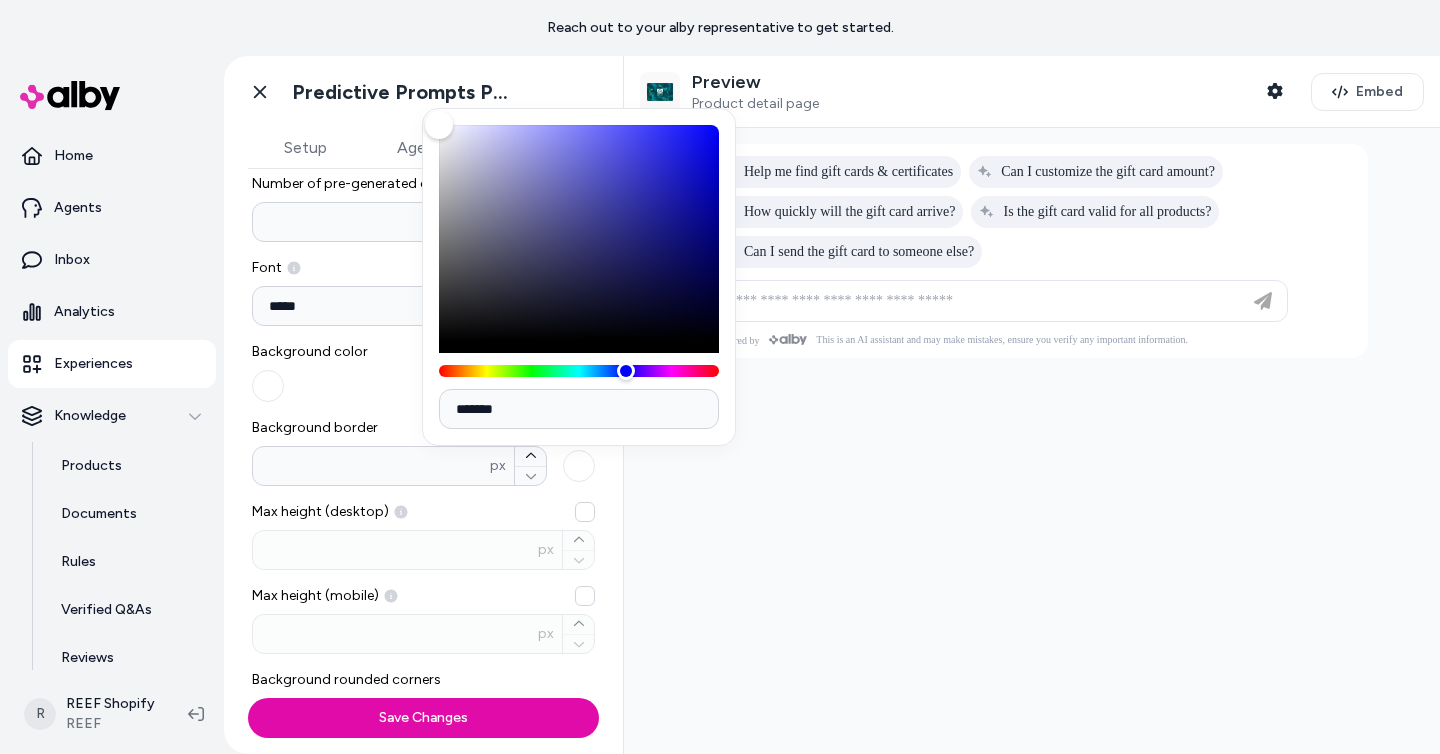 drag, startPoint x: 442, startPoint y: 145, endPoint x: 404, endPoint y: 84, distance: 71.867935 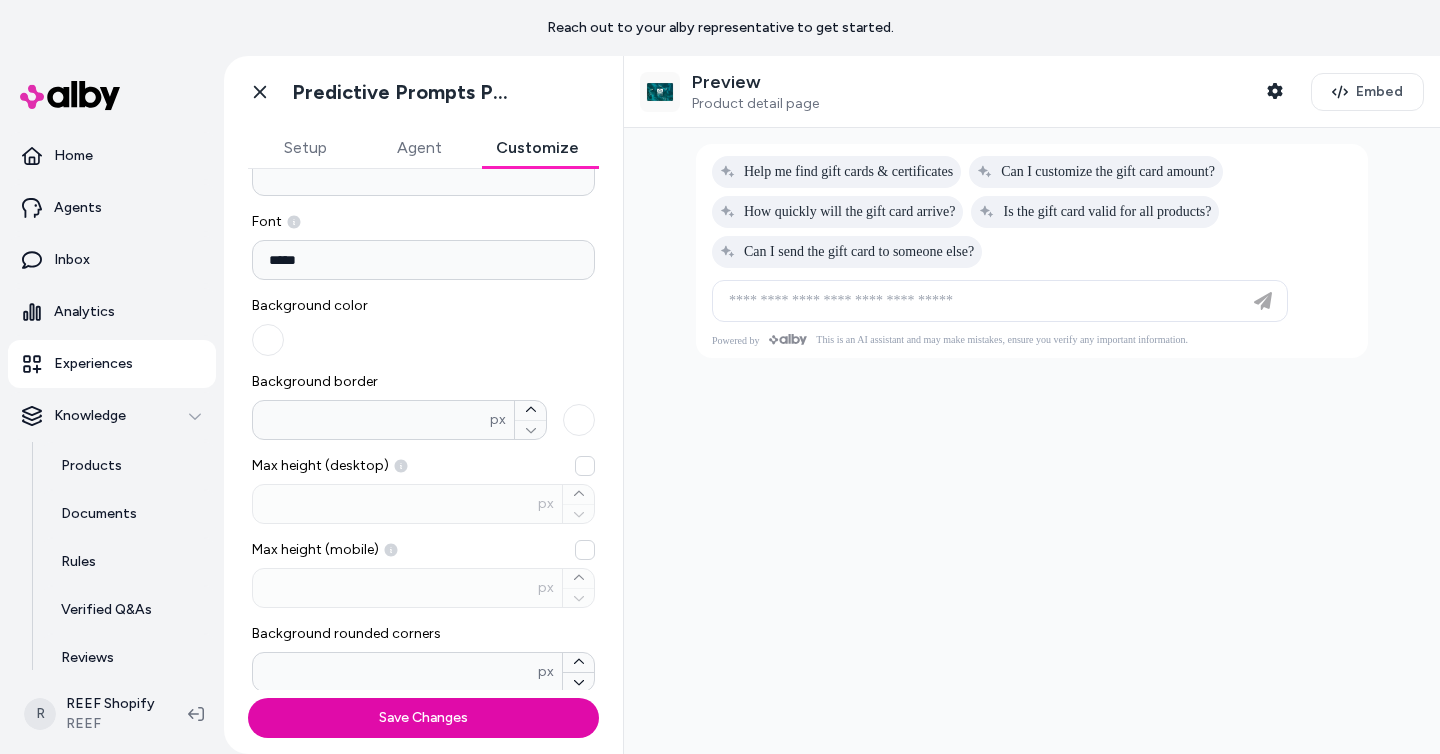 scroll, scrollTop: 140, scrollLeft: 0, axis: vertical 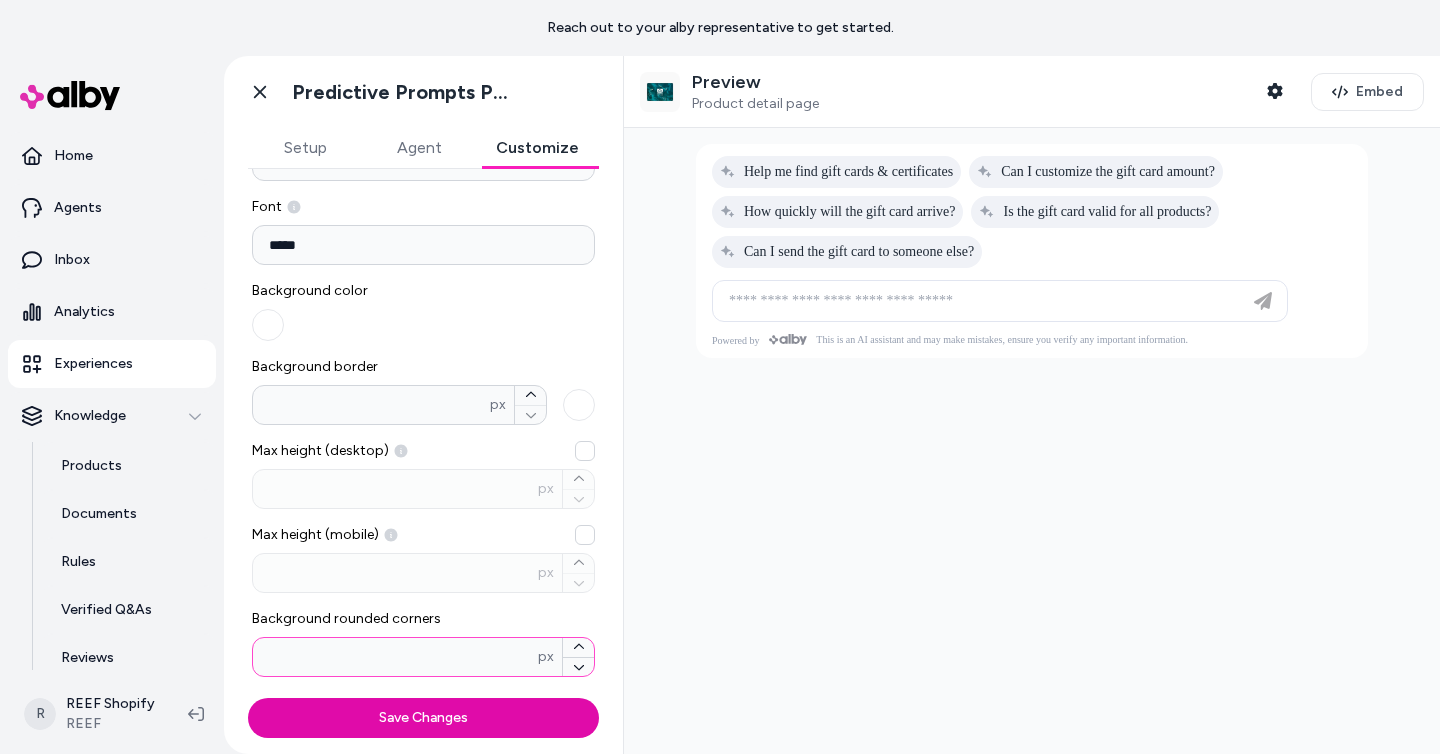 click on "**" at bounding box center [395, 657] 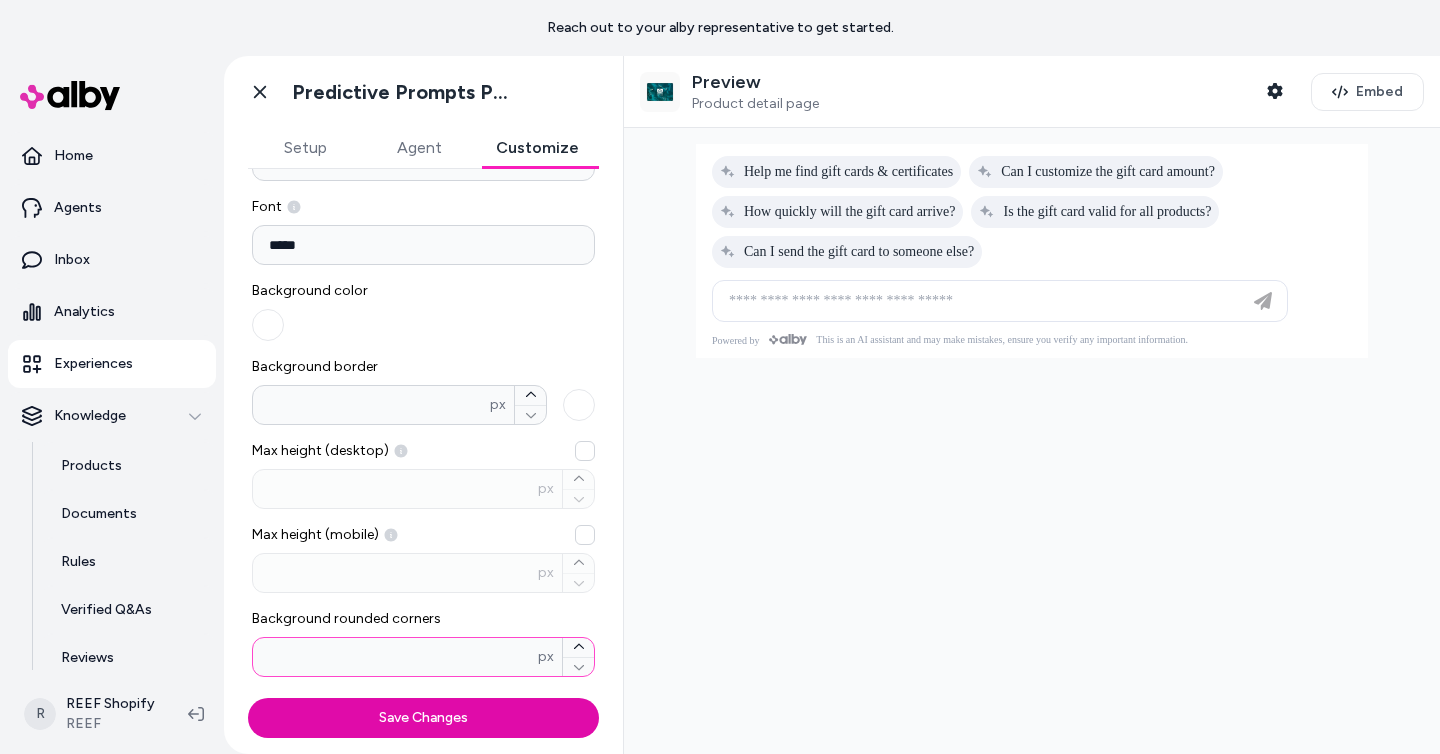 type on "*" 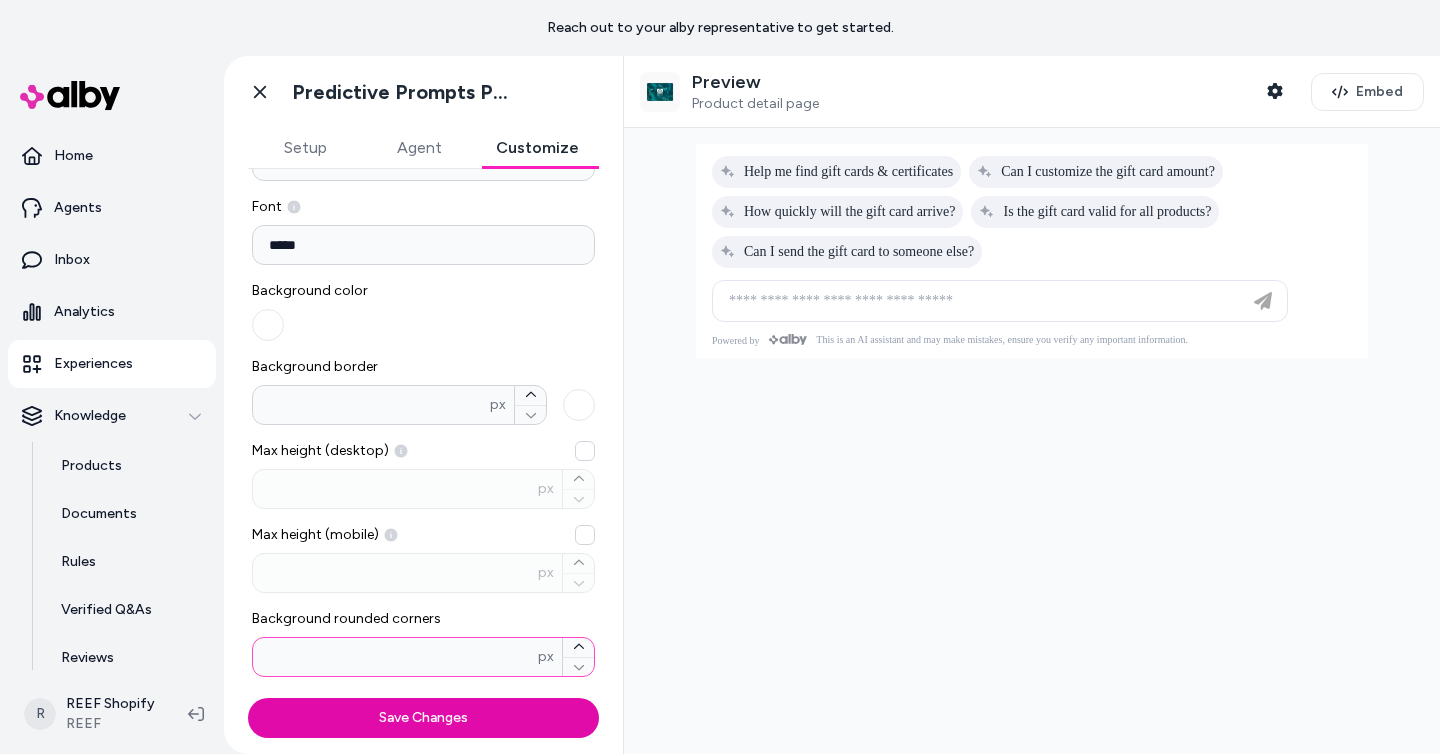 type 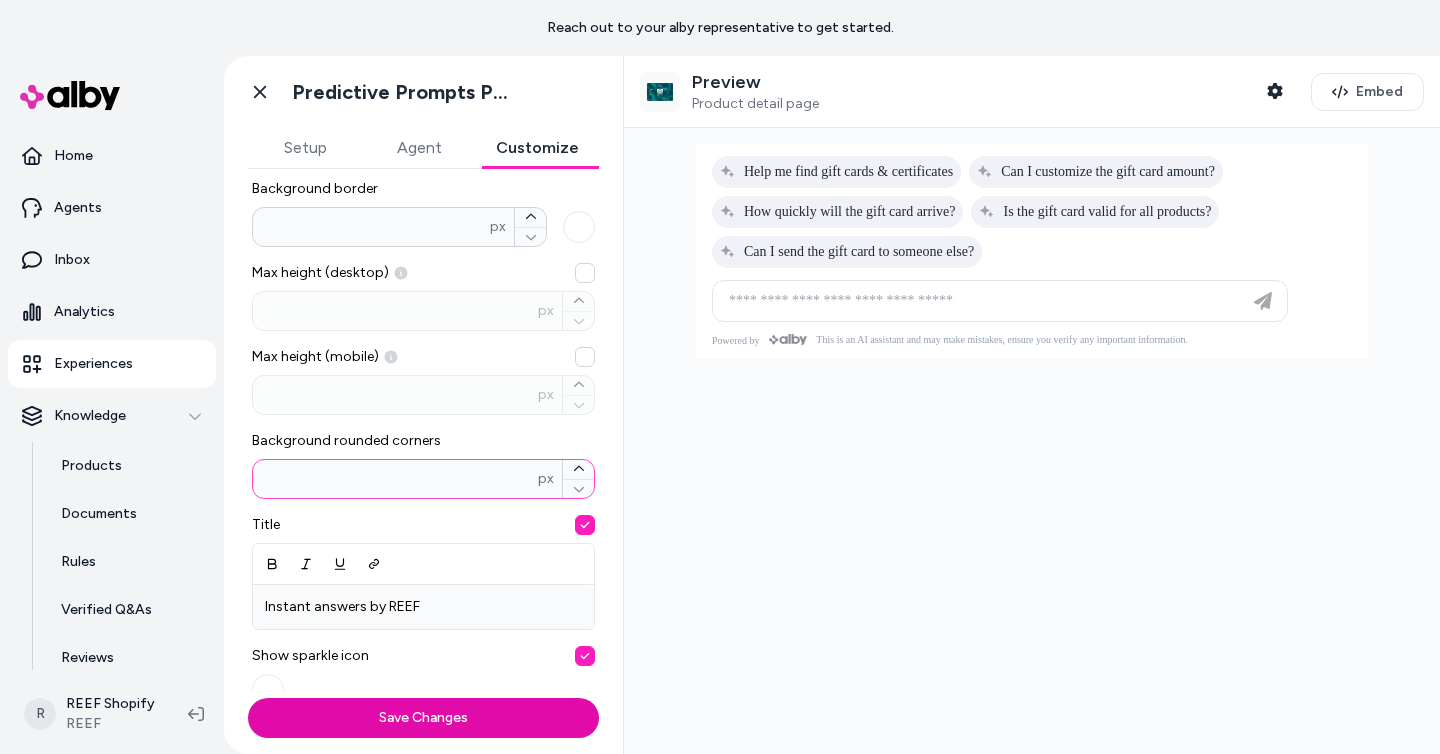 scroll, scrollTop: 451, scrollLeft: 0, axis: vertical 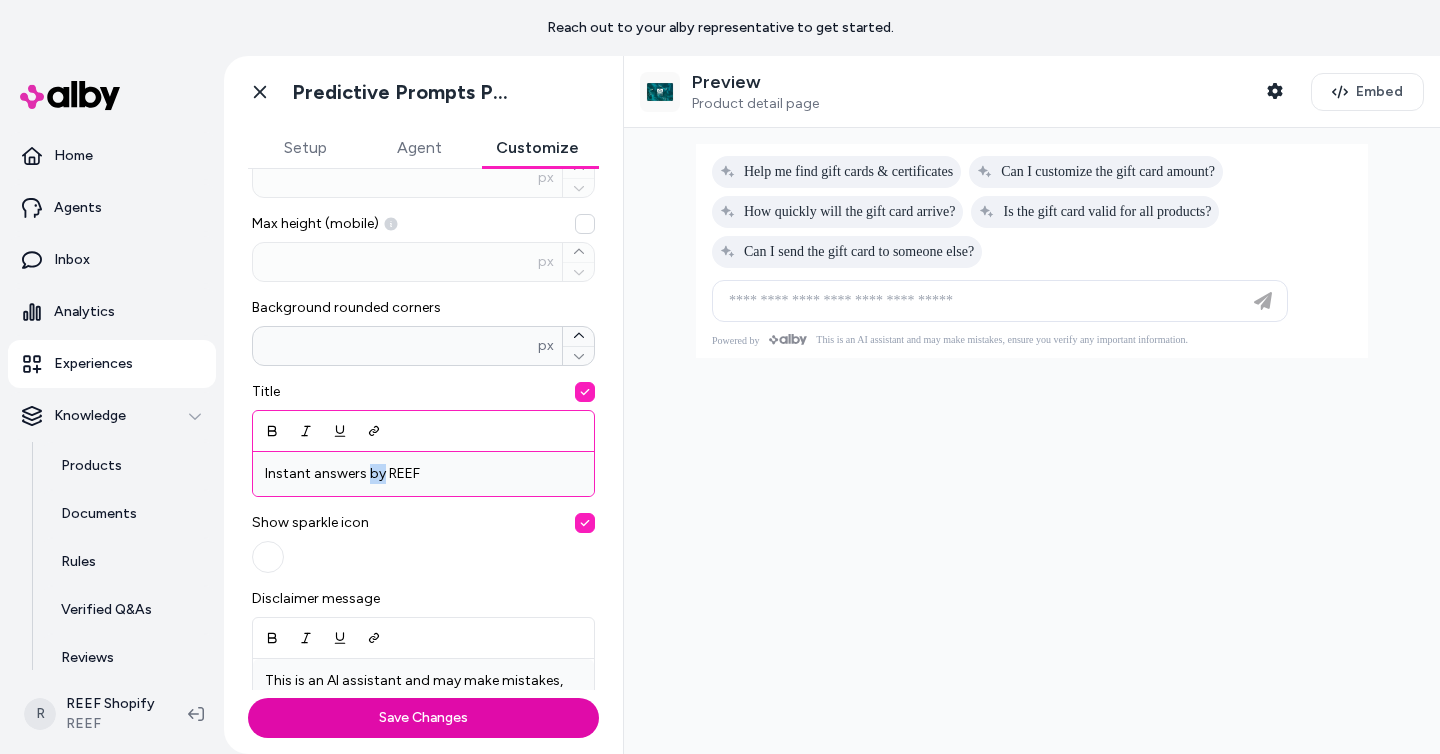 drag, startPoint x: 381, startPoint y: 476, endPoint x: 369, endPoint y: 476, distance: 12 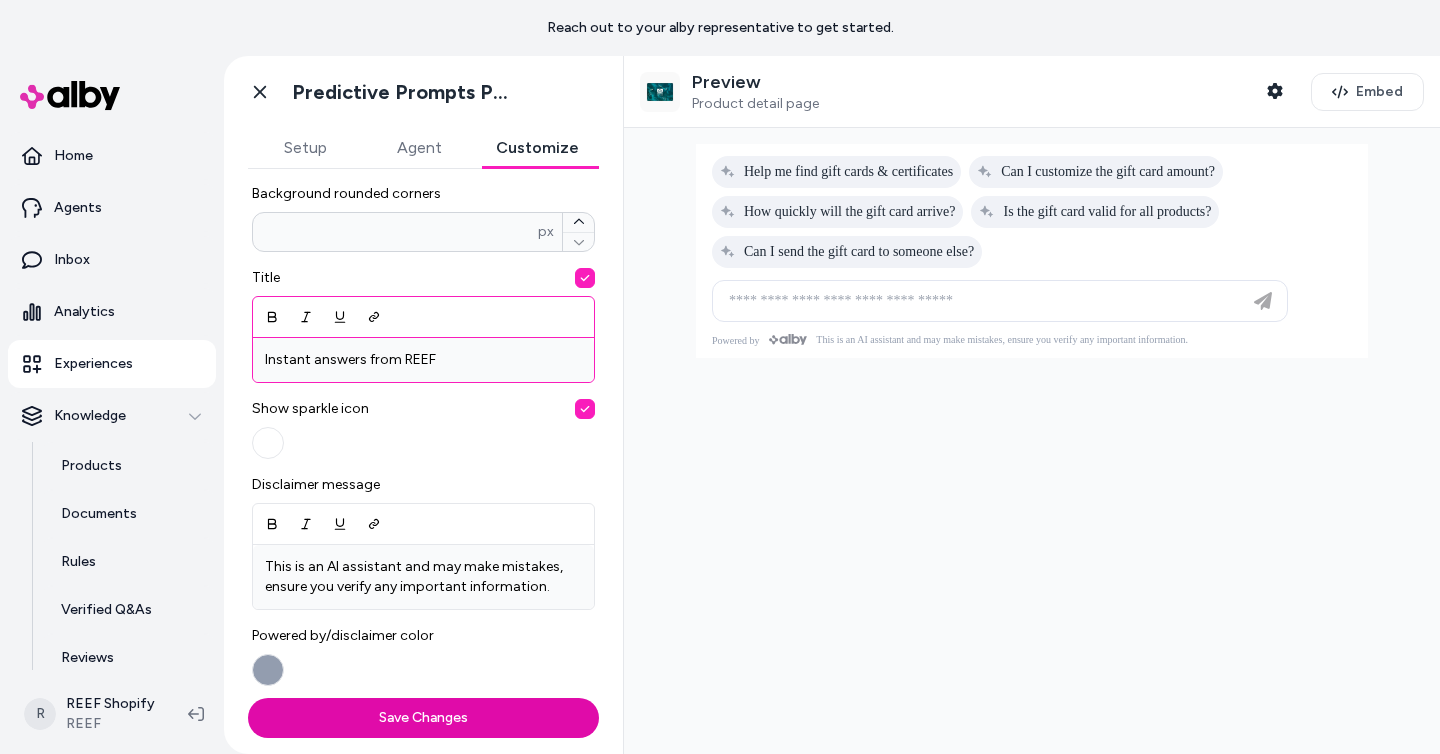scroll, scrollTop: 570, scrollLeft: 0, axis: vertical 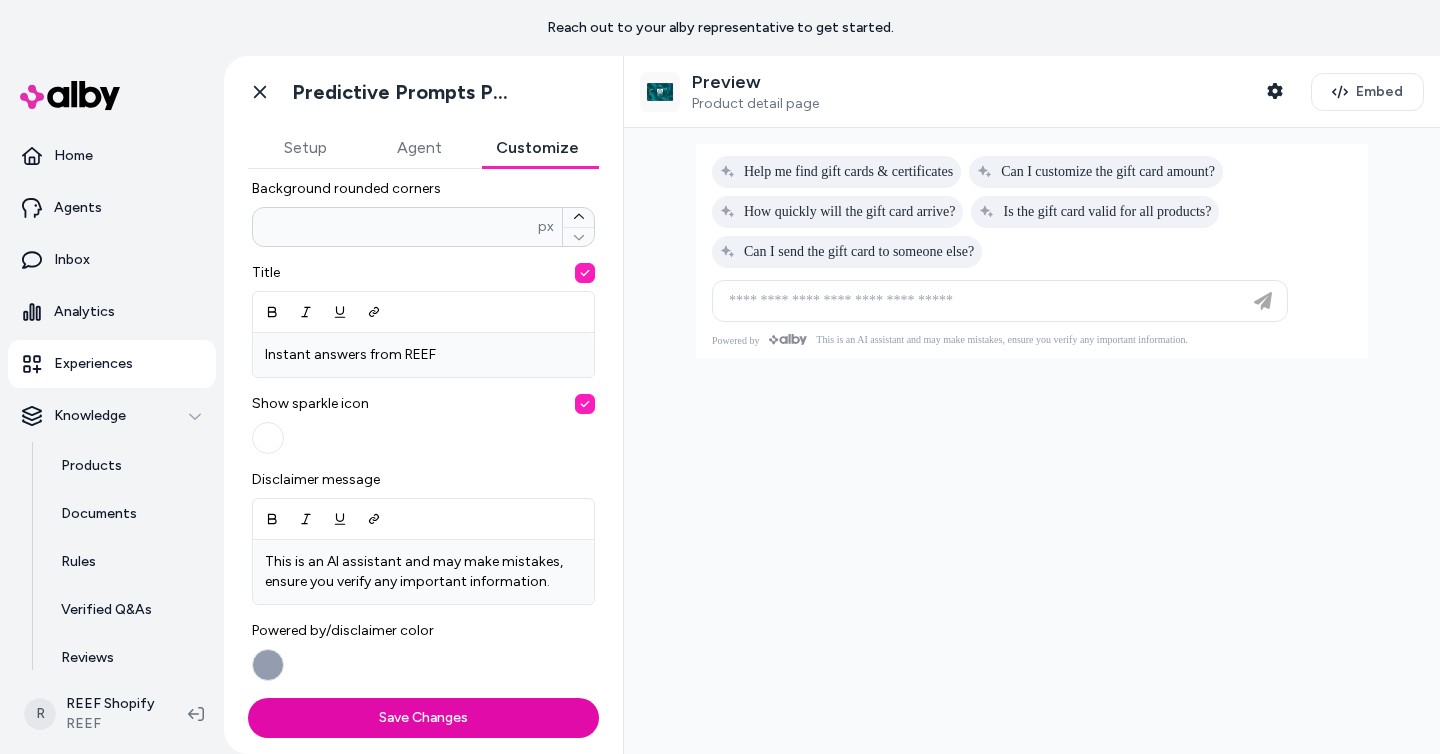 click on "Powered by/disclaimer color" at bounding box center (268, 665) 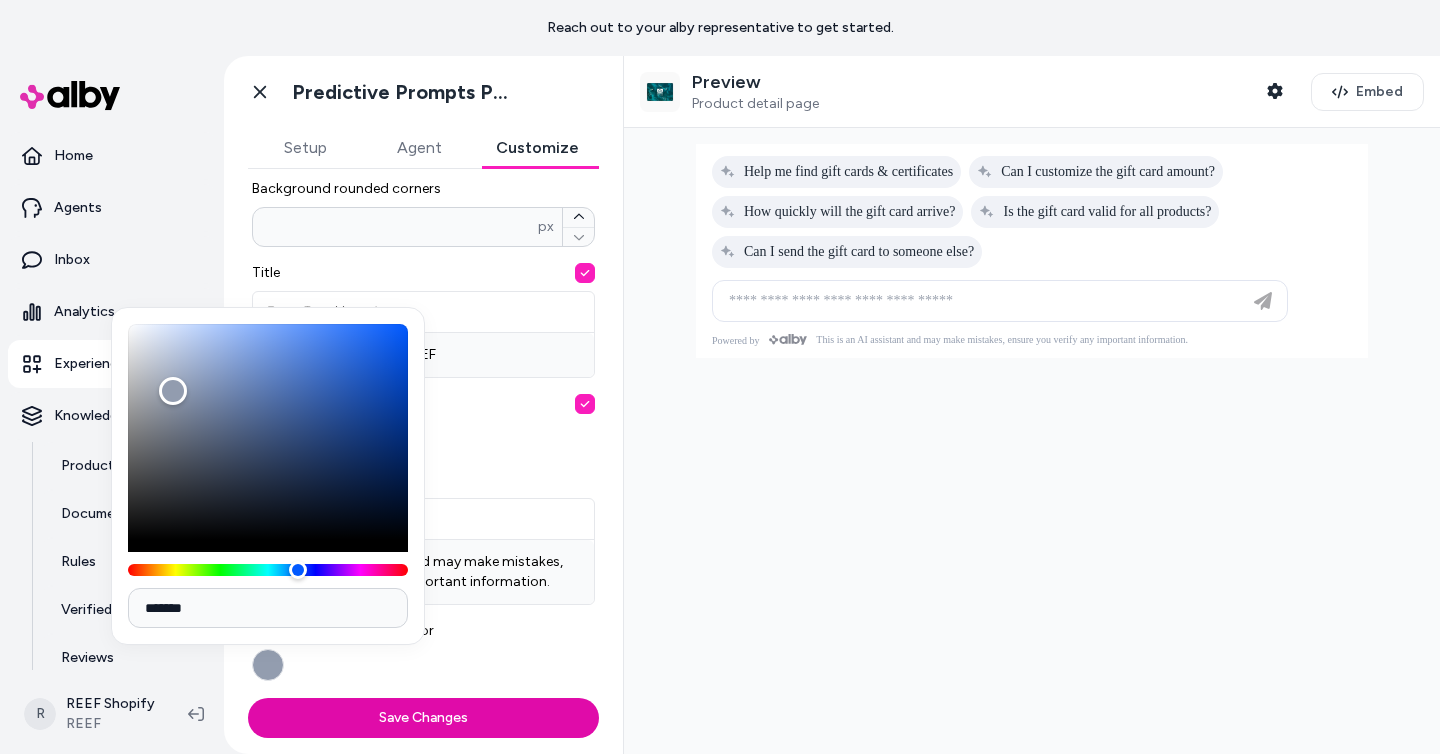 click on "*******" at bounding box center (268, 608) 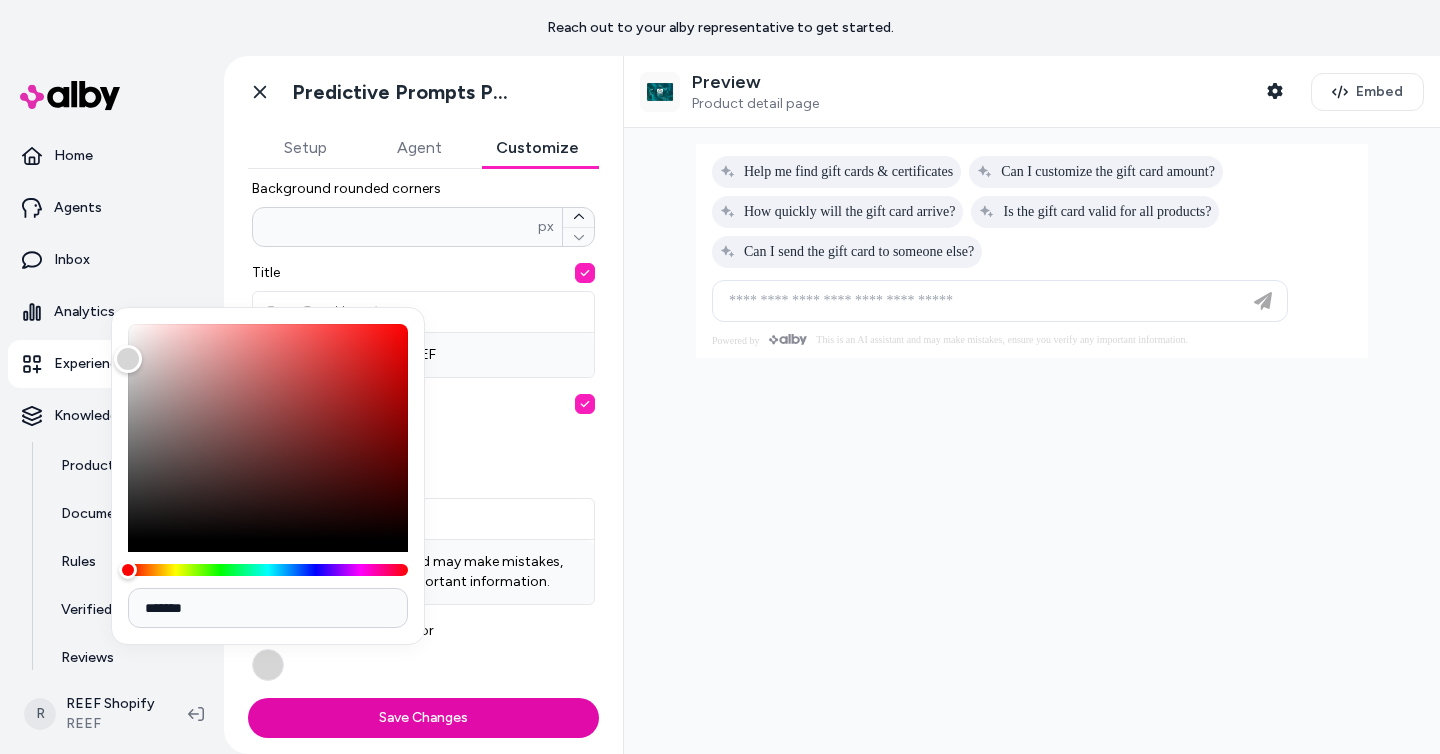 type on "*******" 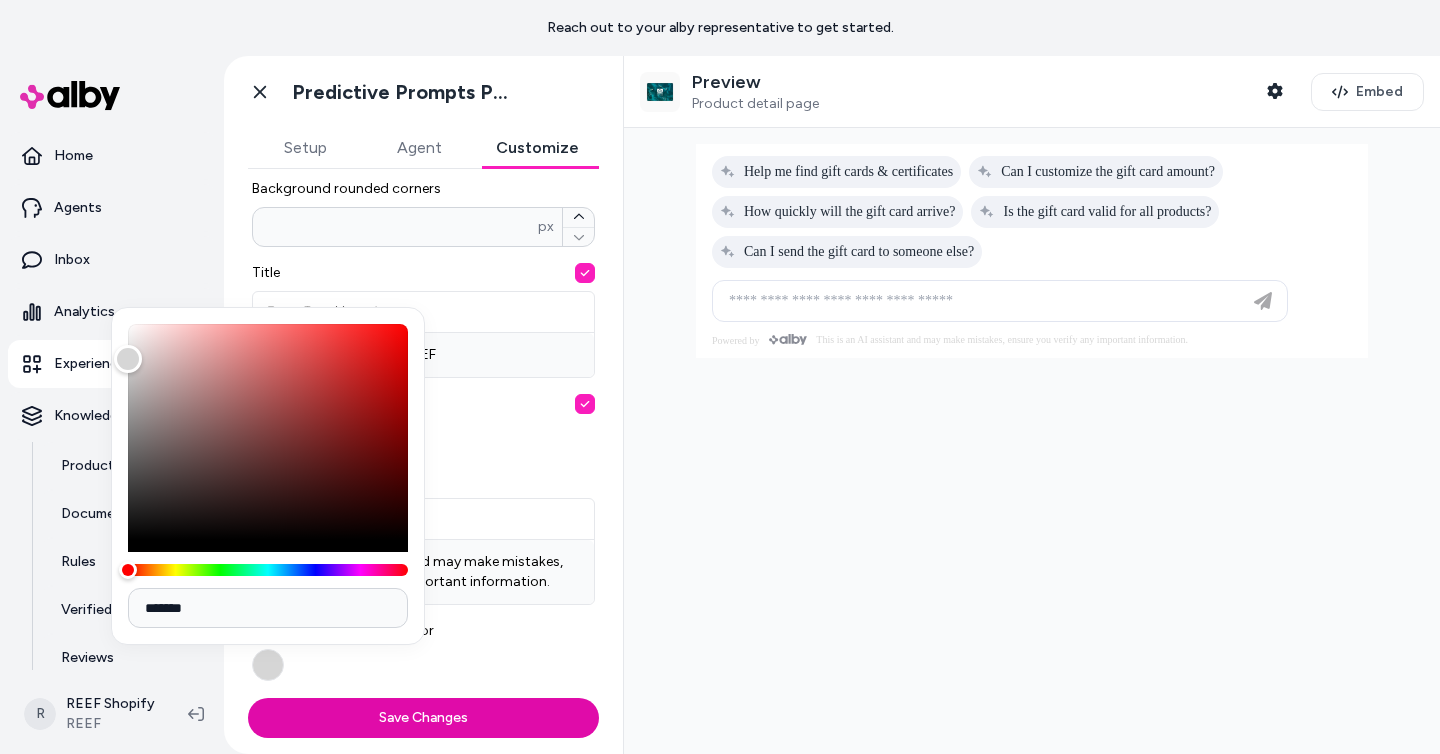 click at bounding box center (1032, 441) 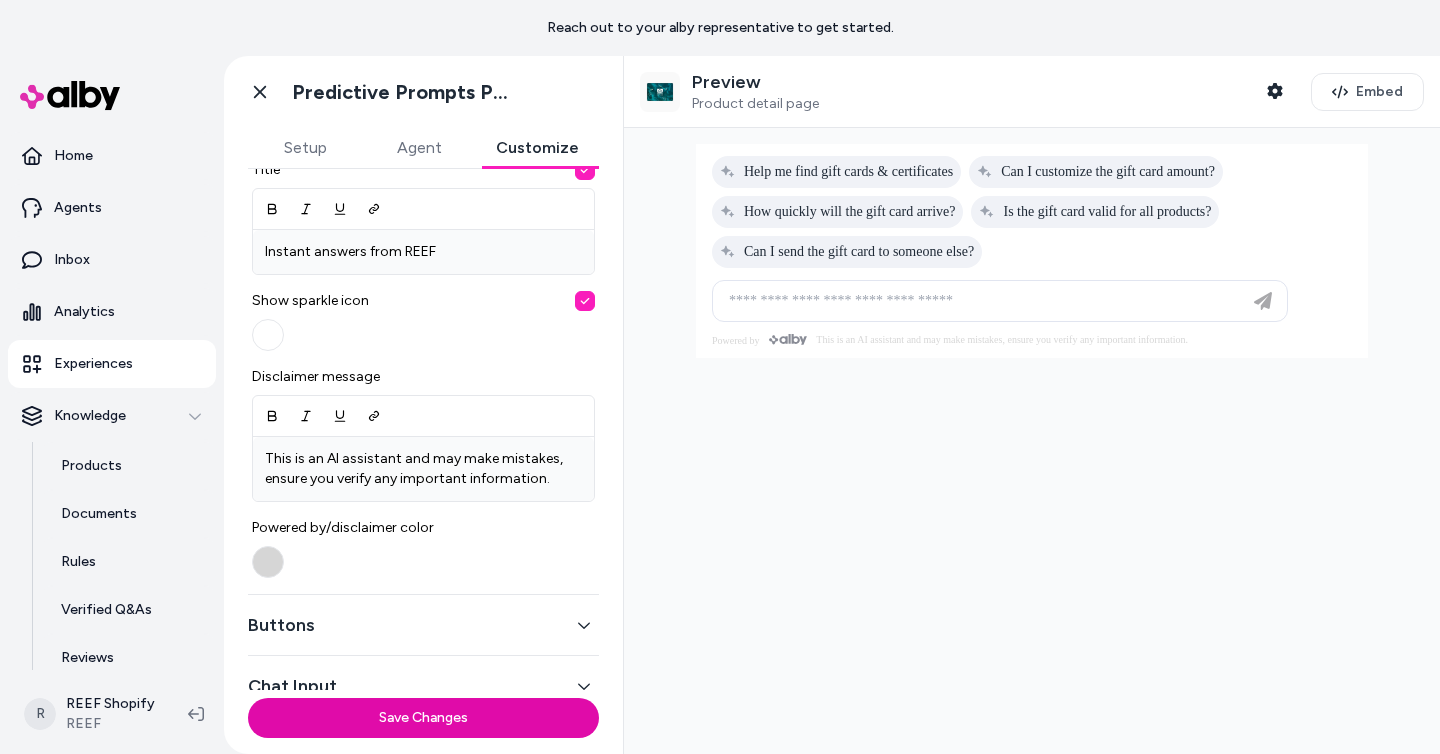 scroll, scrollTop: 690, scrollLeft: 0, axis: vertical 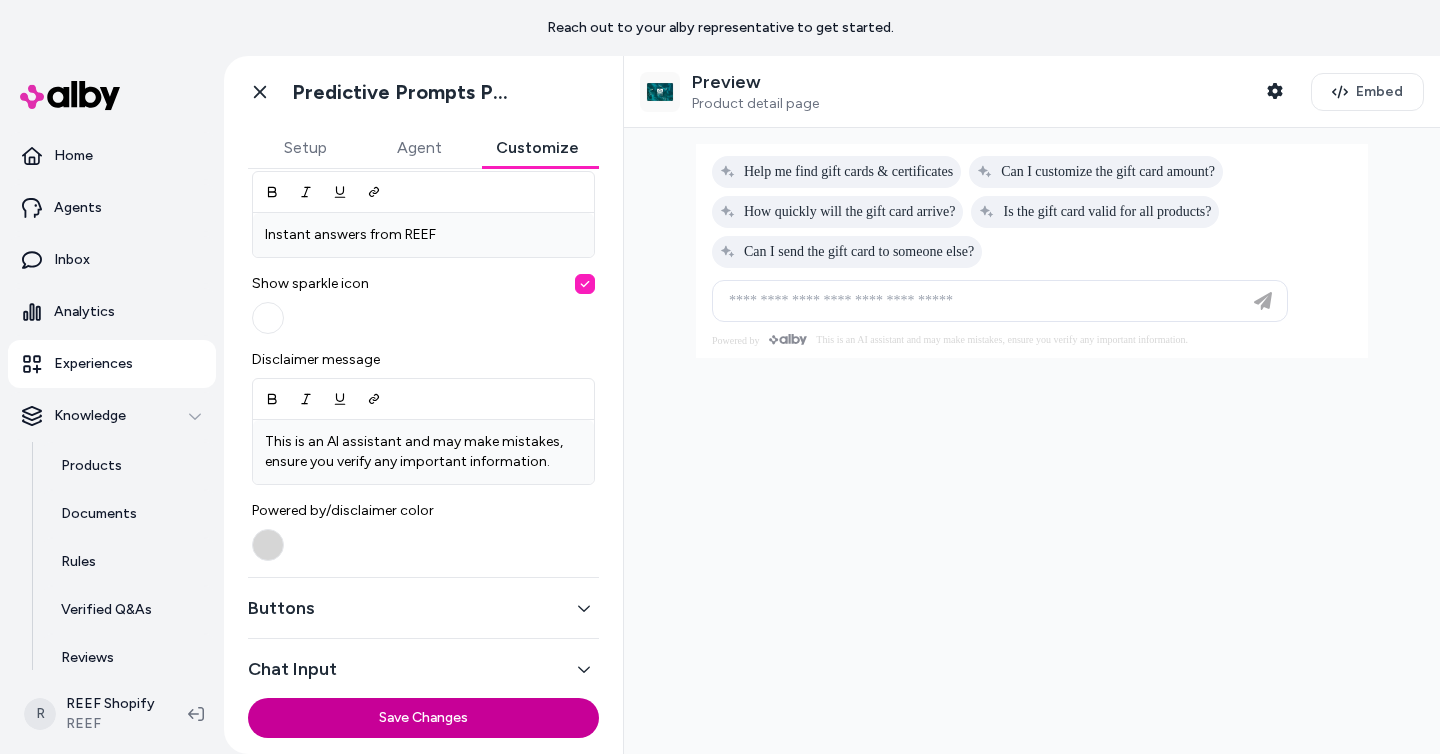 click on "Save Changes" at bounding box center [423, 718] 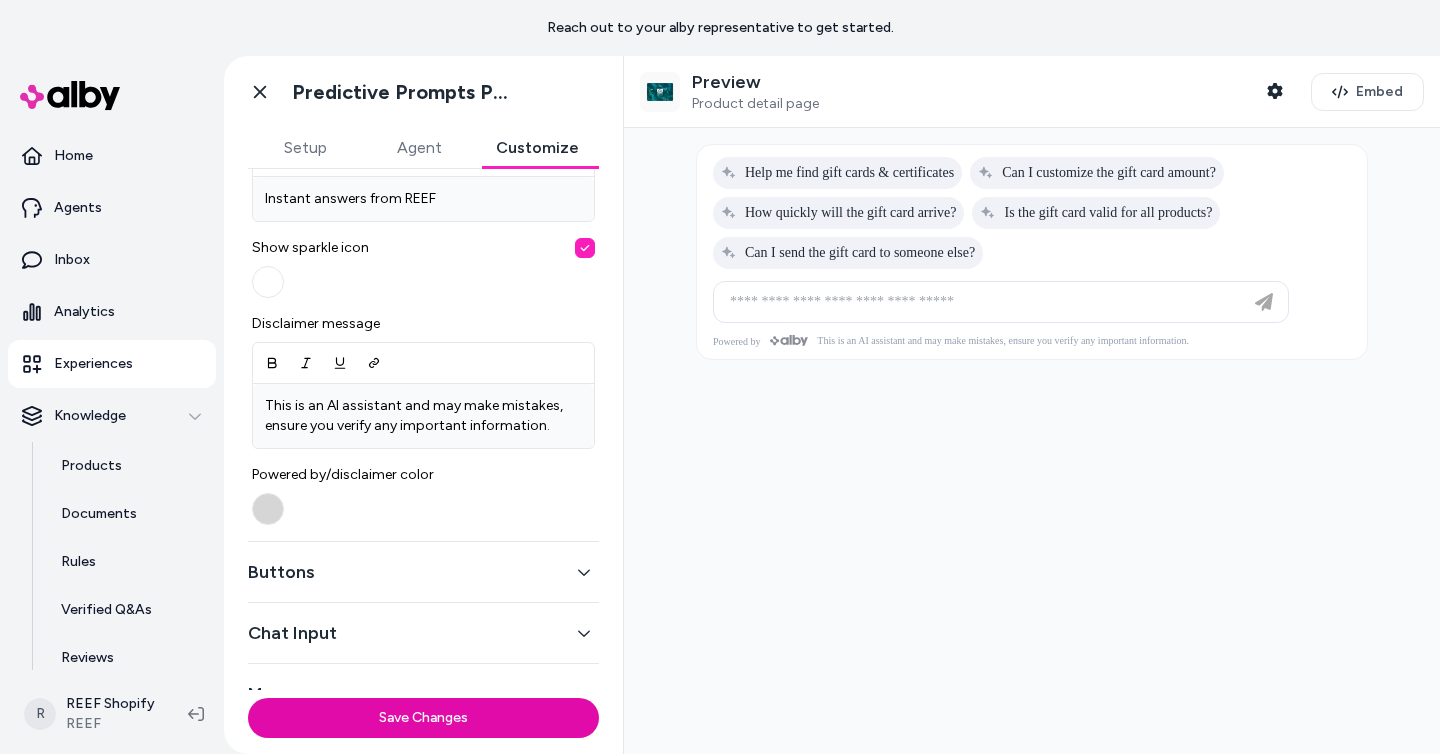 scroll, scrollTop: 736, scrollLeft: 0, axis: vertical 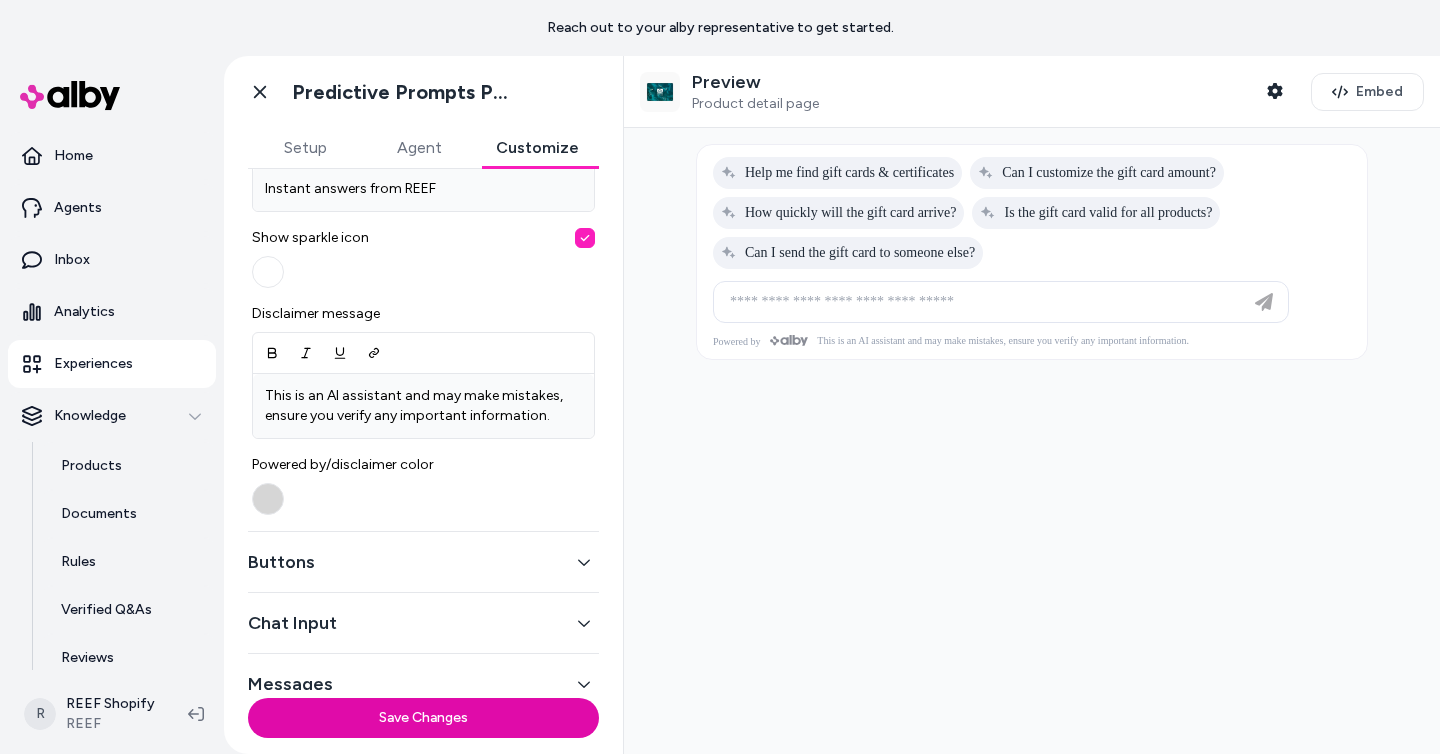 click 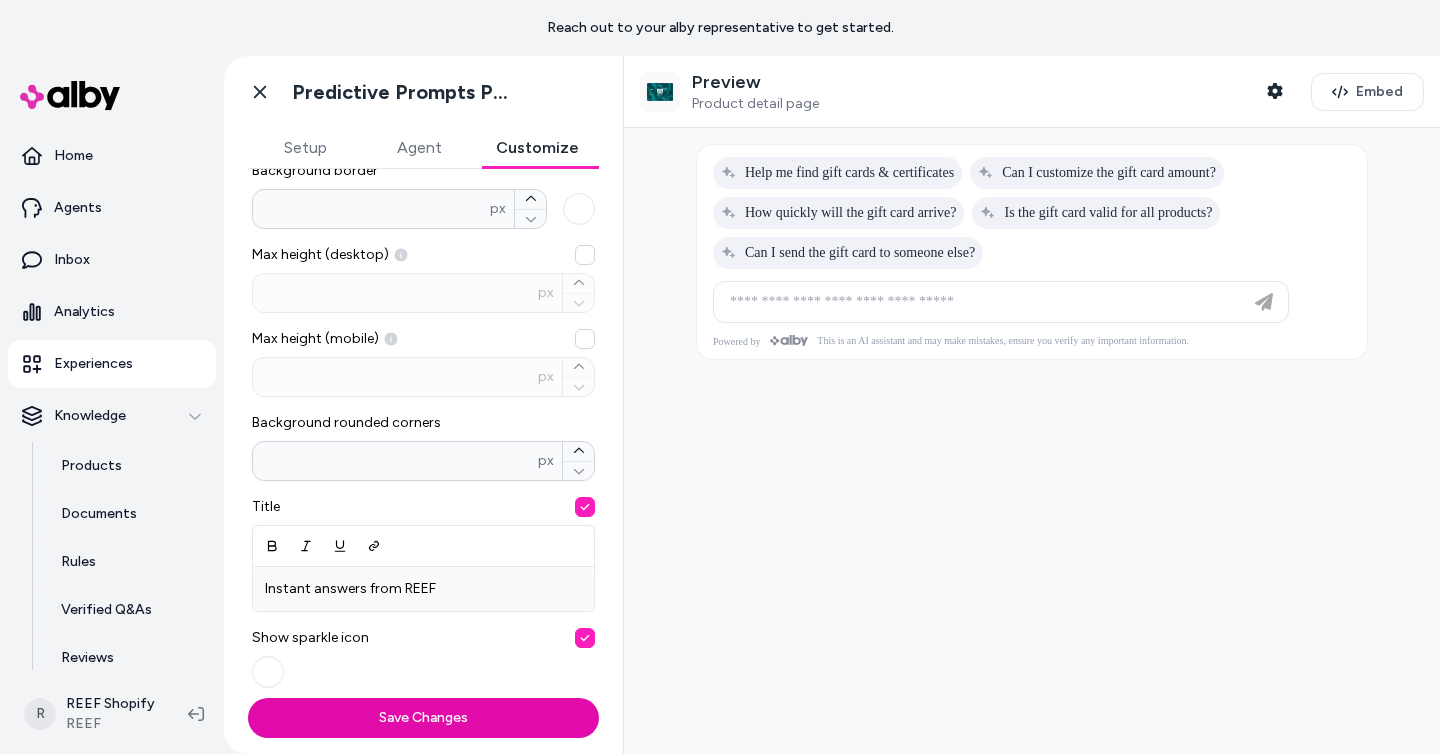 scroll, scrollTop: 90, scrollLeft: 0, axis: vertical 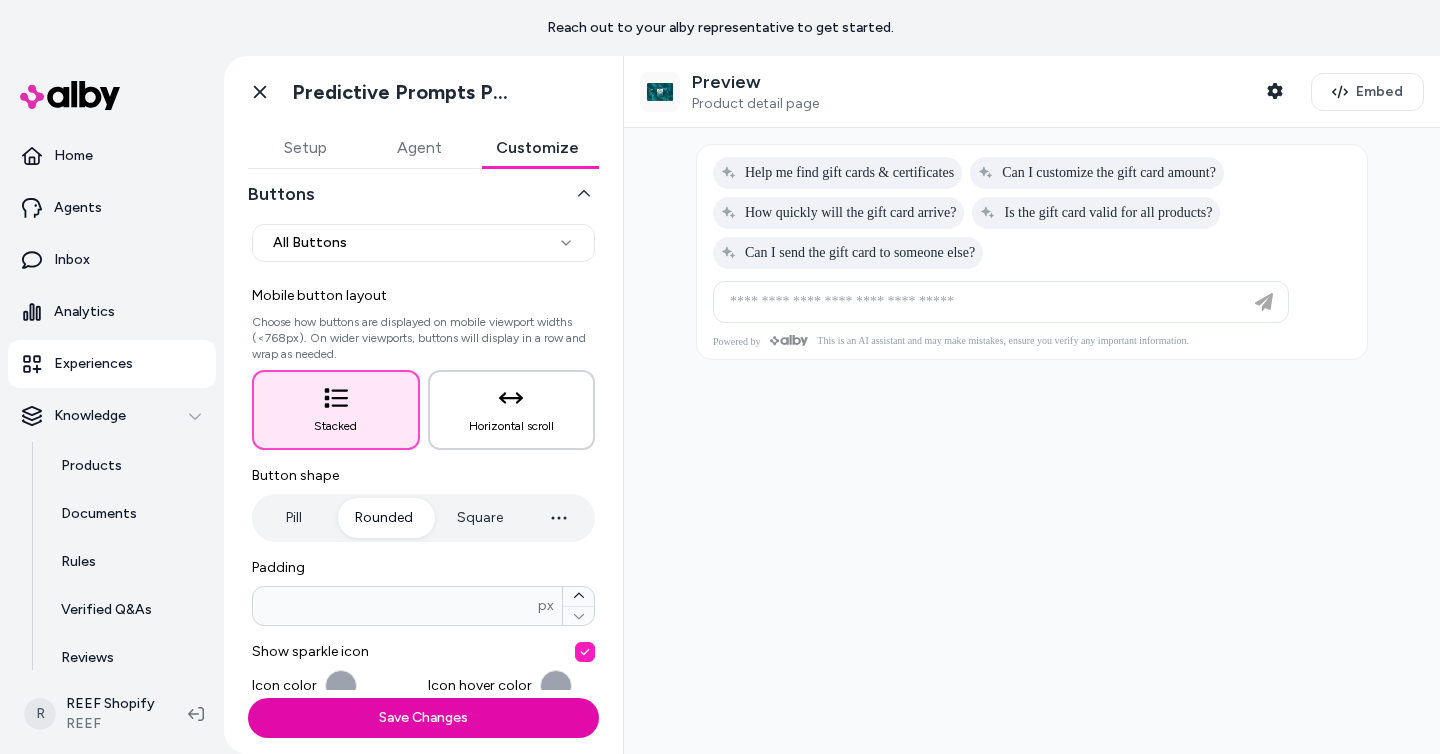 click 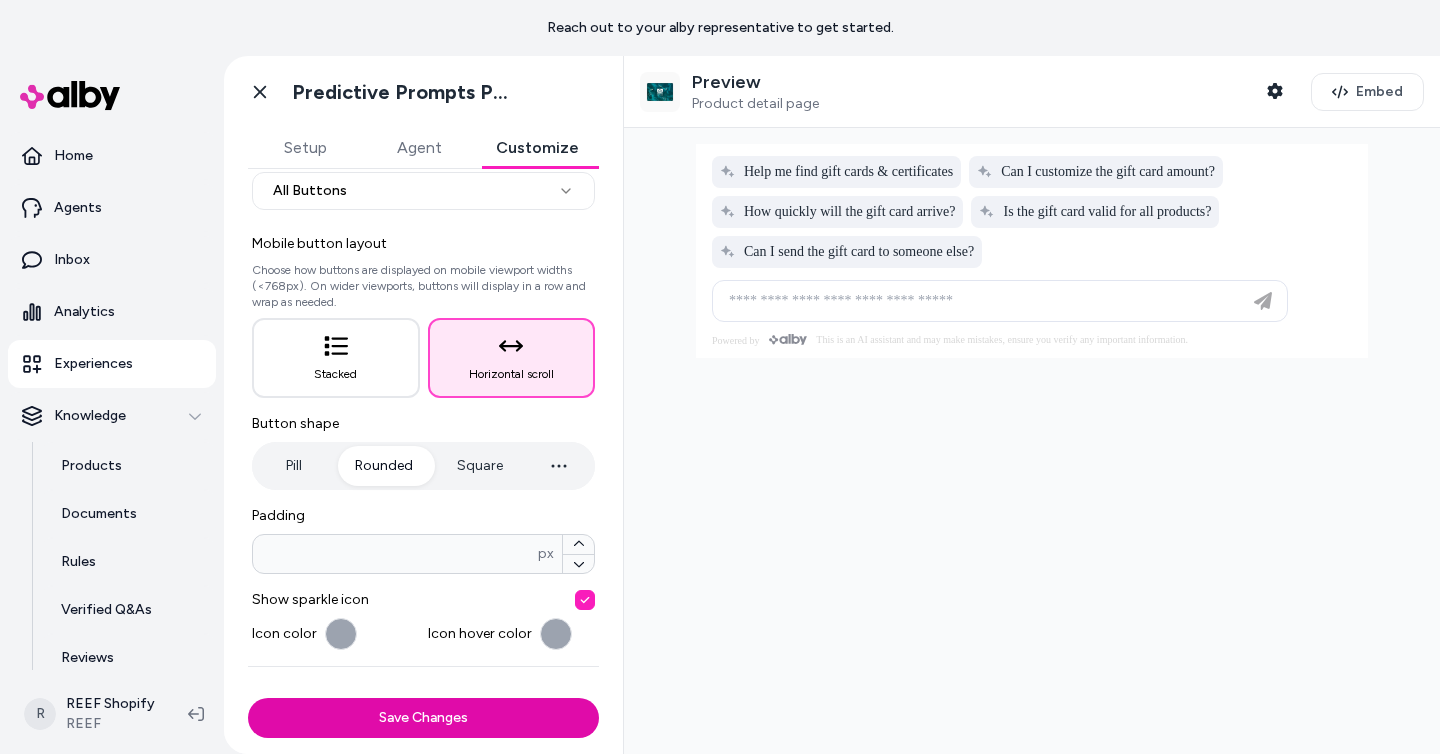scroll, scrollTop: 146, scrollLeft: 0, axis: vertical 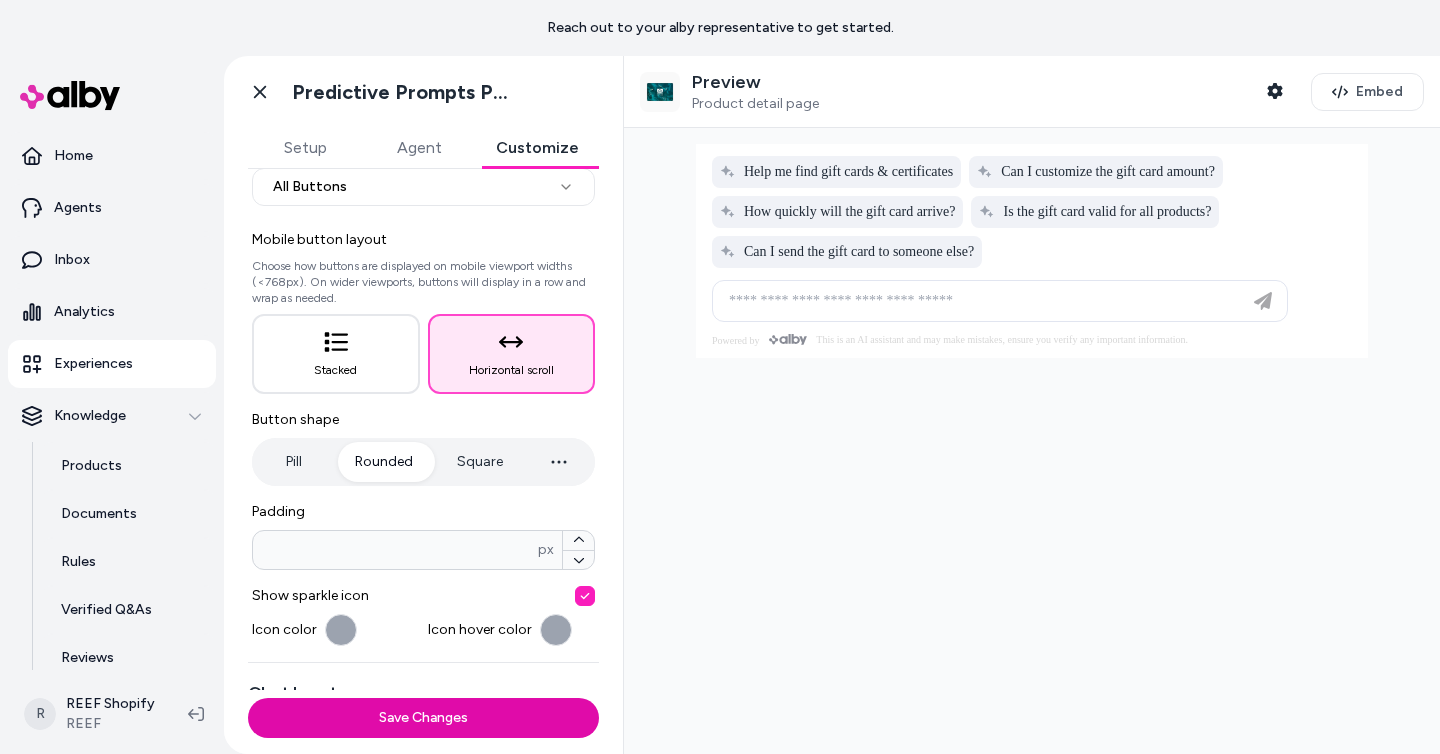 click on "Icon hover color" at bounding box center (512, 630) 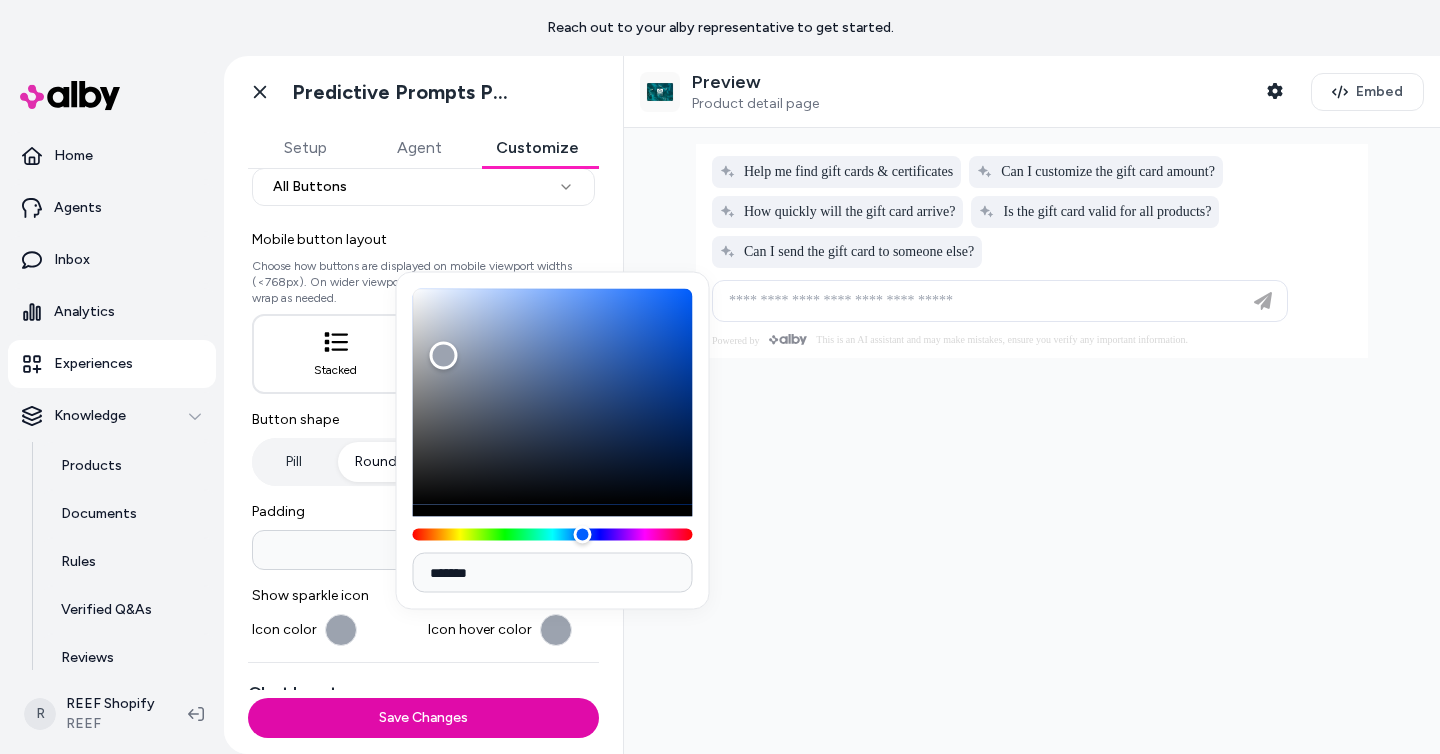 click on "*******" at bounding box center (553, 573) 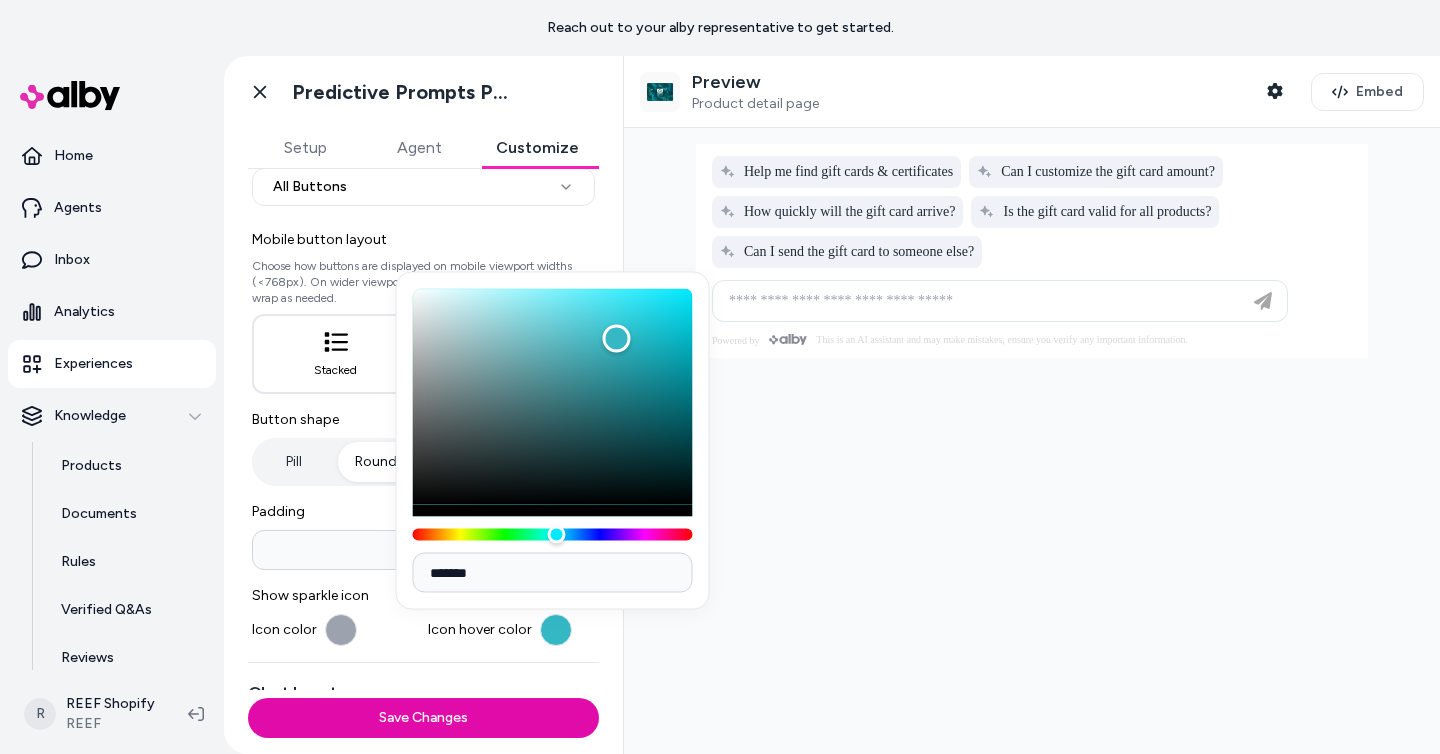 type on "*******" 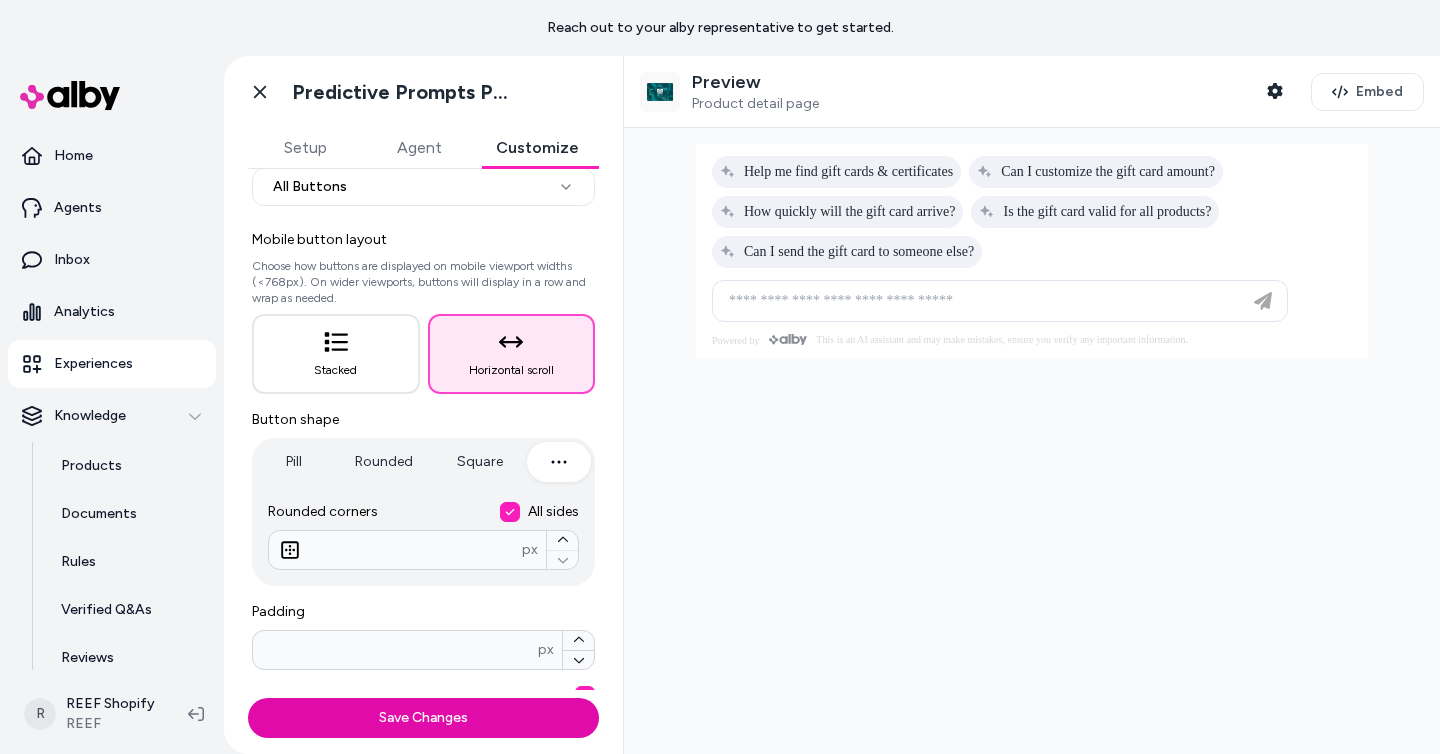 click 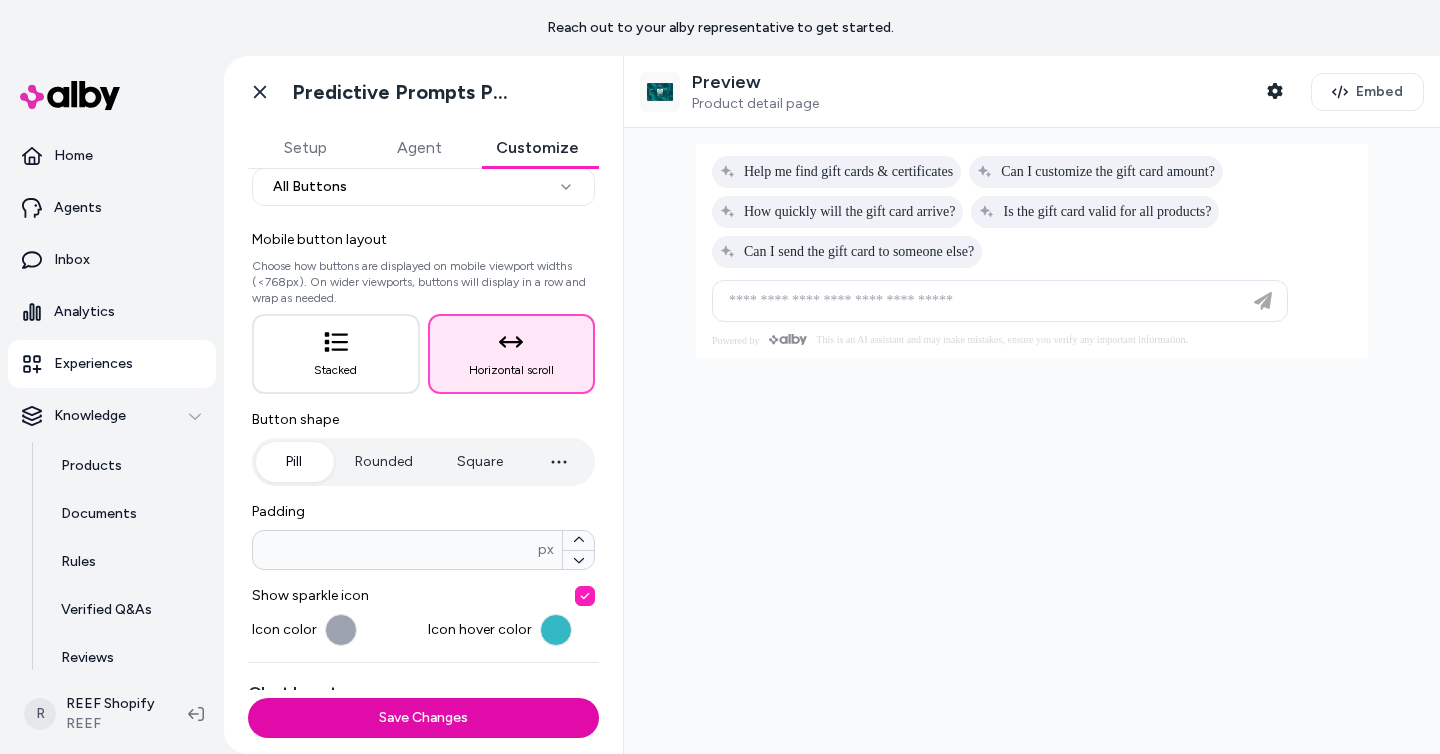 click 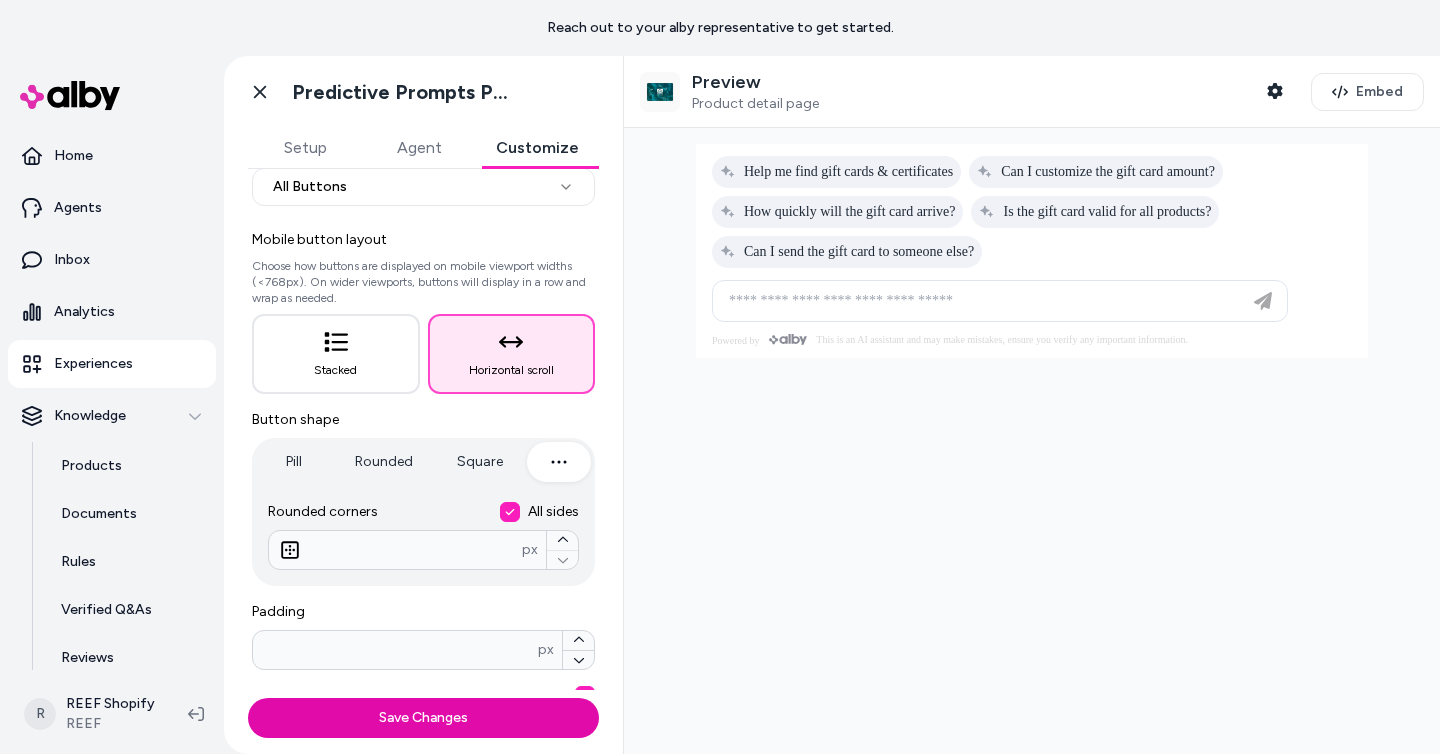 click 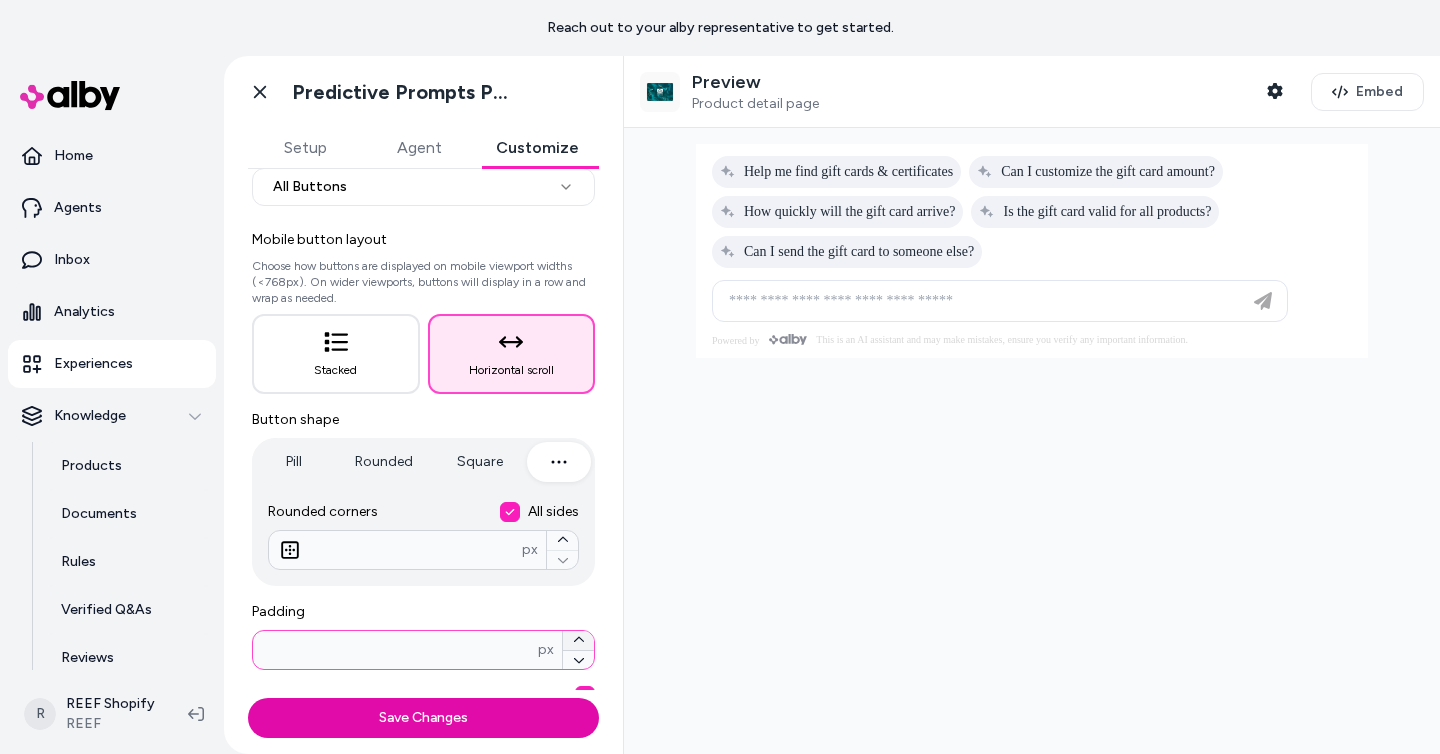 click 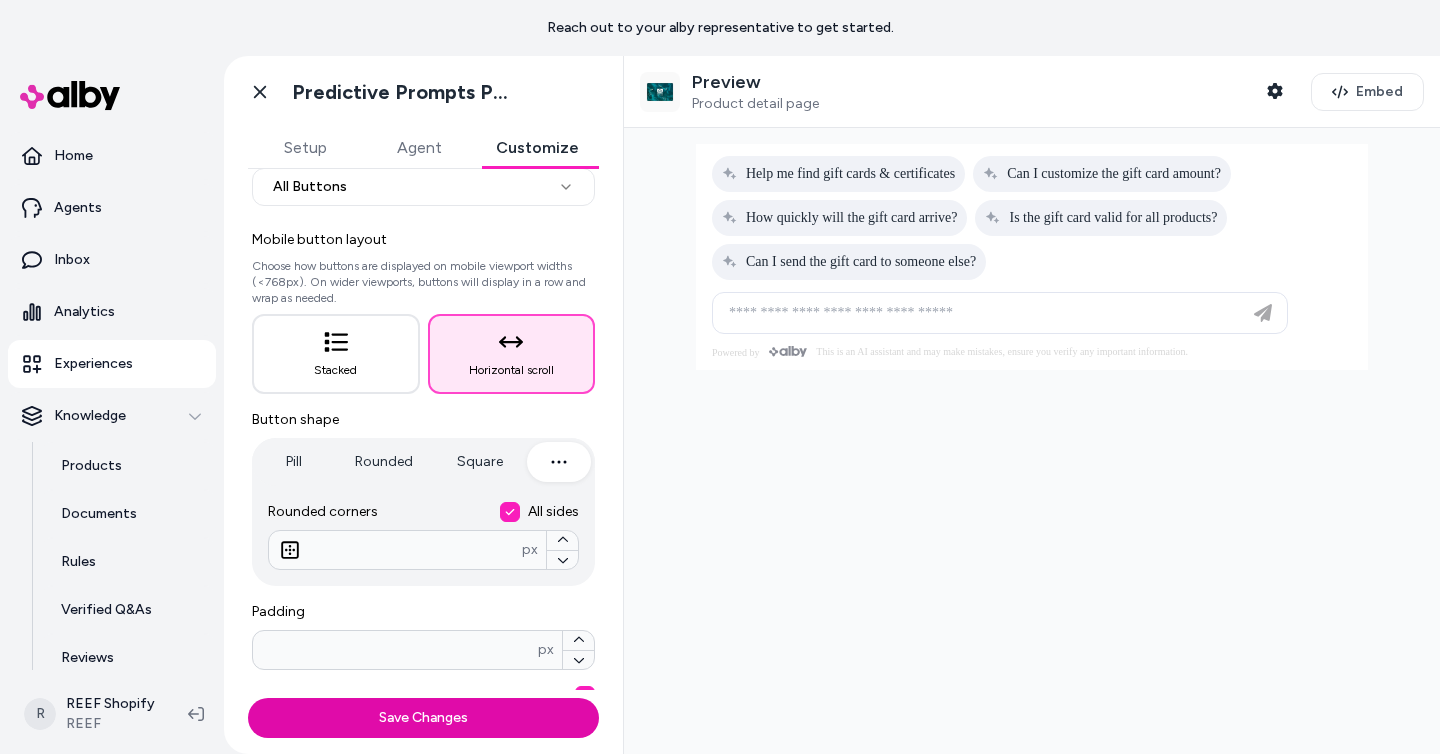 click at bounding box center [1032, 441] 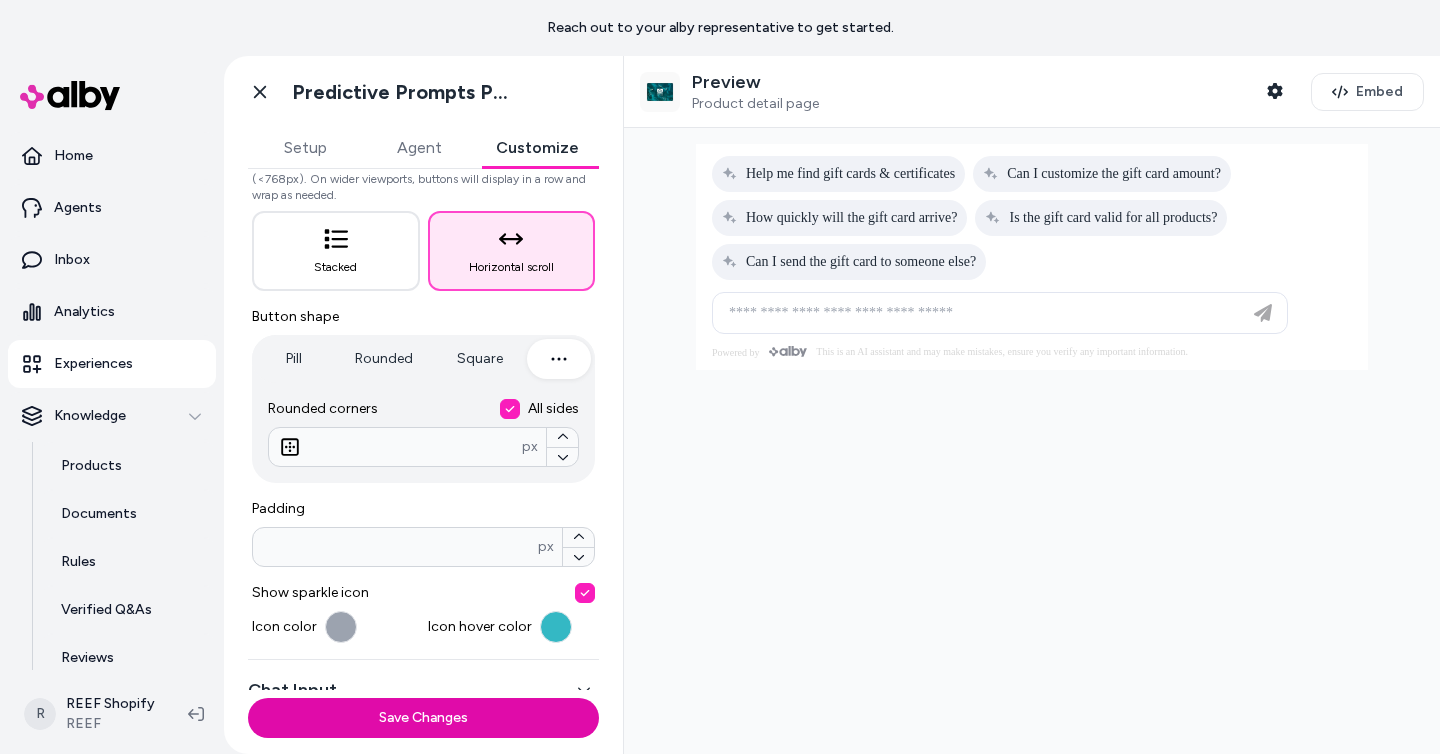 scroll, scrollTop: 341, scrollLeft: 0, axis: vertical 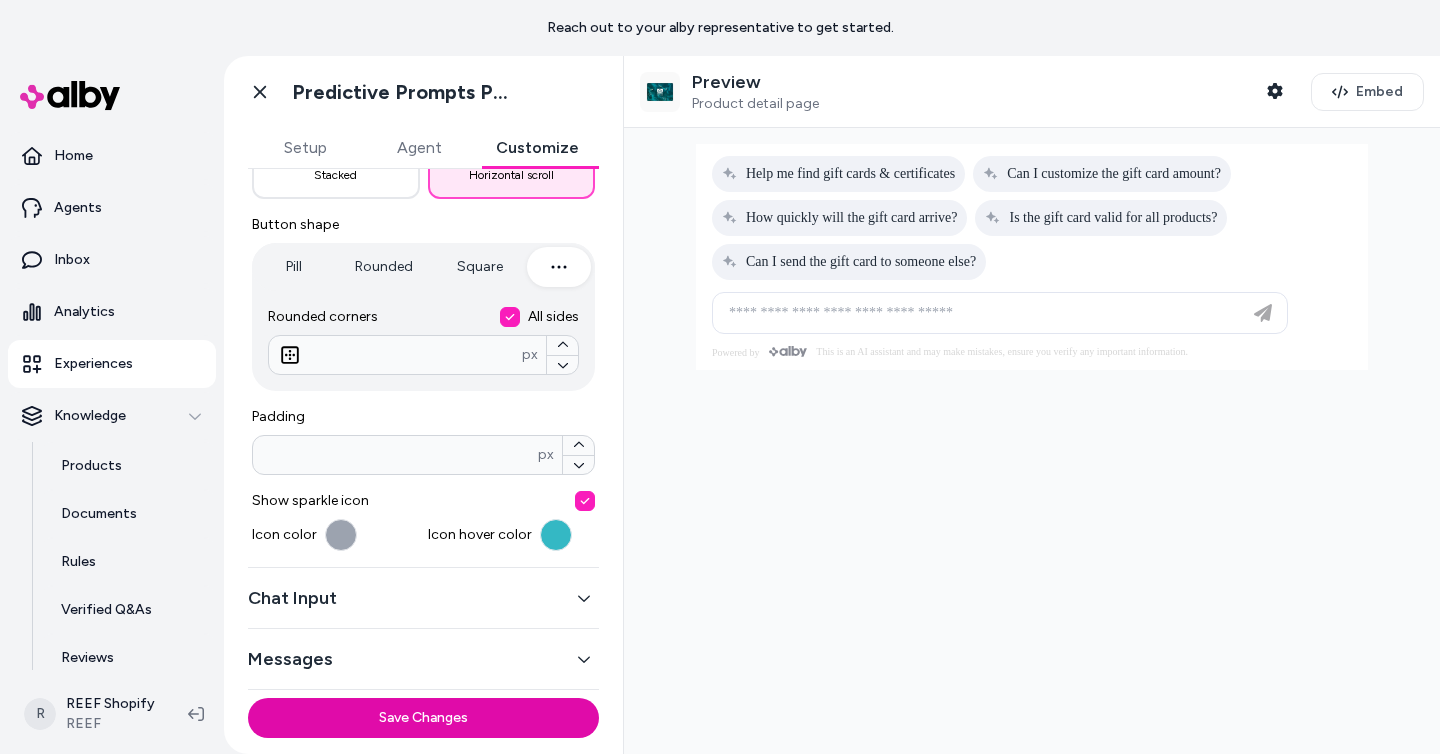 click 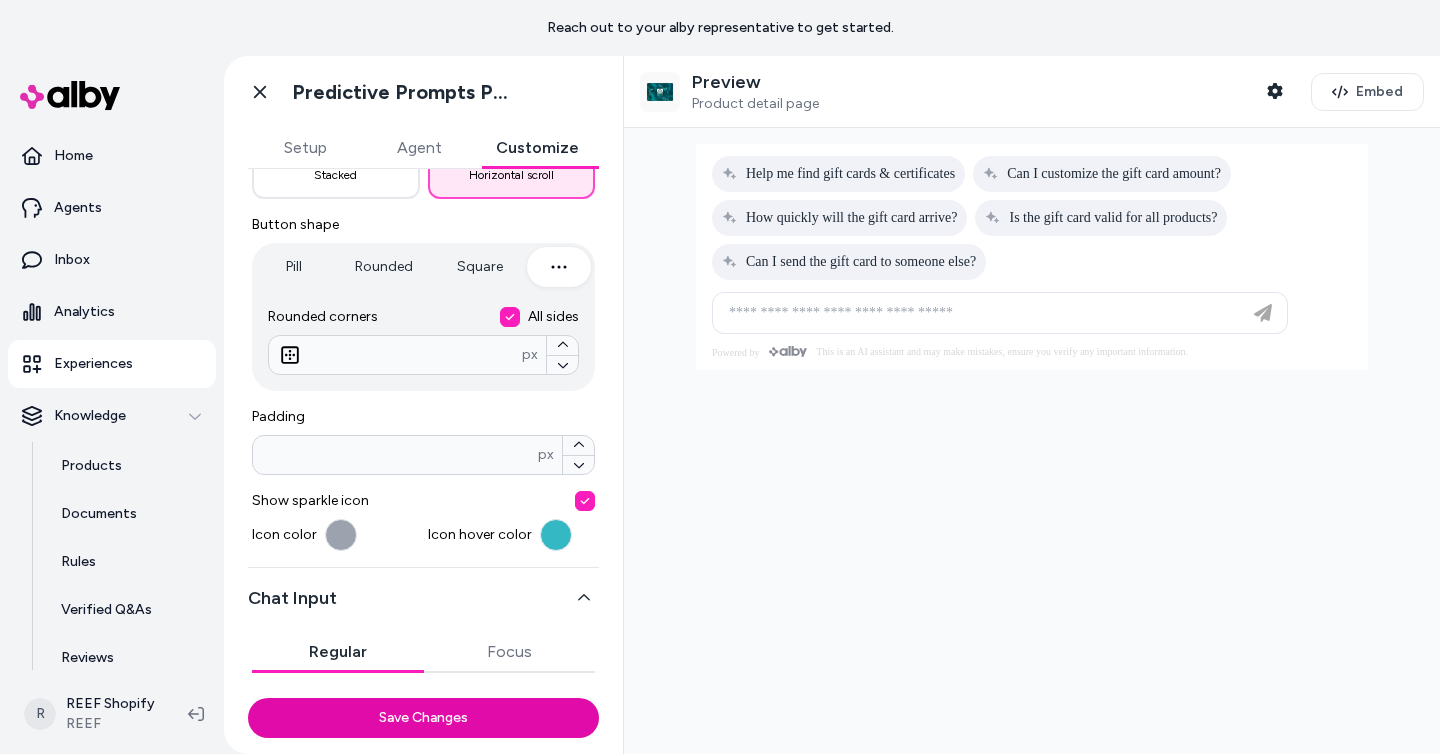 scroll, scrollTop: 155, scrollLeft: 0, axis: vertical 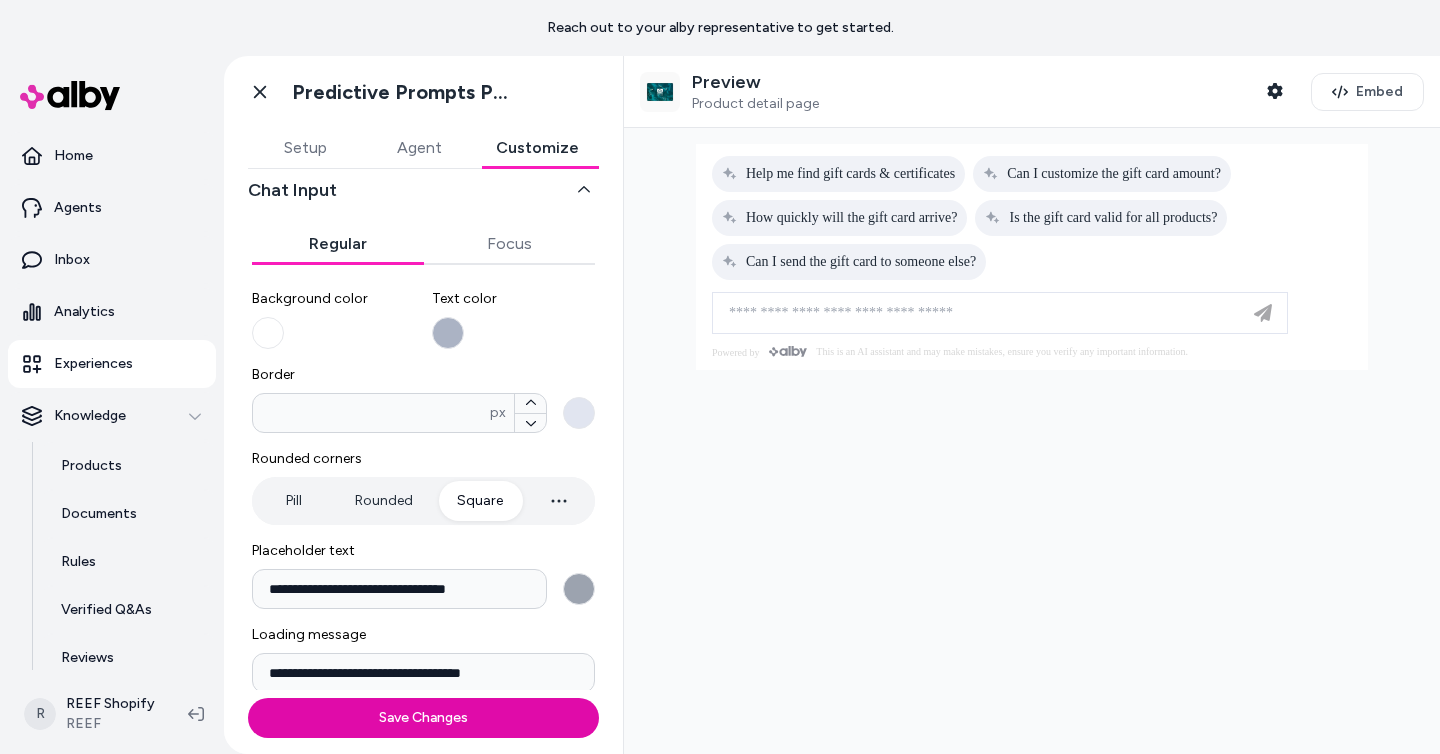 click on "Square" at bounding box center [480, 501] 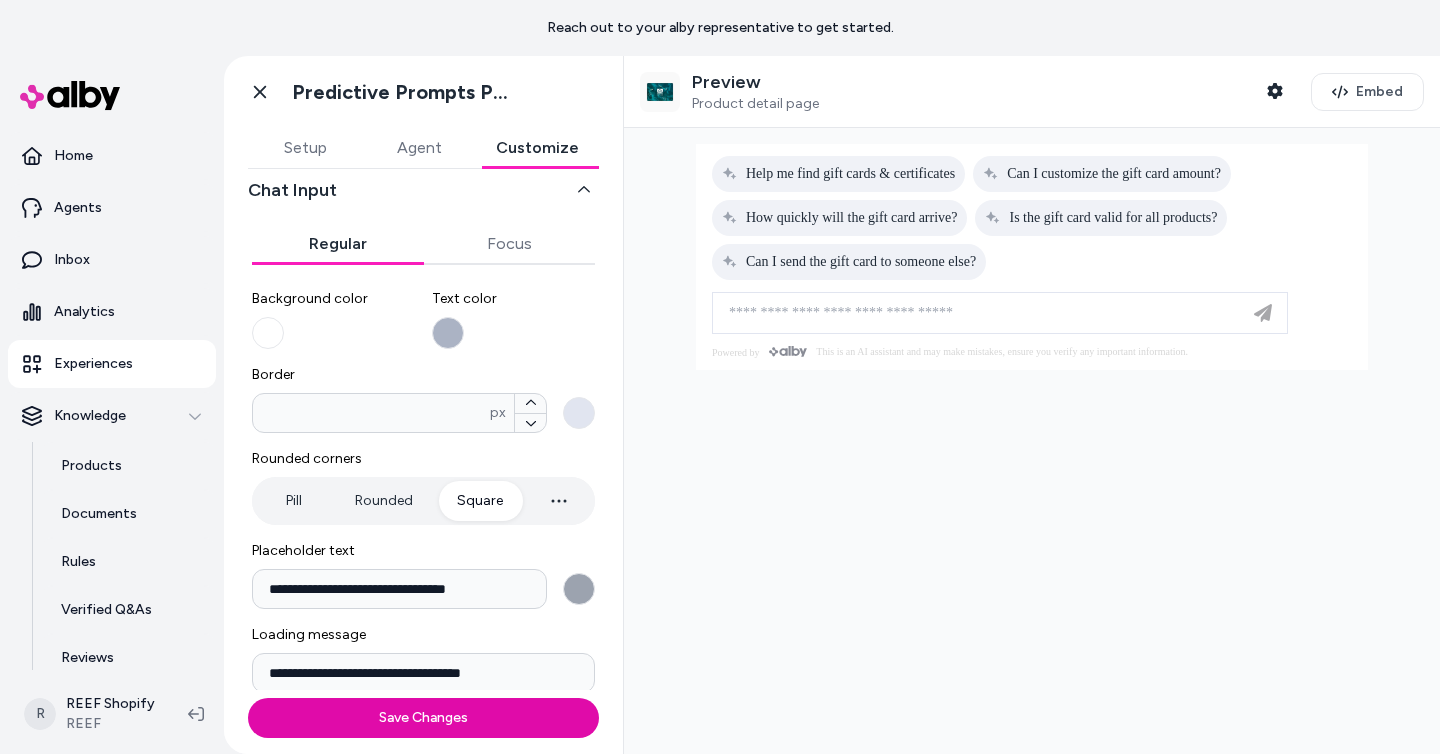 click on "Border * px" at bounding box center (579, 413) 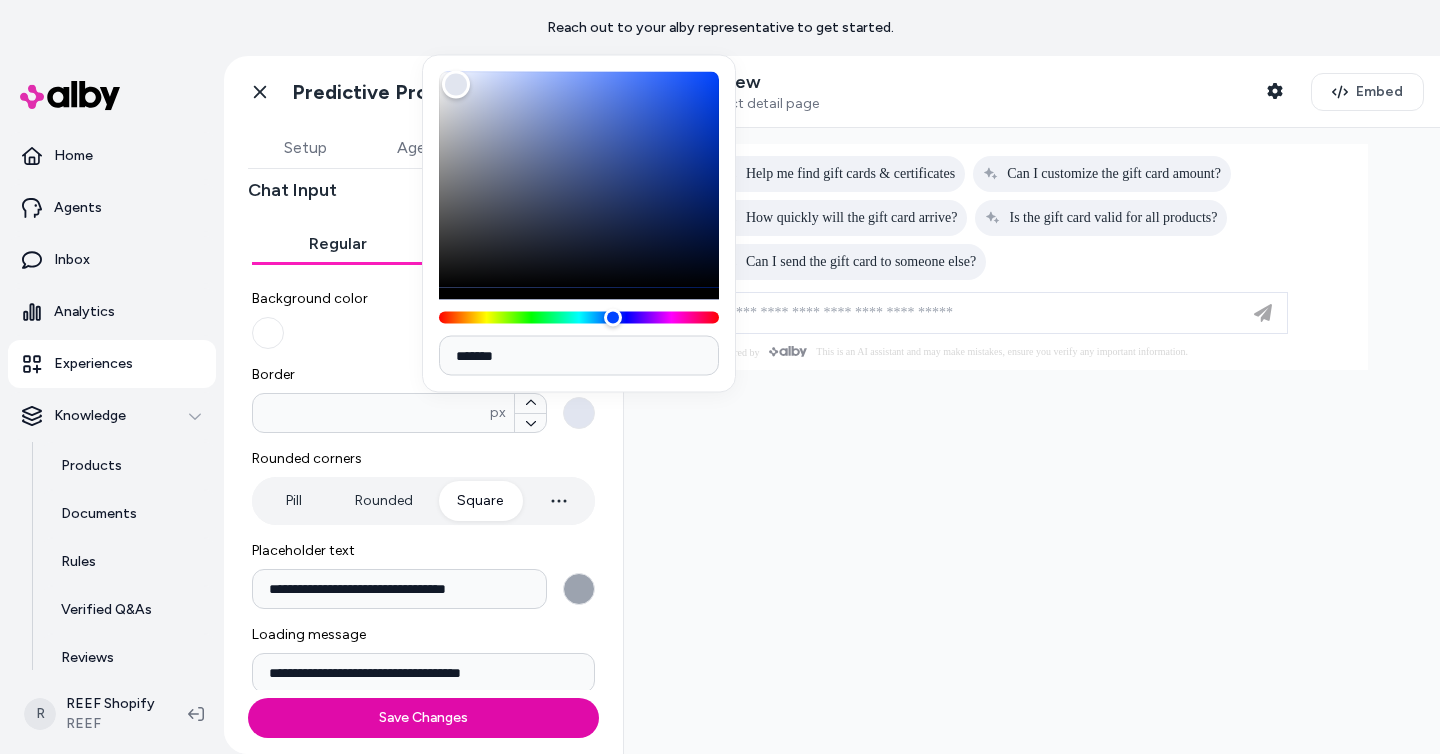 click on "*******" at bounding box center (579, 356) 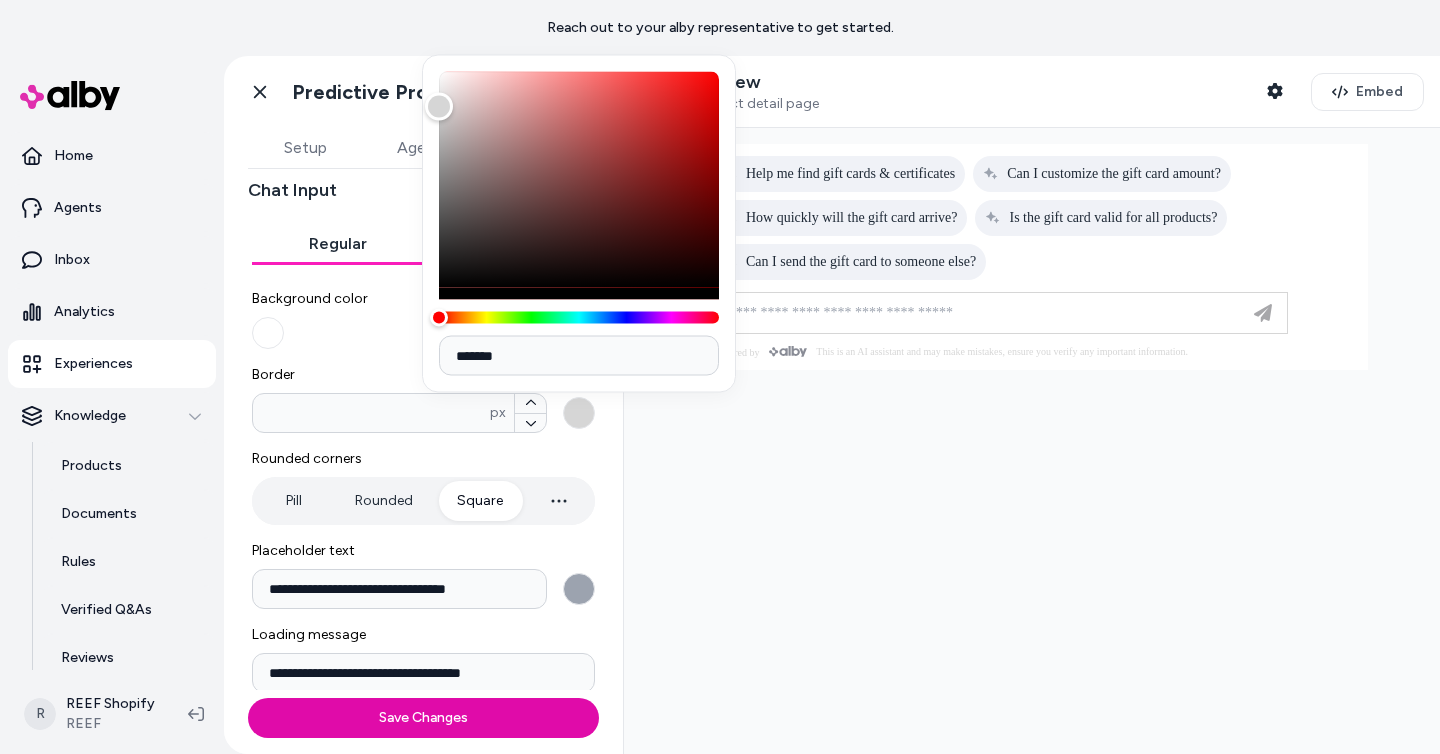 type on "*******" 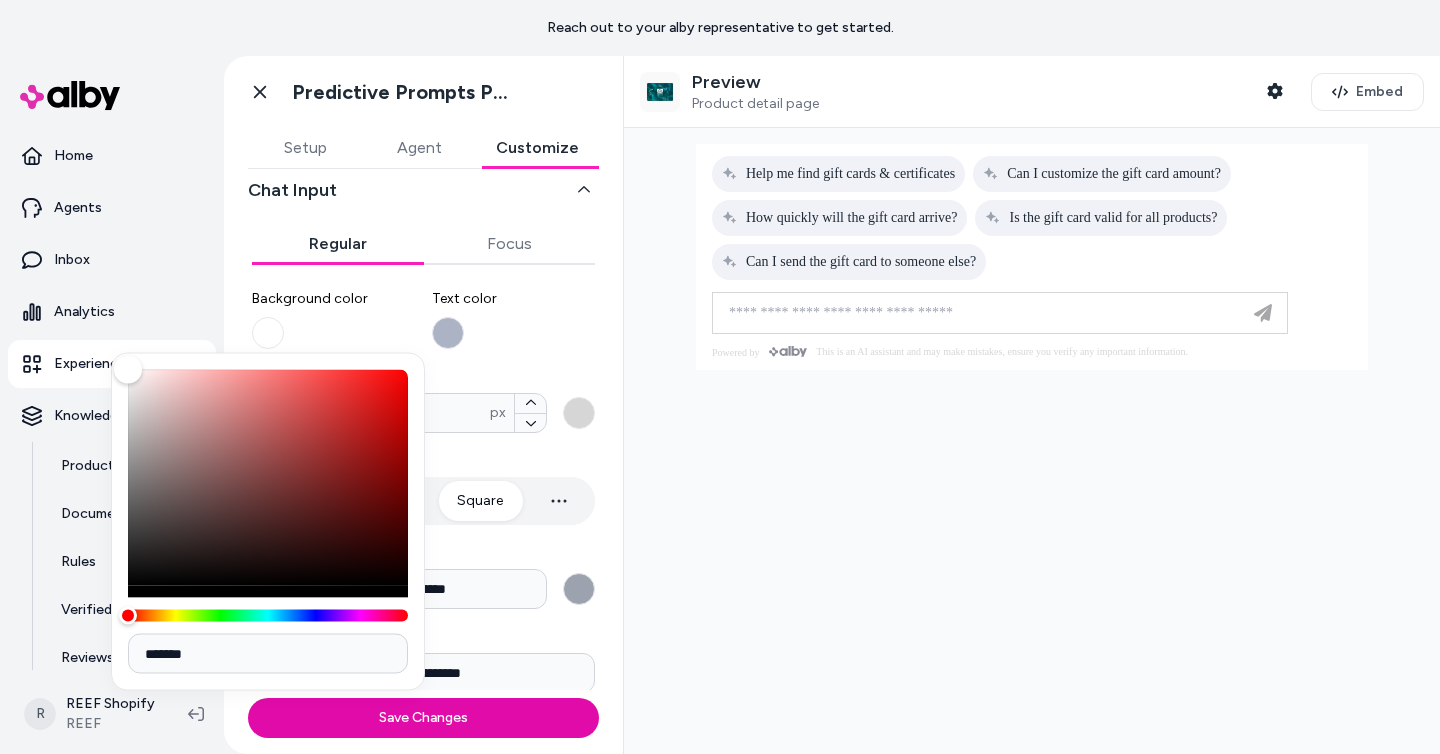 click on "Text color" at bounding box center [514, 319] 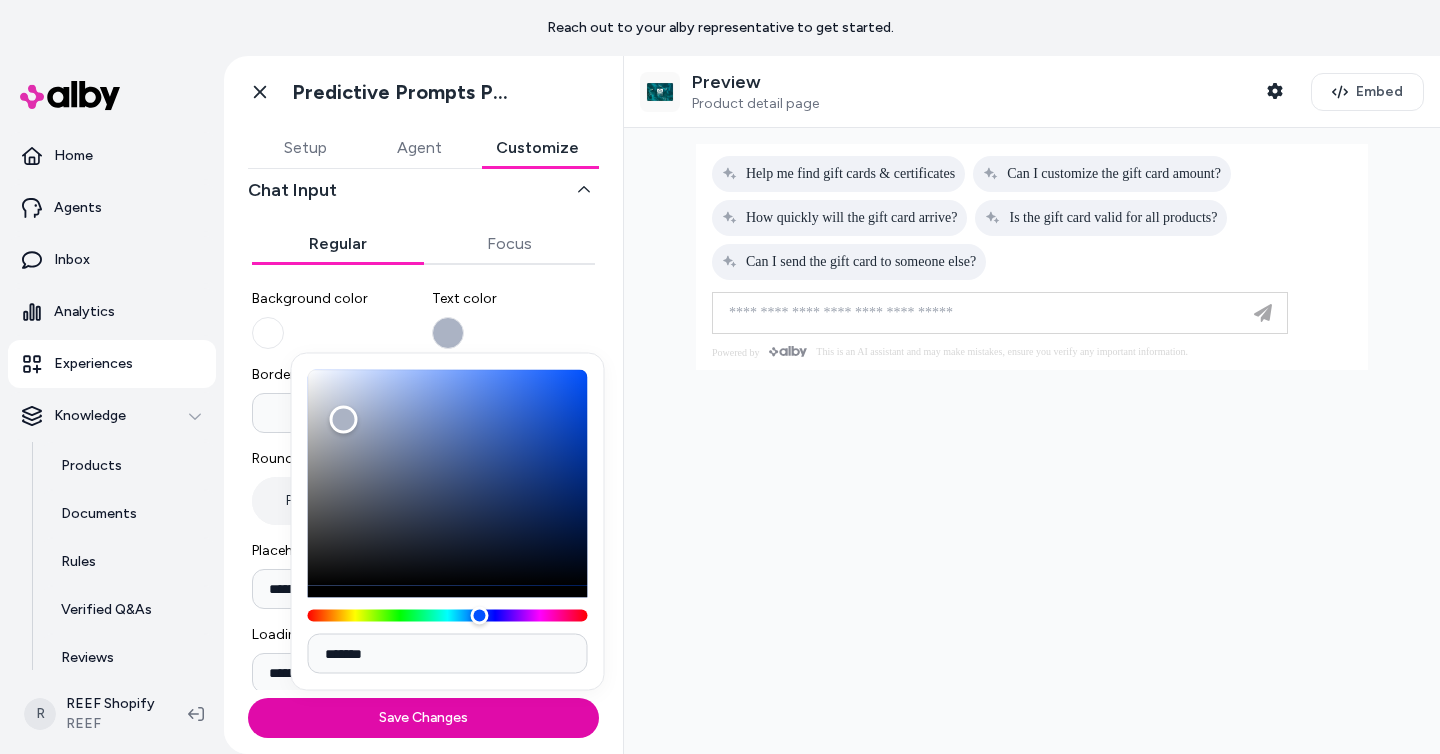 click on "Text color" at bounding box center (448, 333) 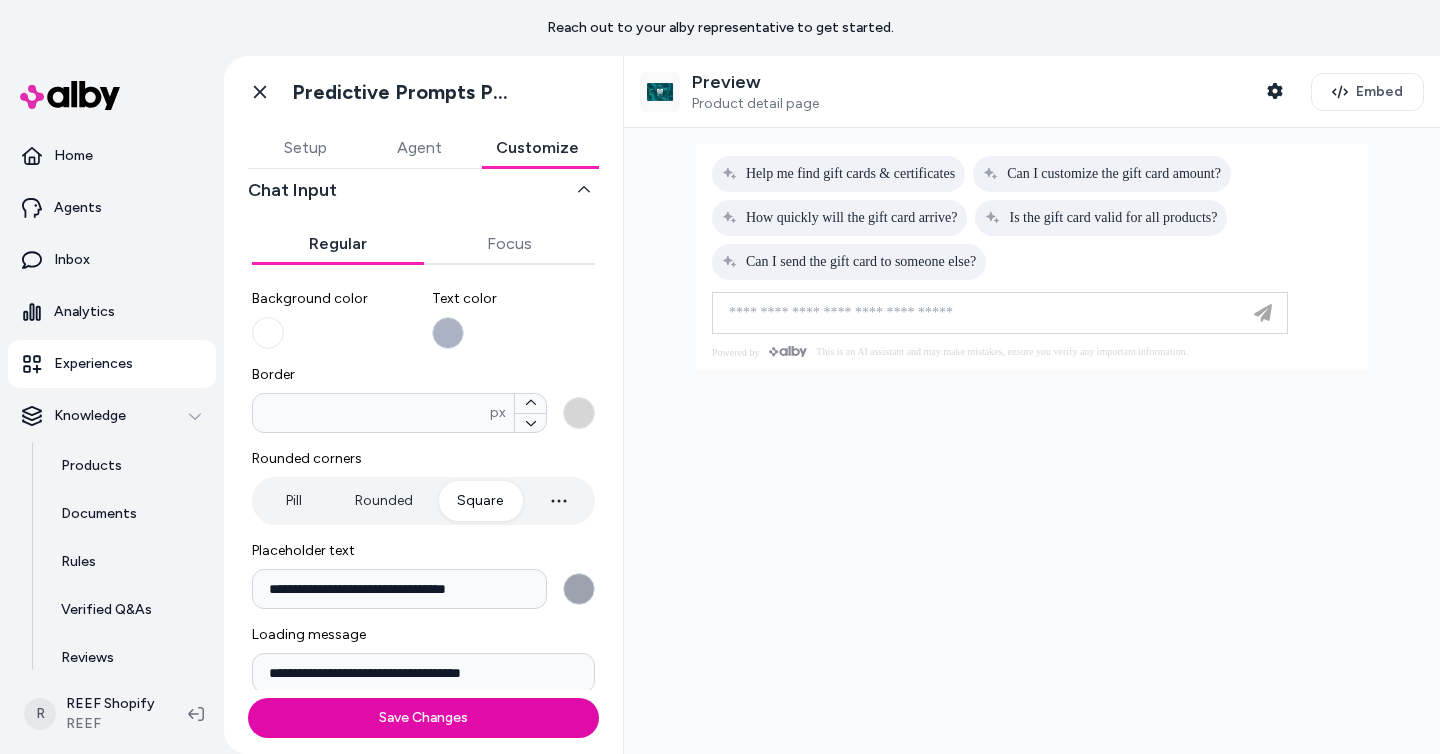 click on "Text color" at bounding box center [448, 333] 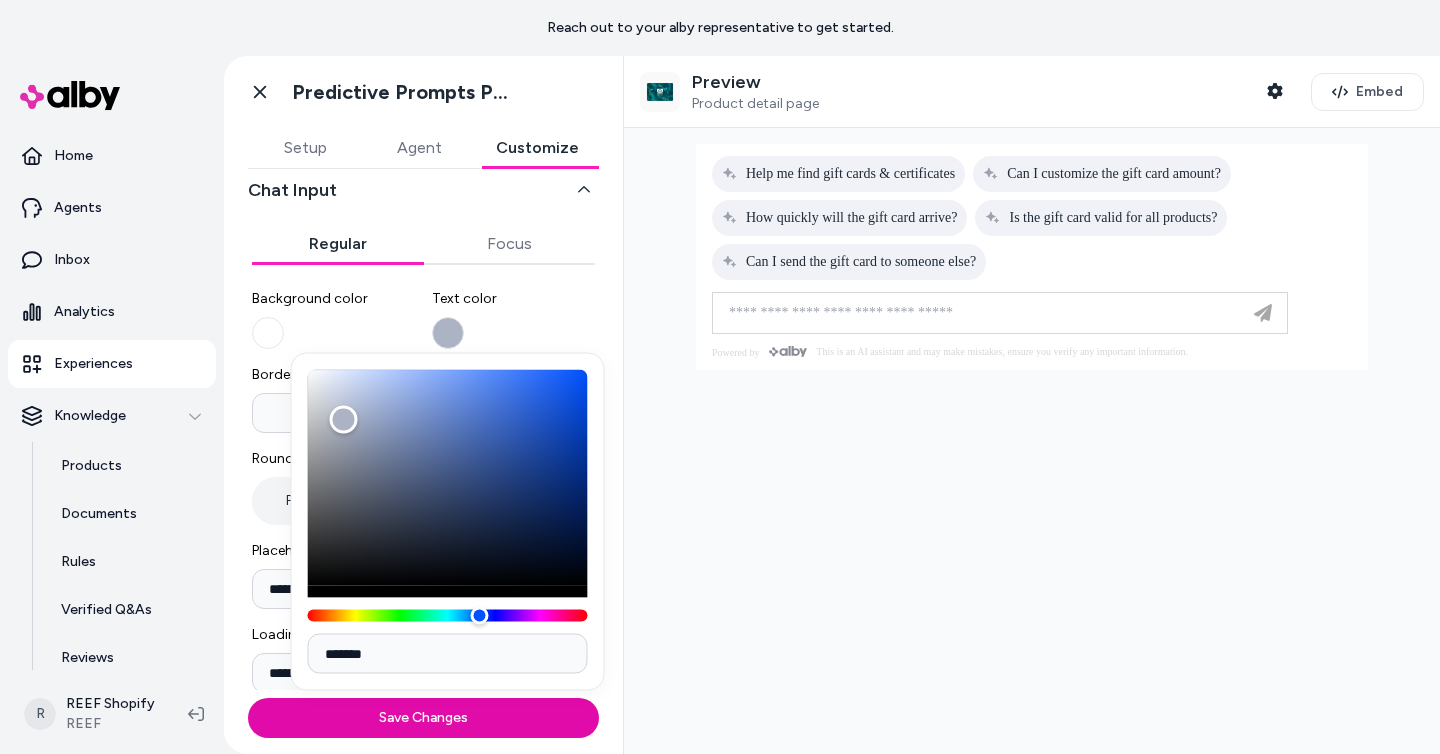 click on "*******" at bounding box center (448, 654) 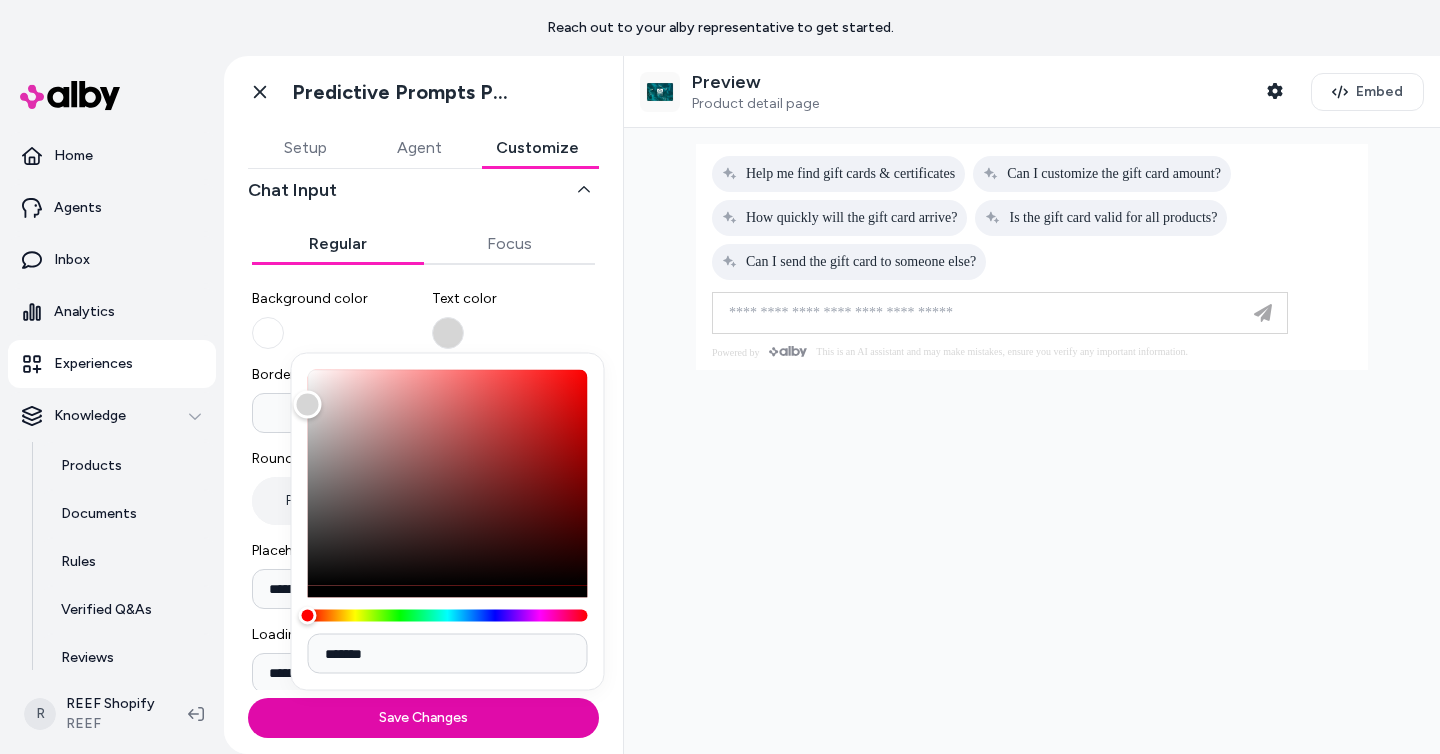 click on "Text color" at bounding box center [514, 319] 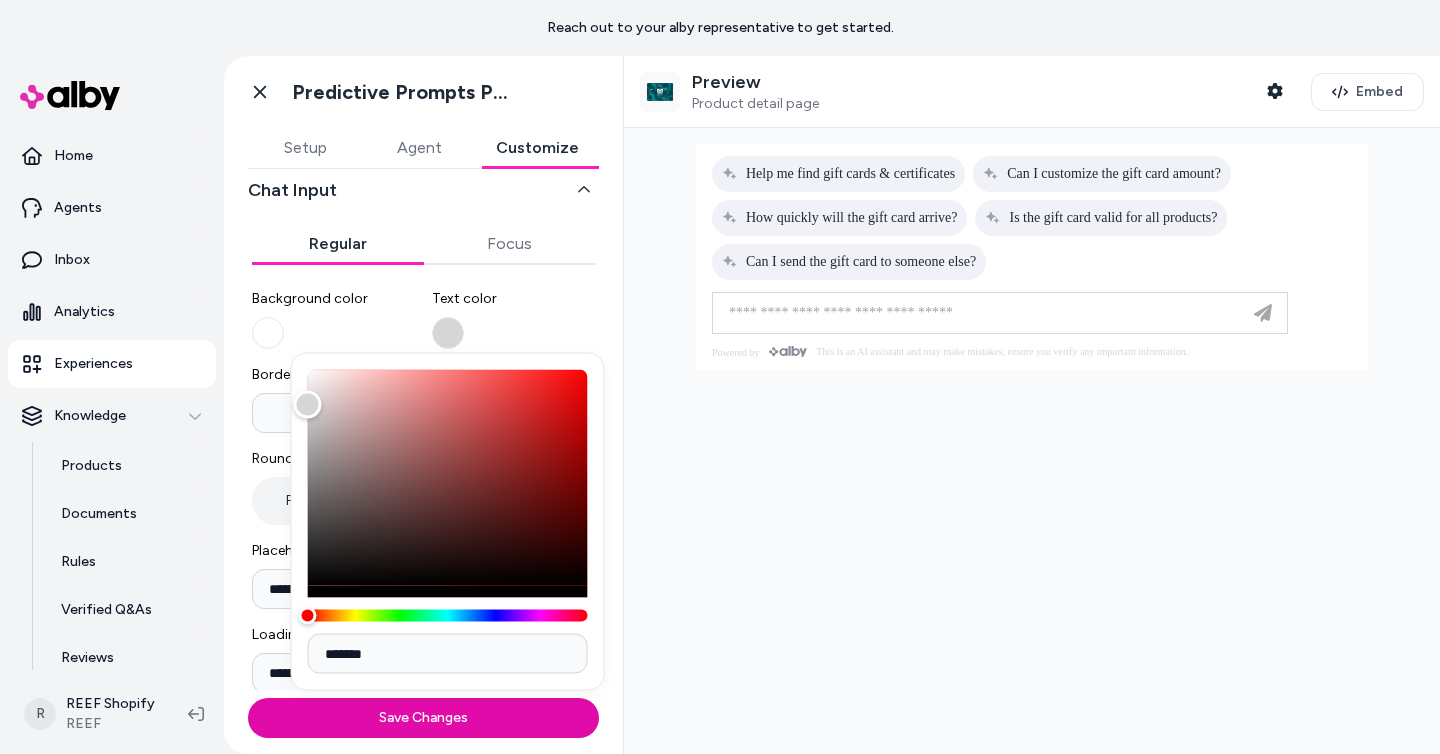 click on "*******" at bounding box center [448, 654] 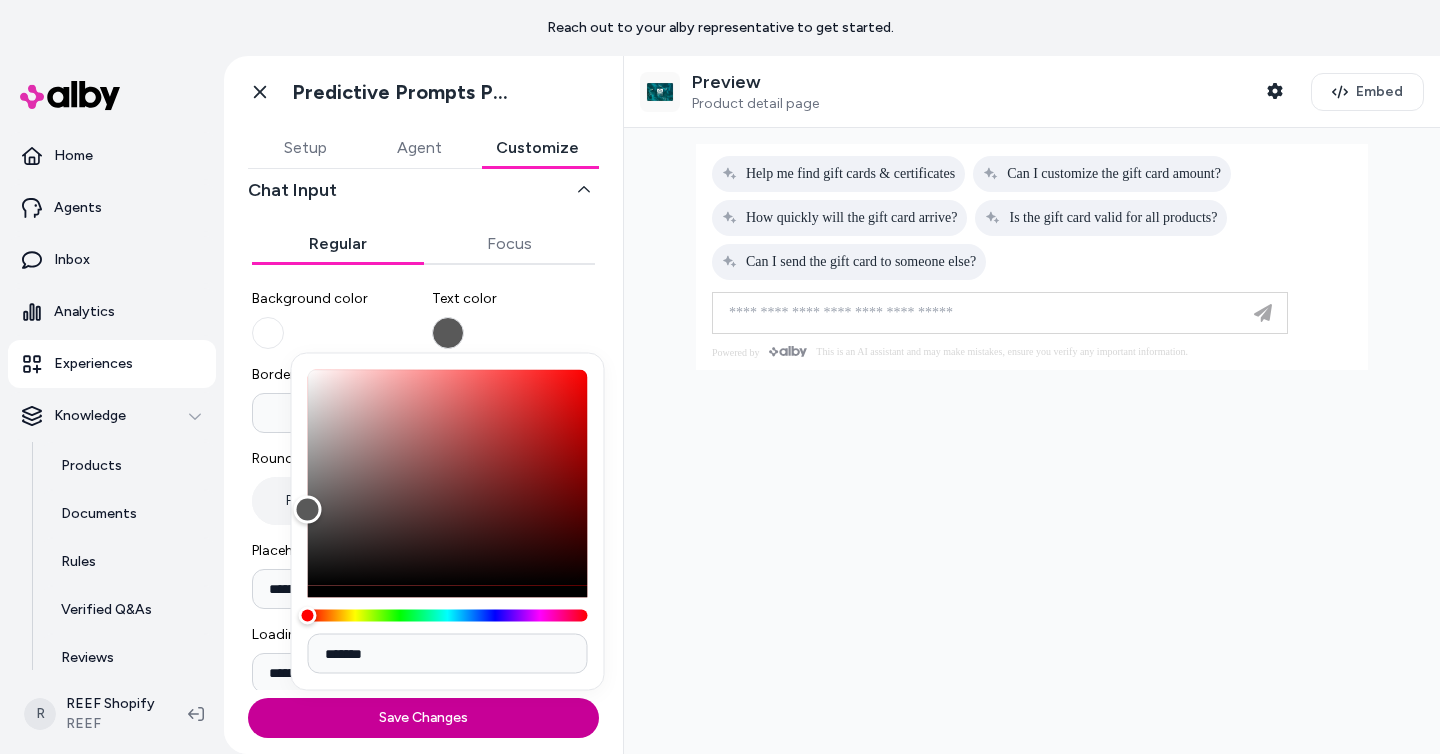 type on "*******" 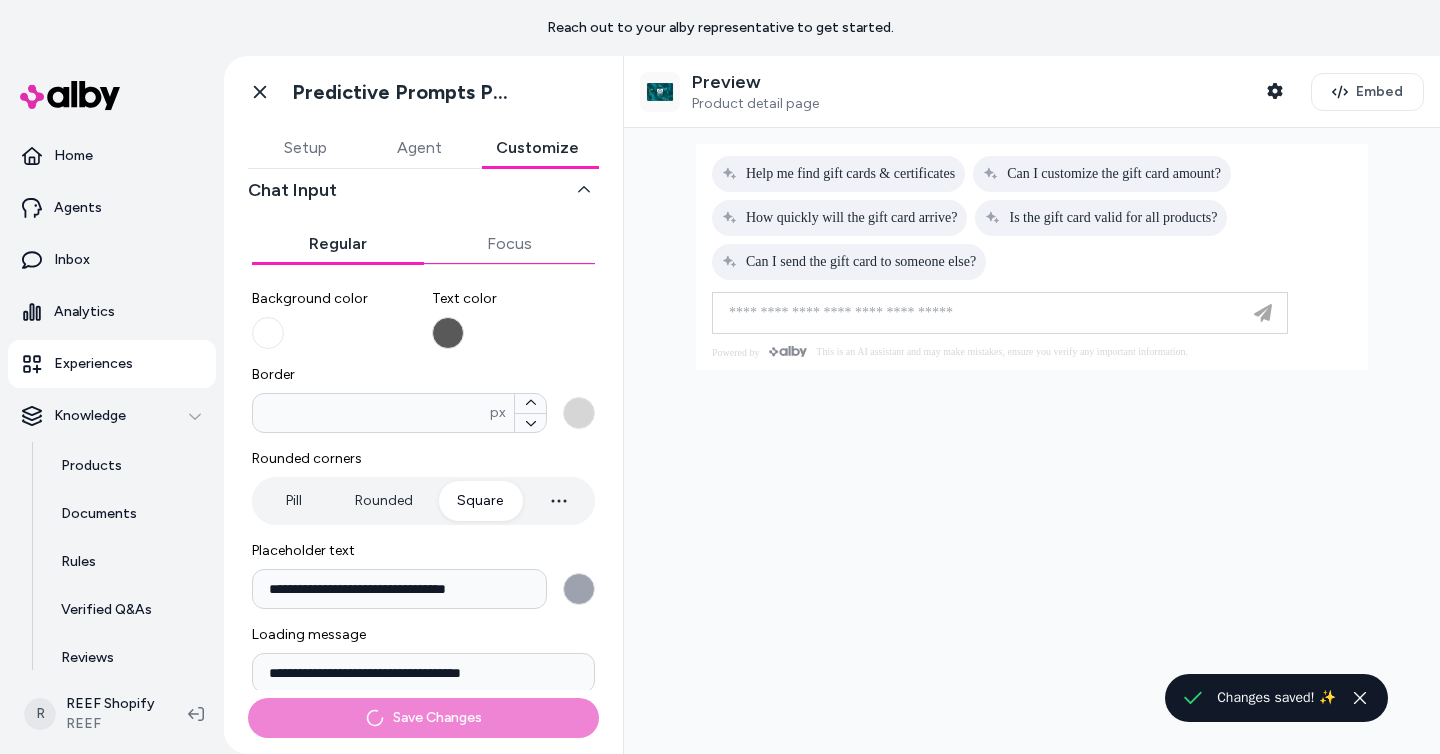 click on "**********" at bounding box center (423, 426) 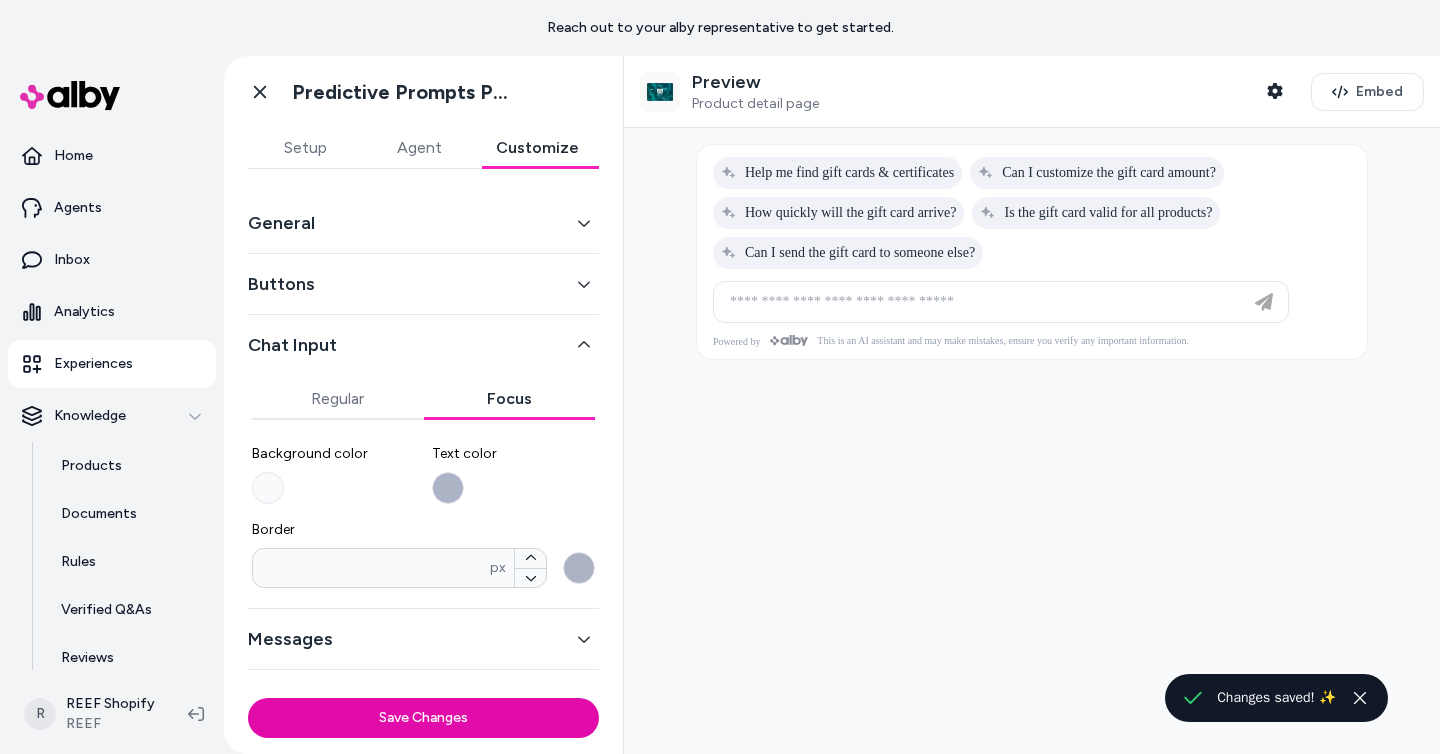 click on "Text color" at bounding box center [448, 488] 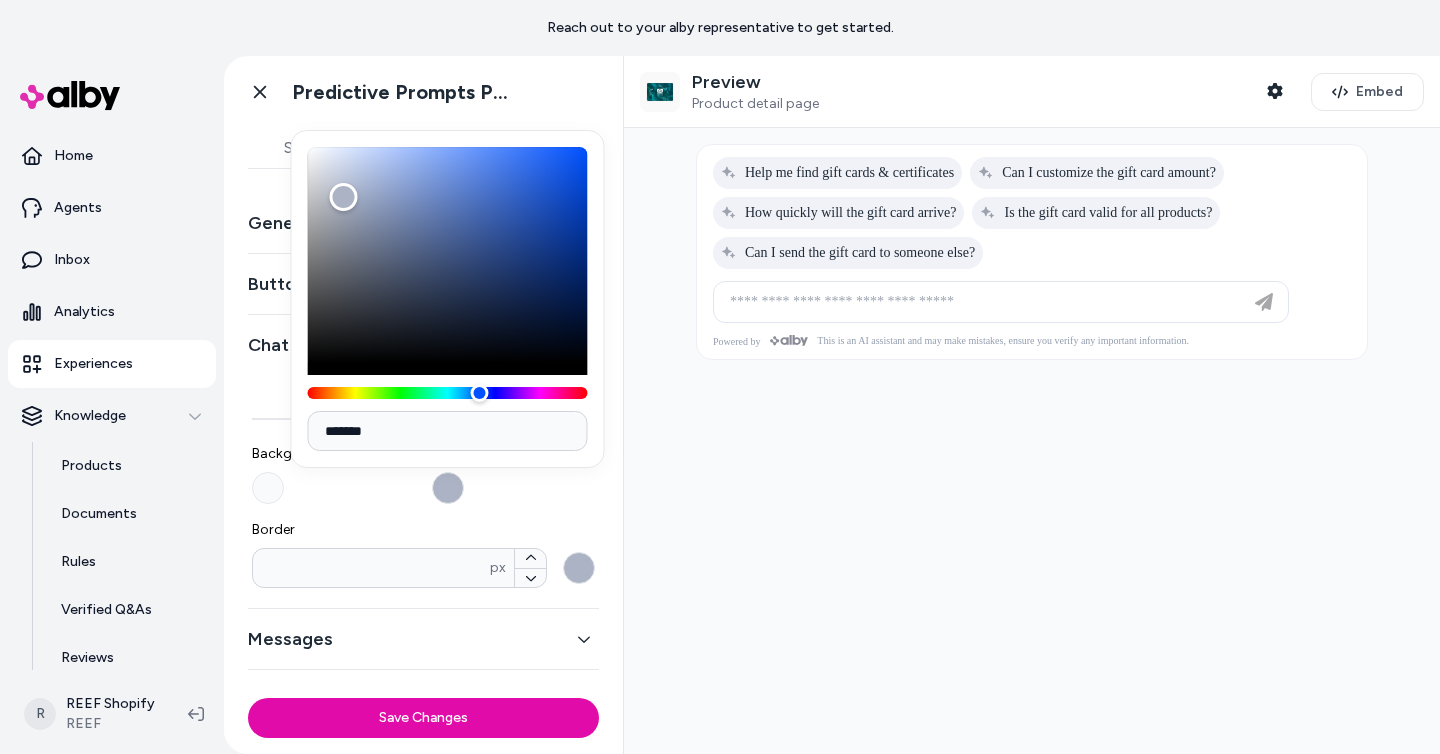 click on "*******" at bounding box center (448, 431) 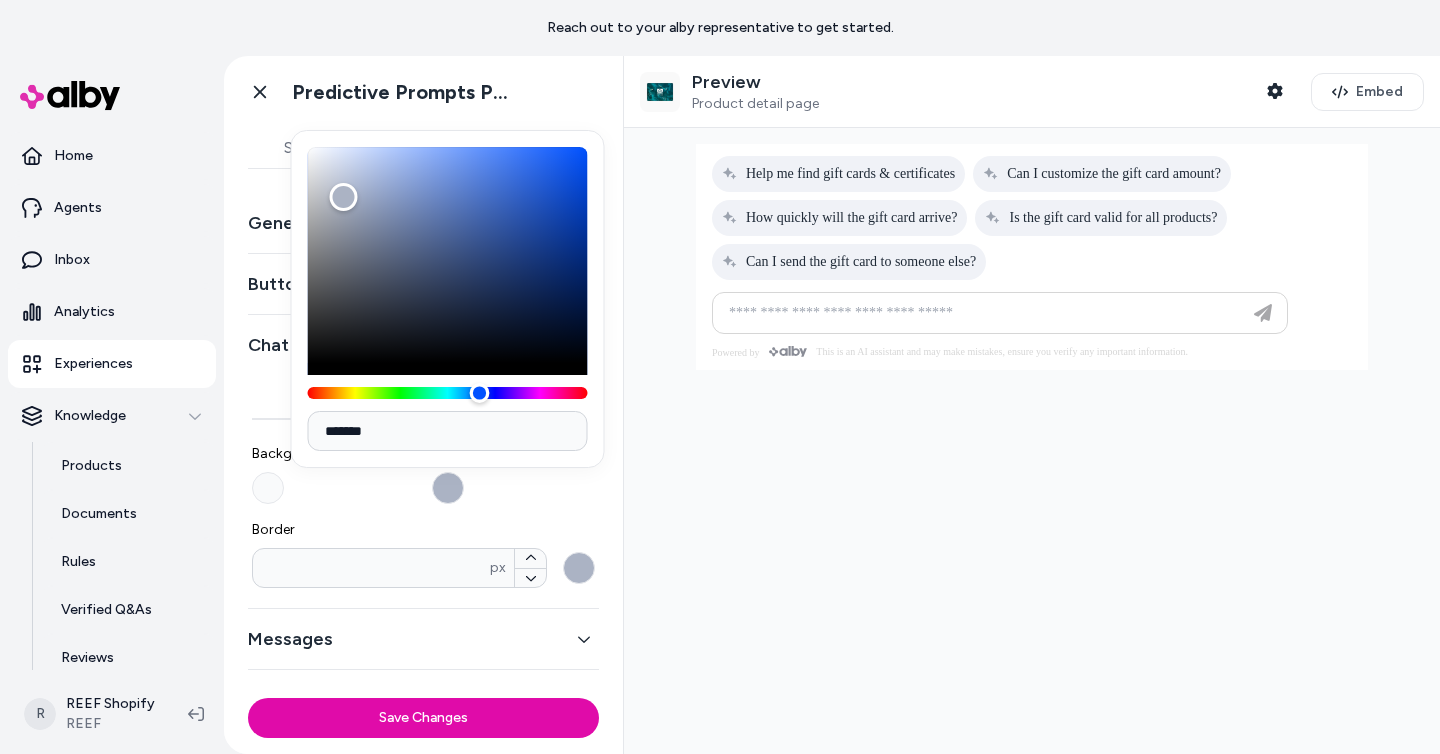 type on "*******" 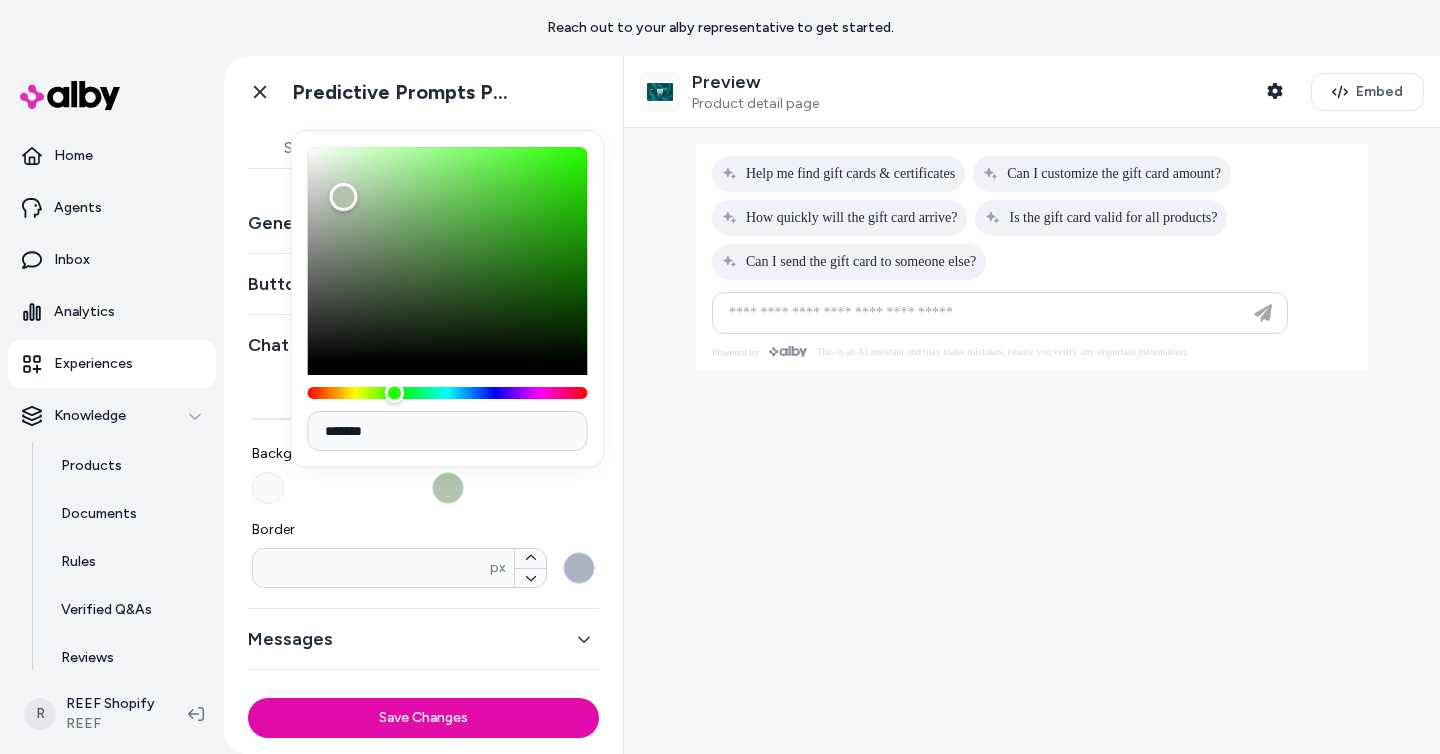 click at bounding box center (448, 393) 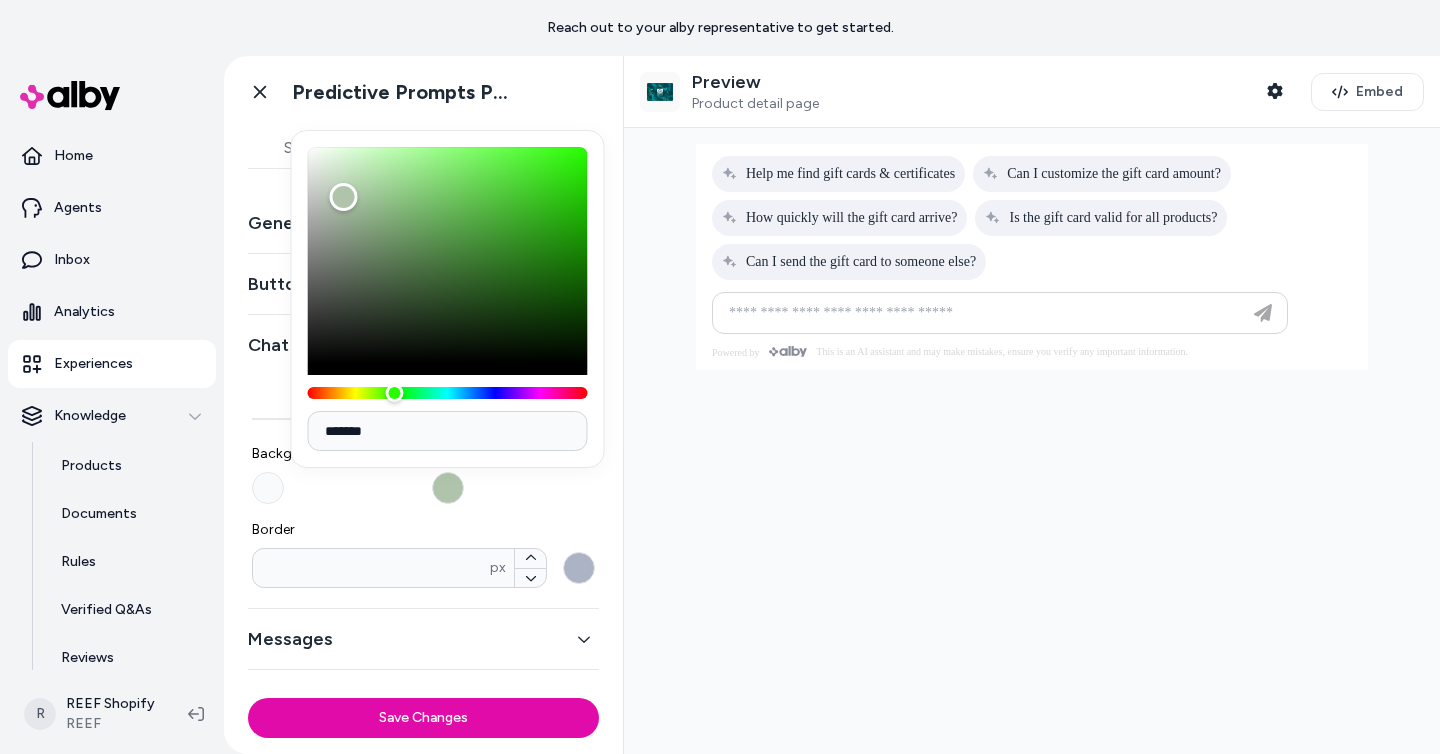 click on "Text color" at bounding box center (514, 474) 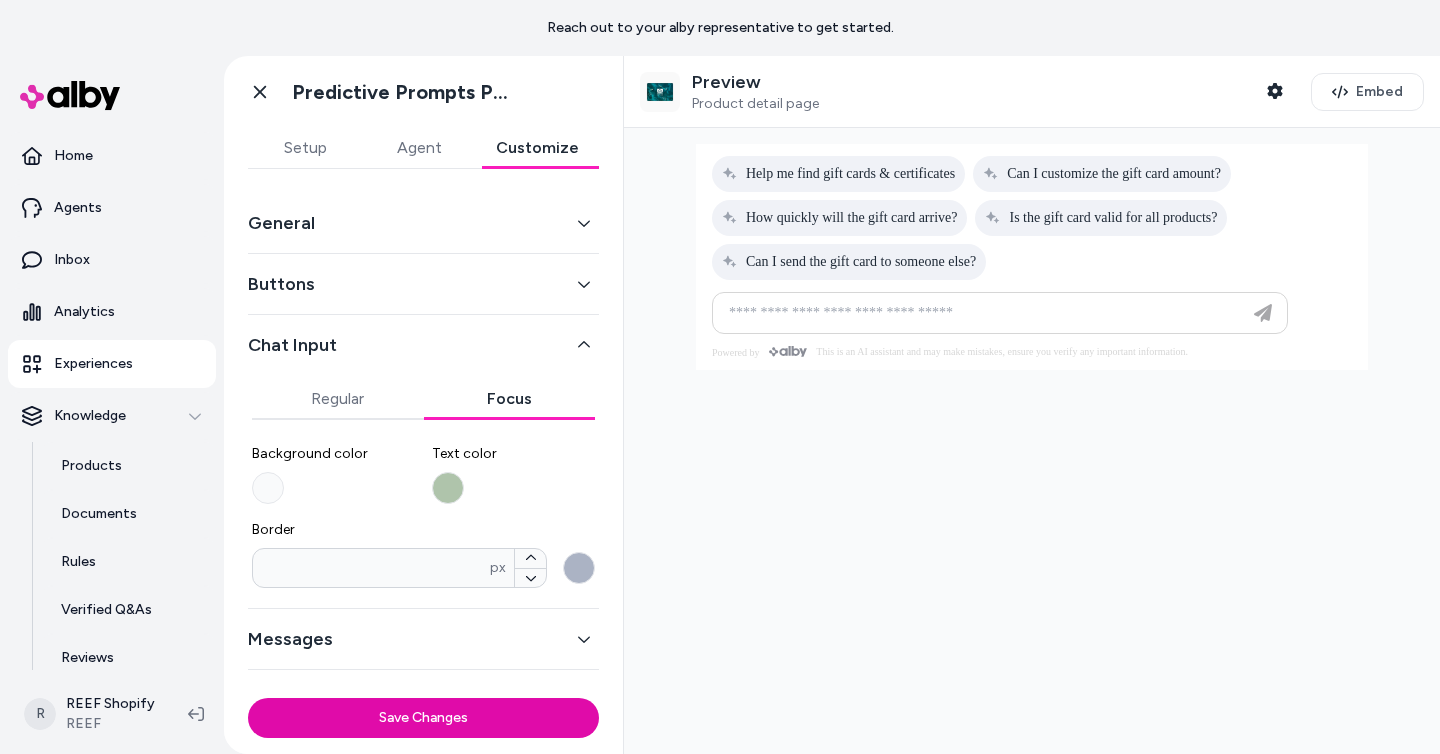 click on "Text color" at bounding box center [448, 488] 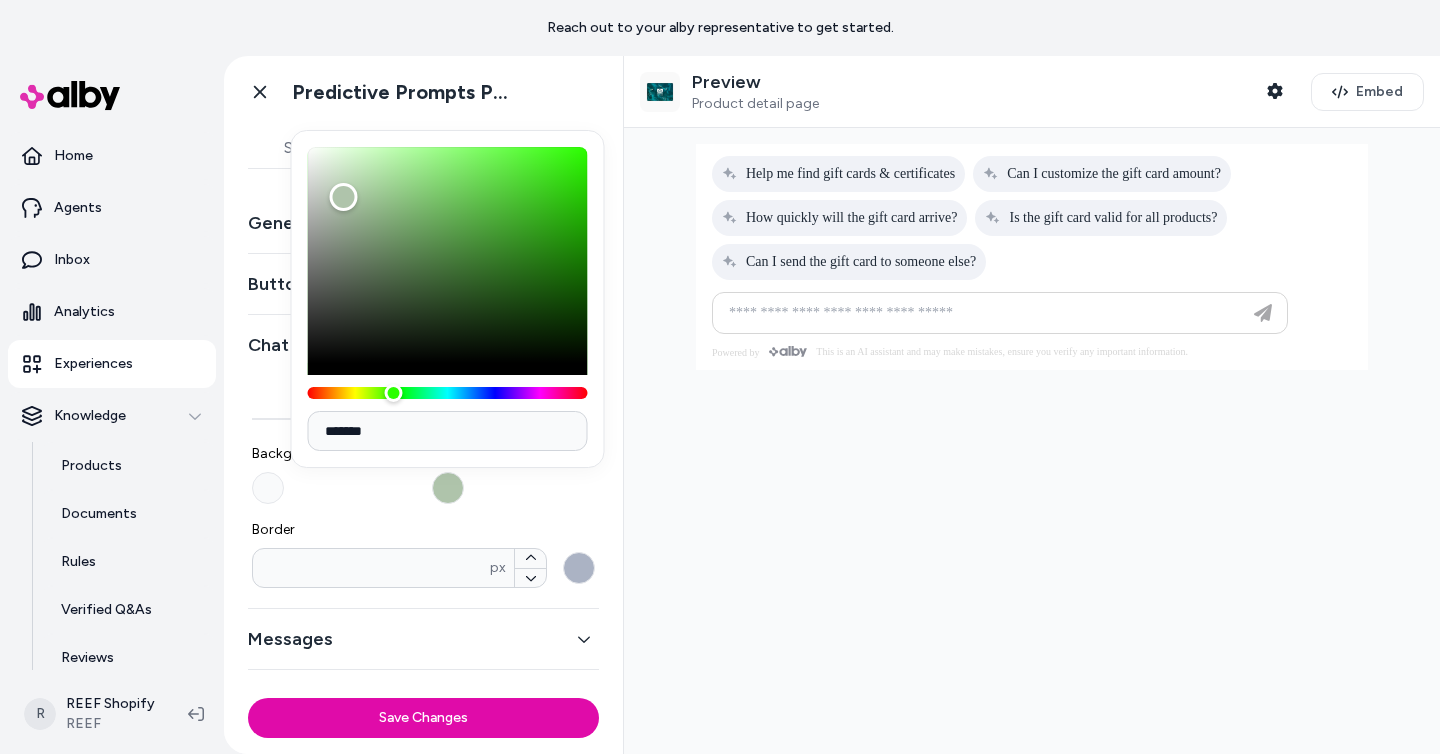 click on "*******" at bounding box center (448, 431) 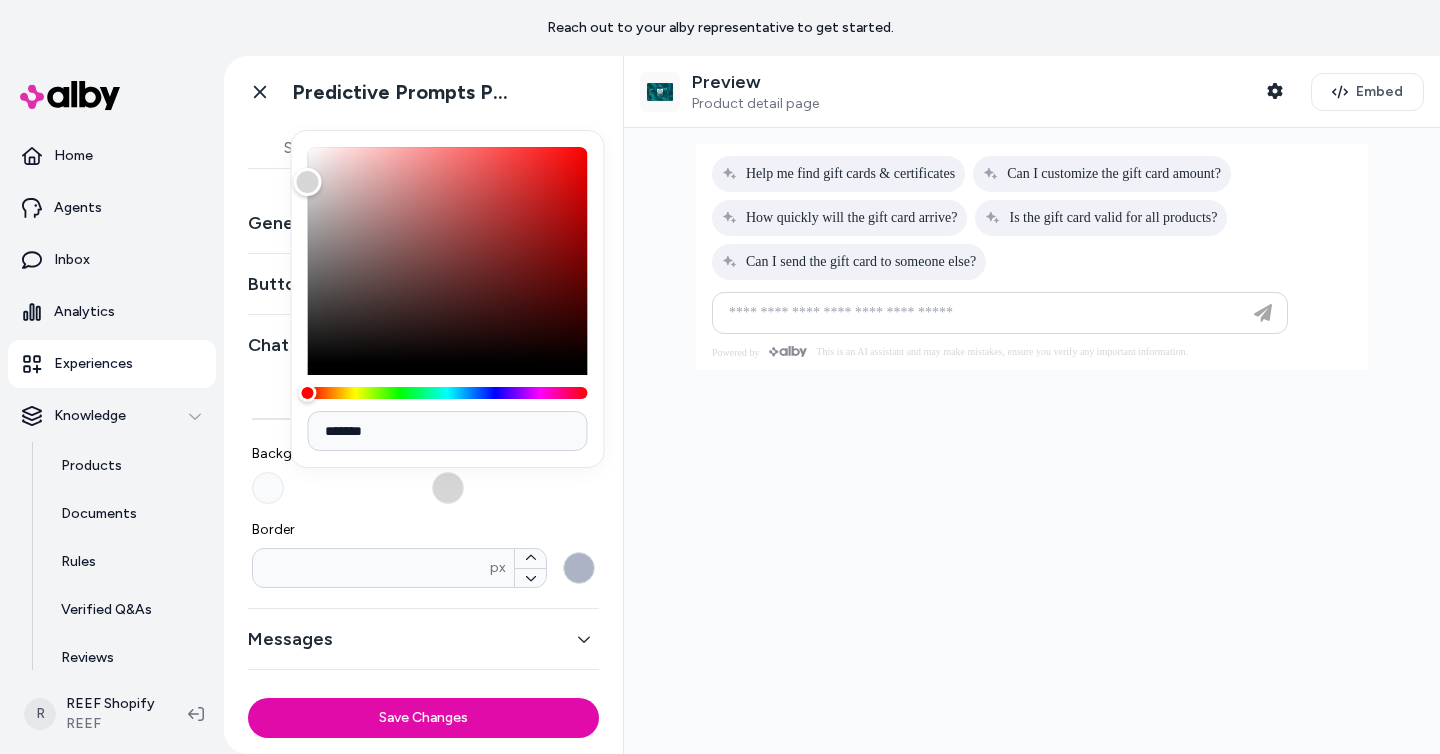 click on "*******" at bounding box center (448, 431) 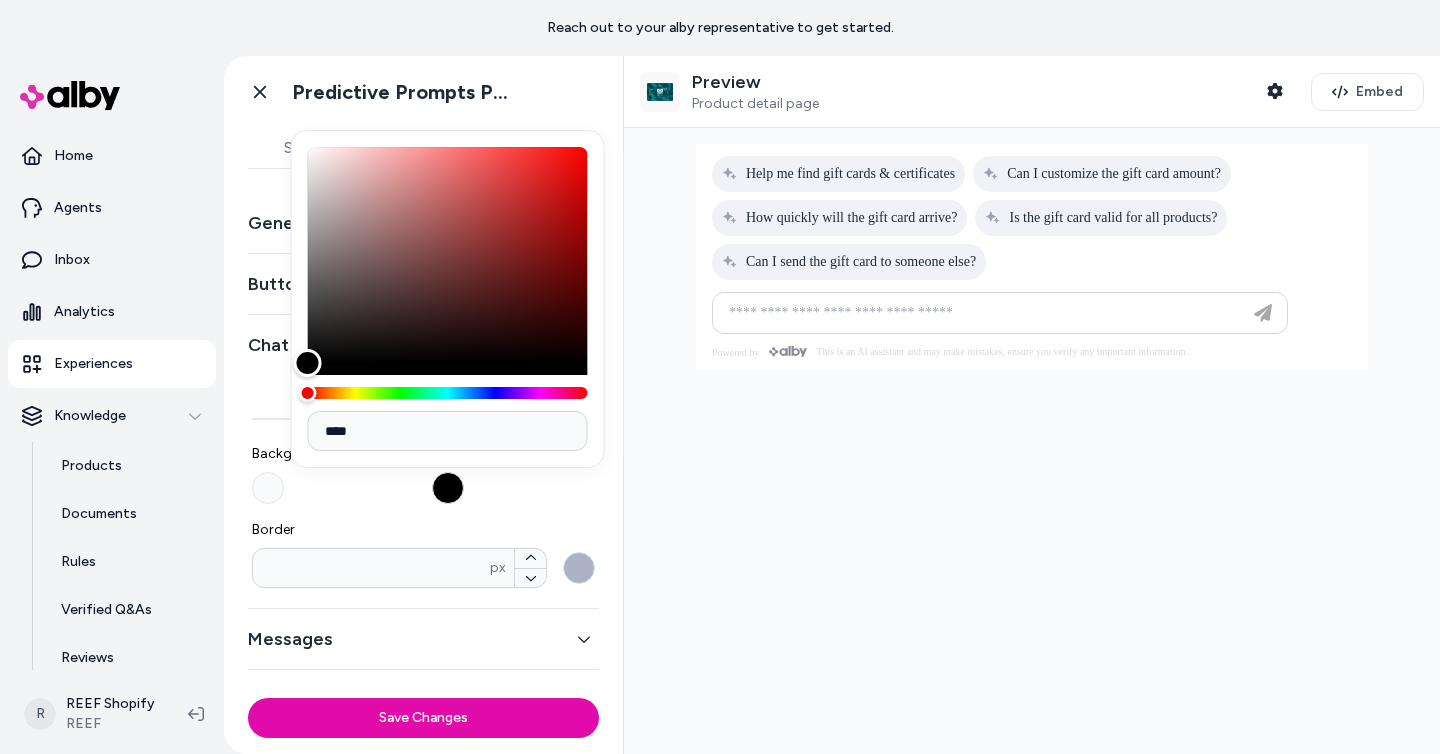 type on "****" 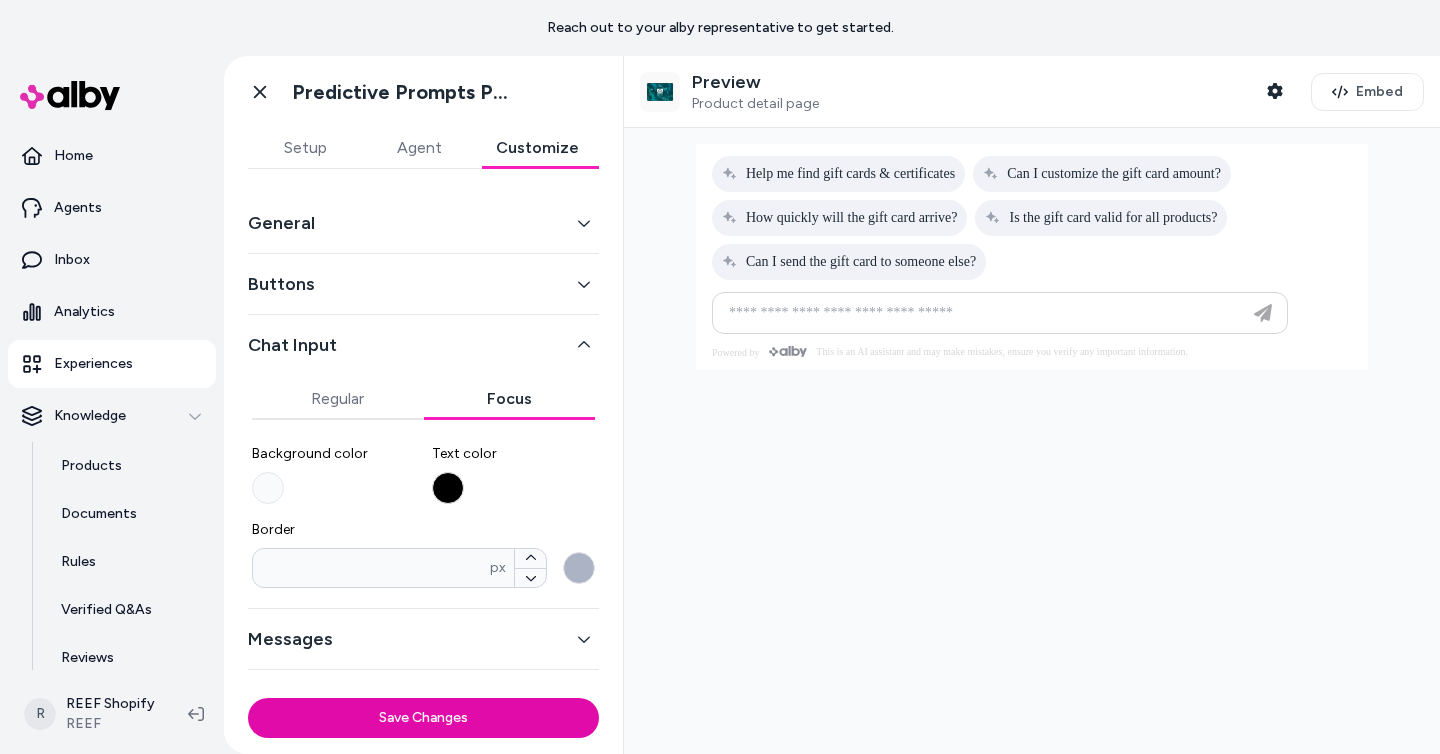 click at bounding box center [1000, 313] 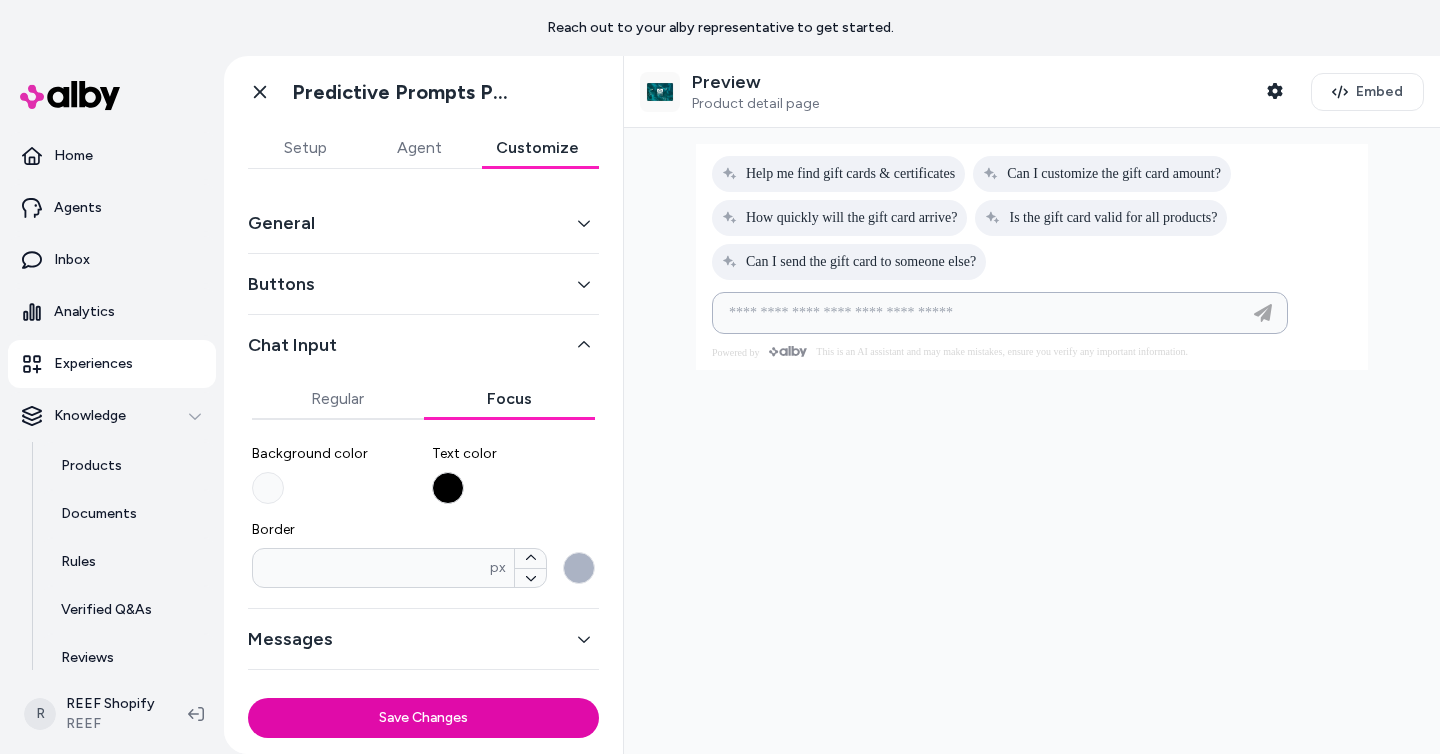 click at bounding box center (980, 313) 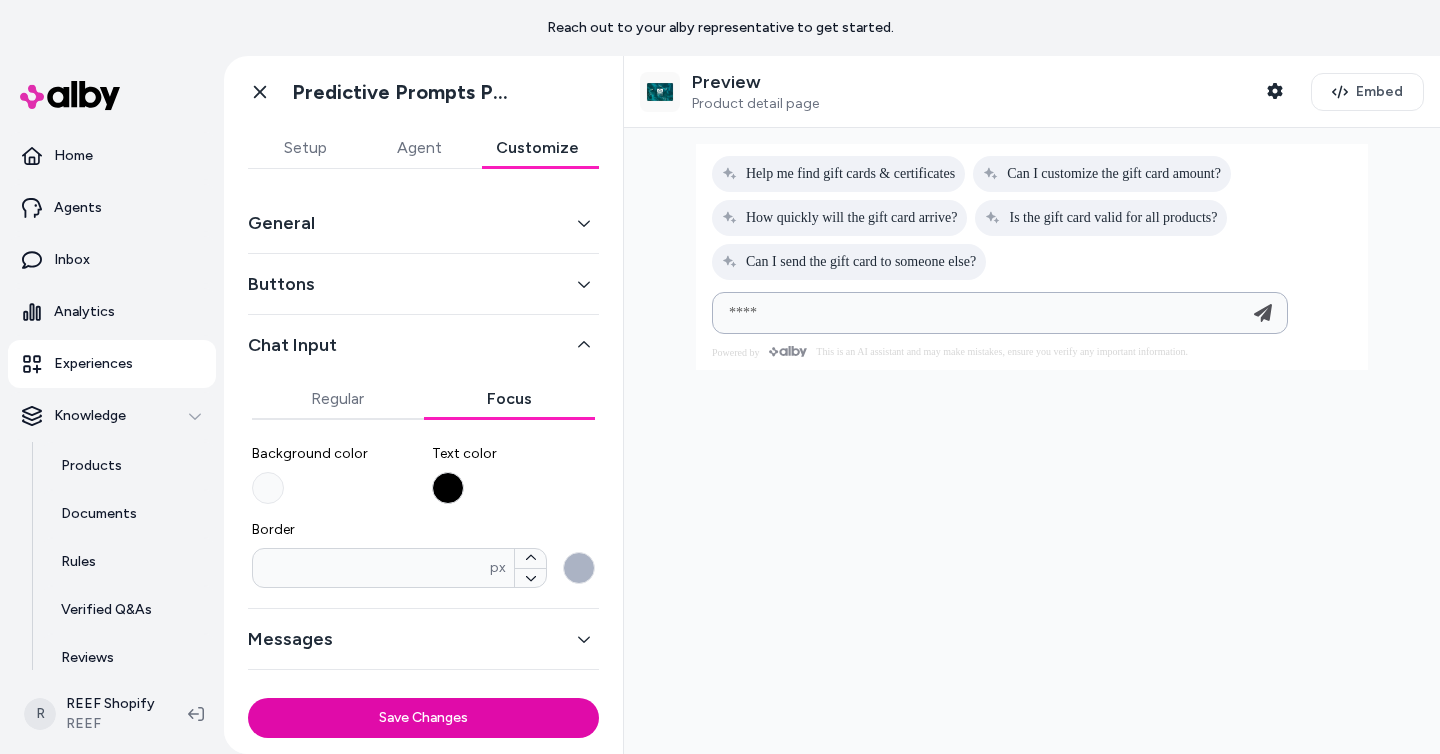 type on "****" 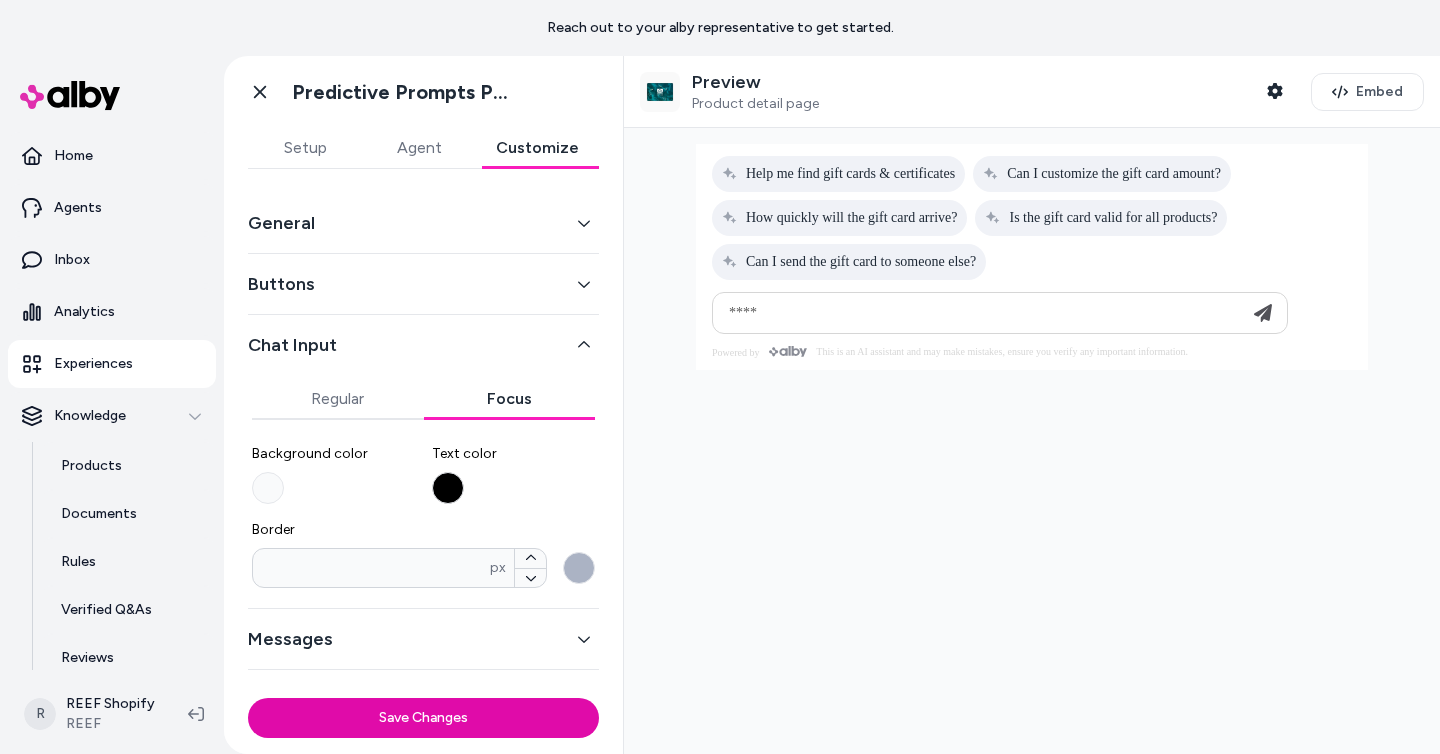 click at bounding box center [1032, 441] 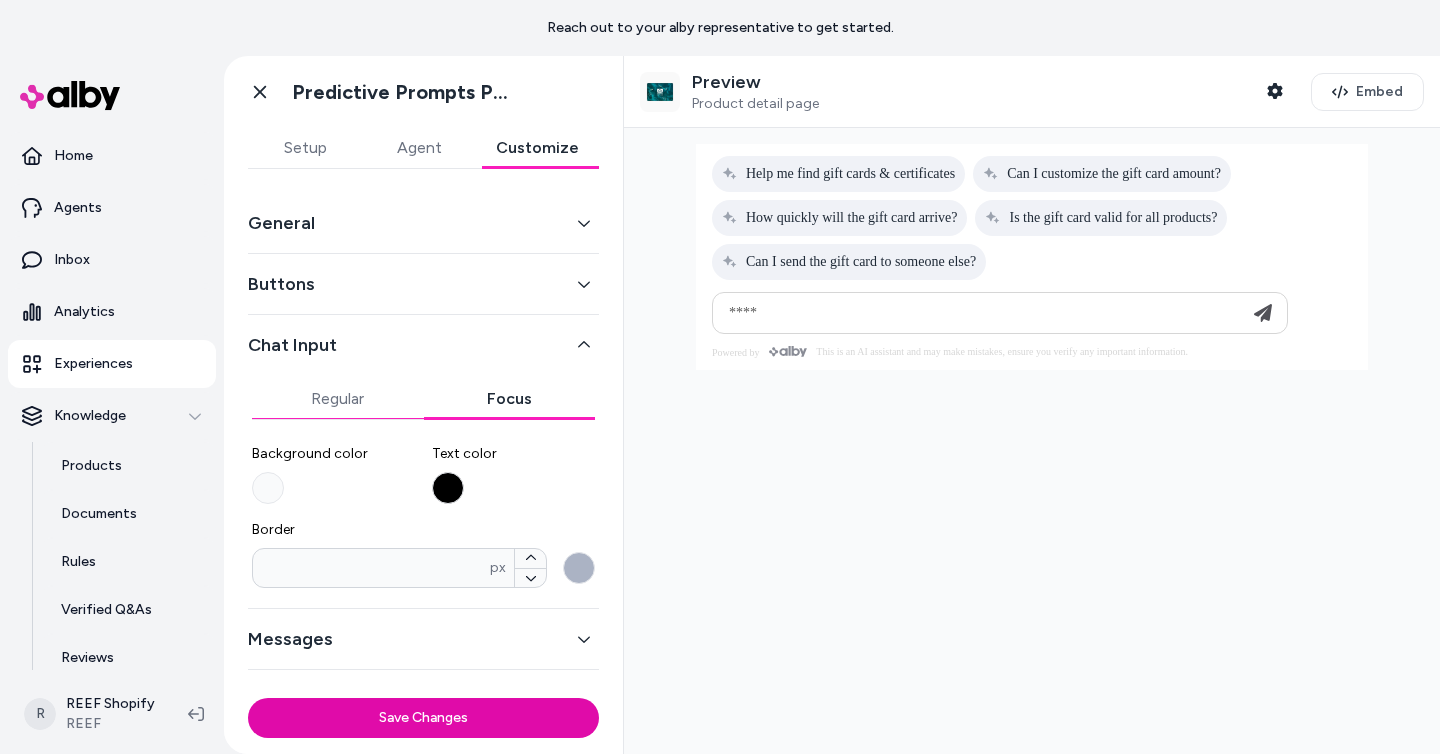 click on "Regular" at bounding box center [338, 399] 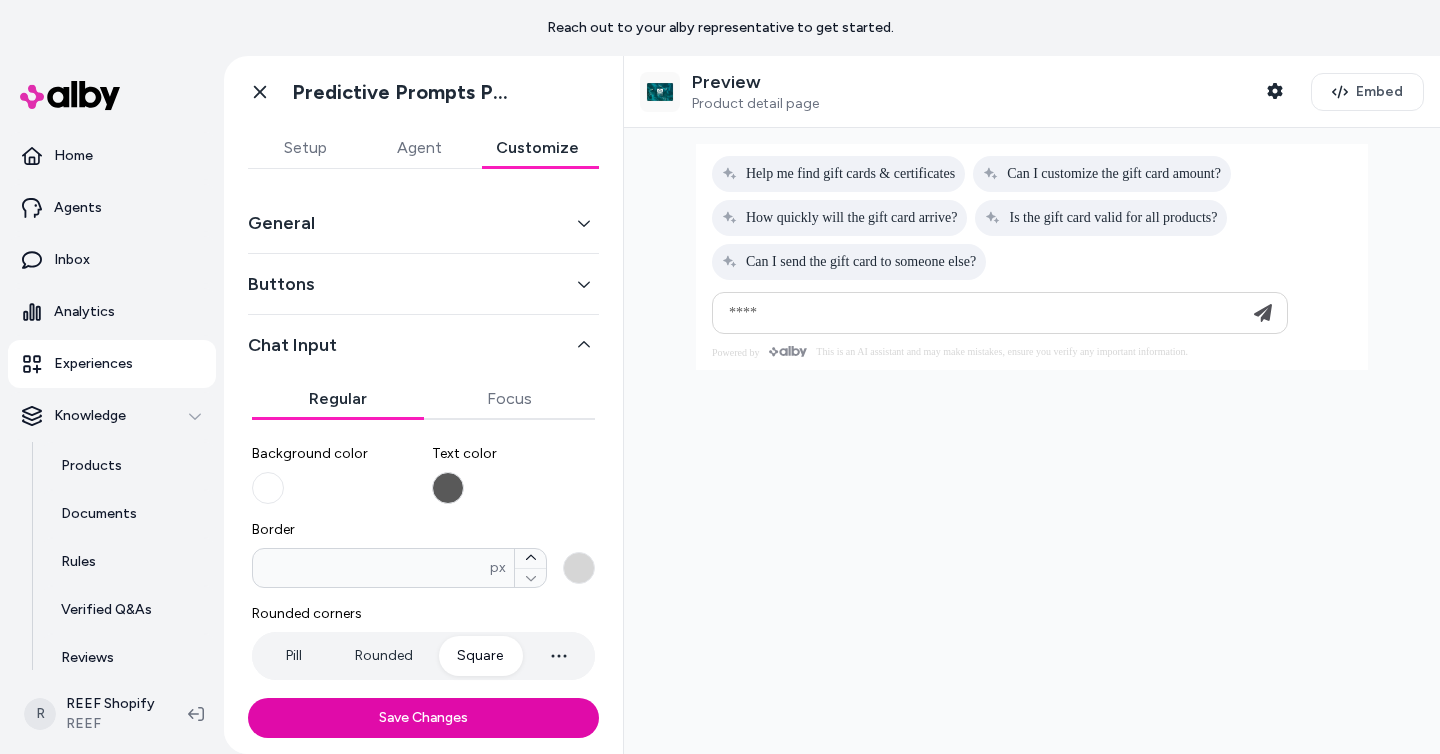 click on "Square" at bounding box center (480, 656) 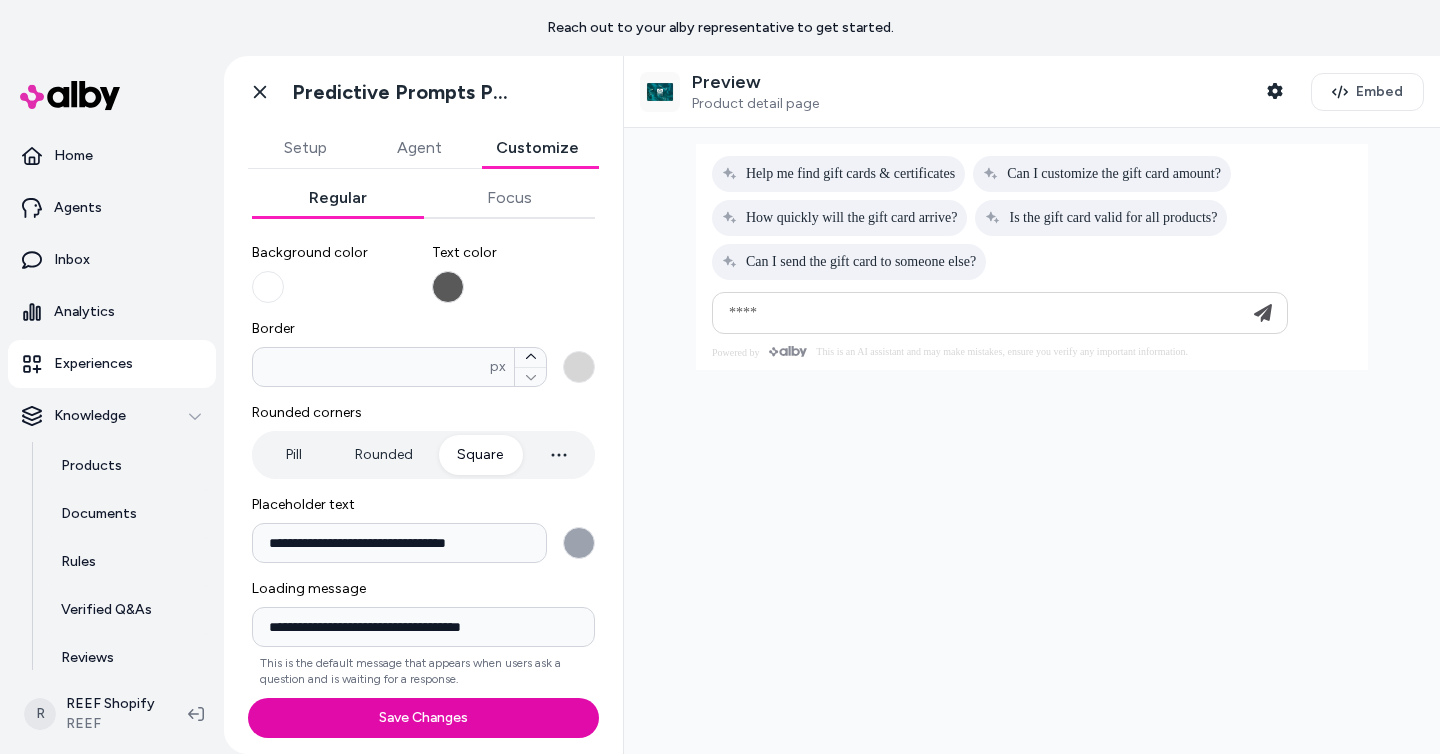 scroll, scrollTop: 204, scrollLeft: 0, axis: vertical 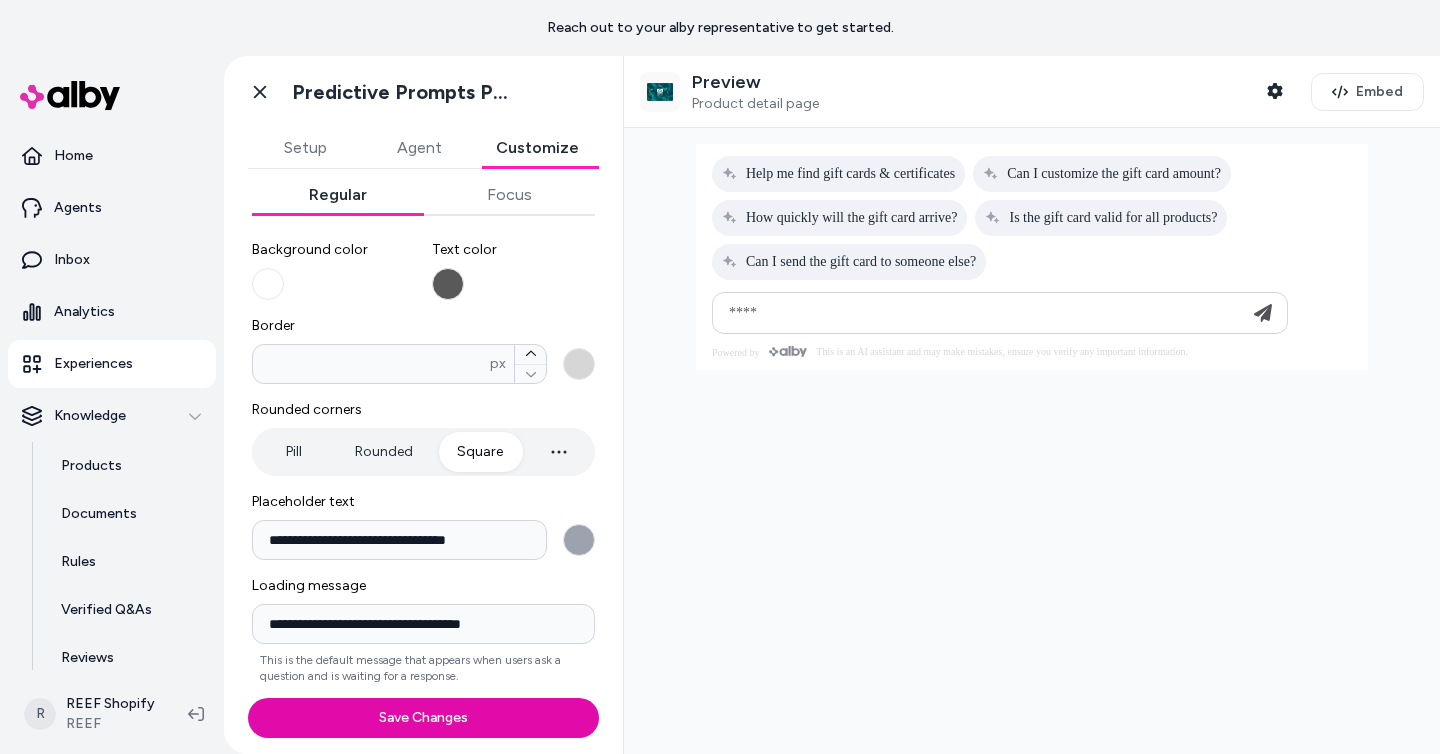 click on "**********" at bounding box center (579, 540) 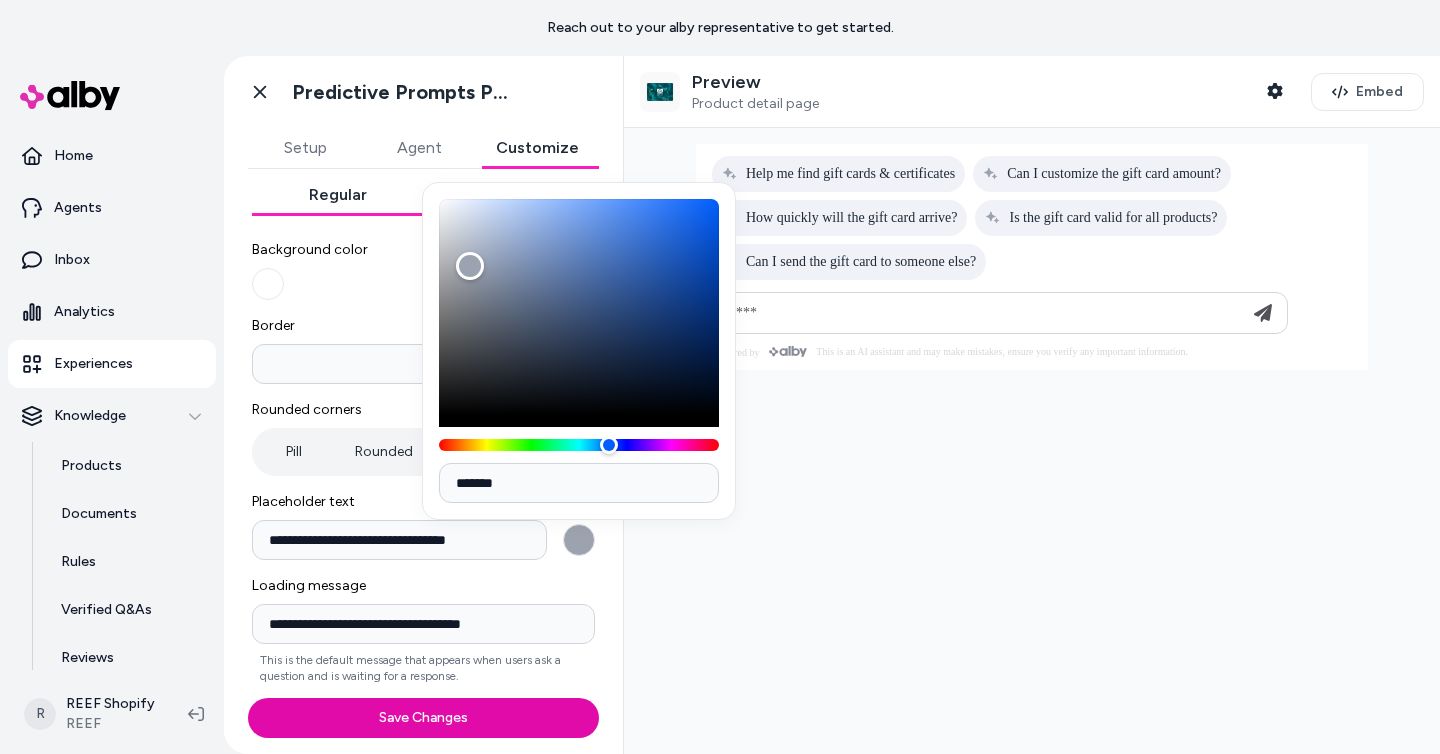 click on "*******" at bounding box center [579, 483] 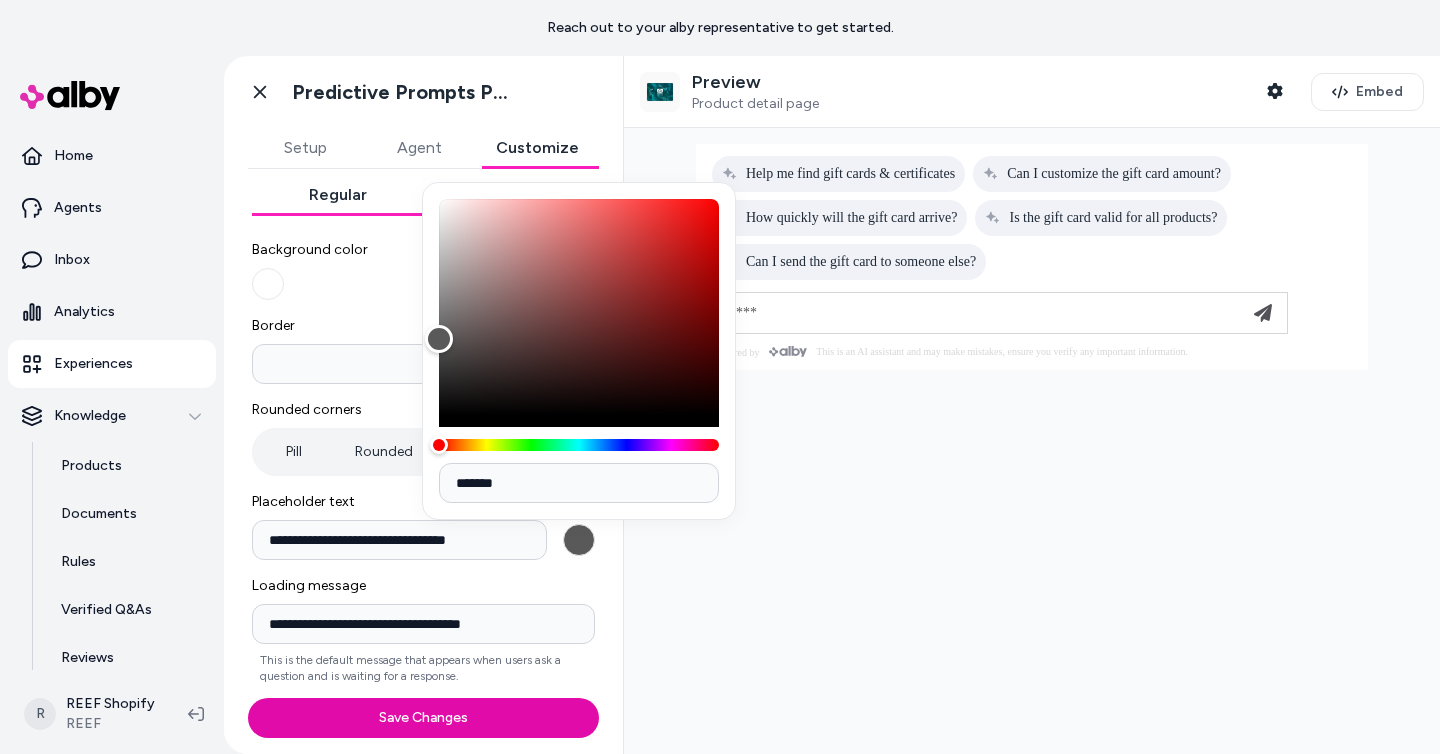 type on "*******" 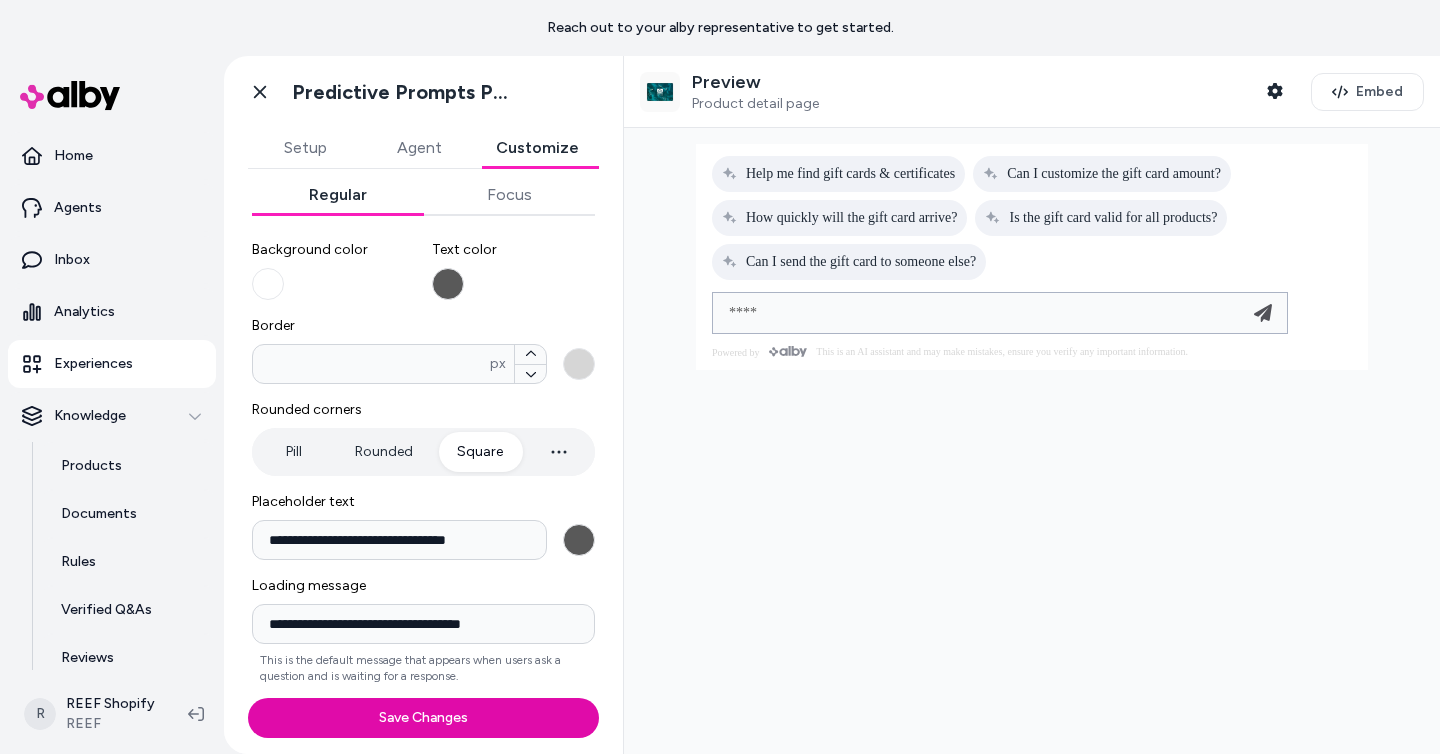 click on "****" at bounding box center [980, 313] 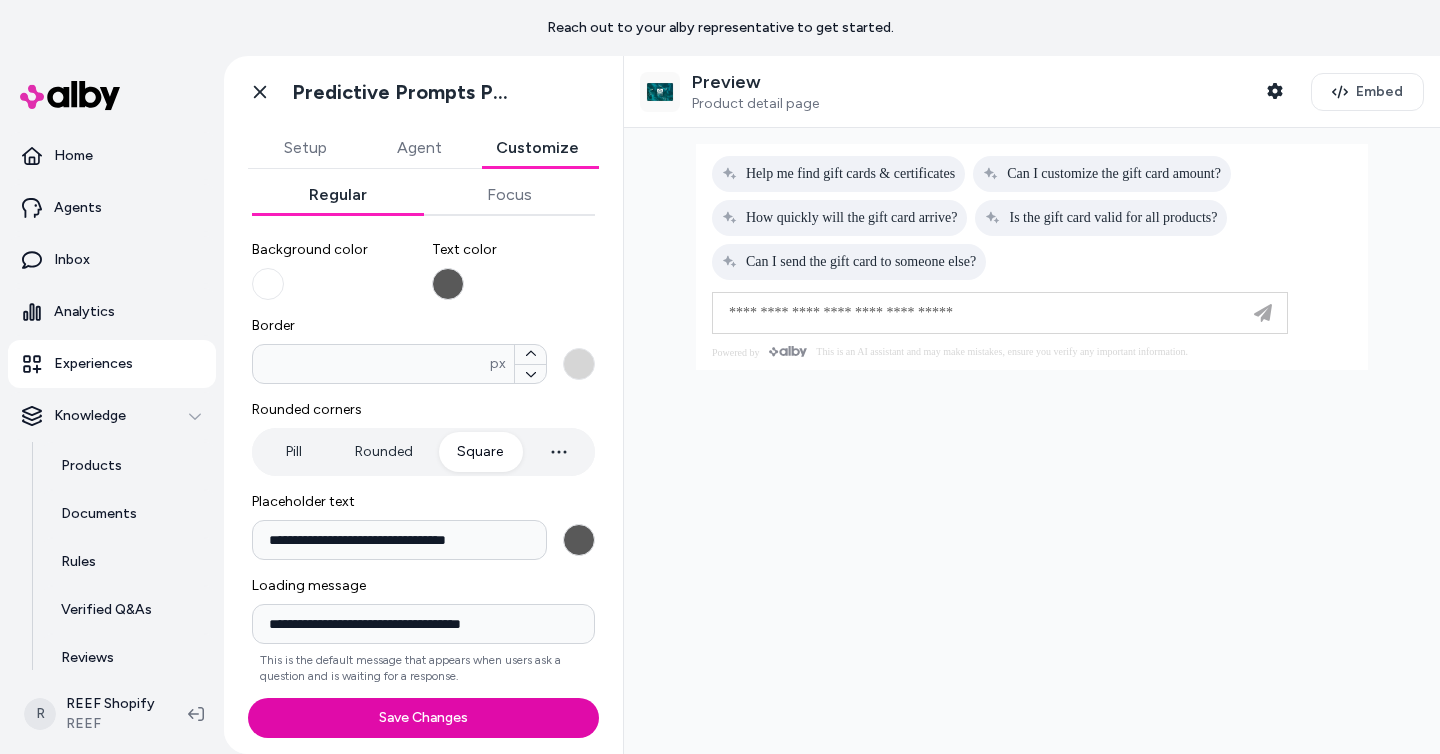 click at bounding box center (1032, 441) 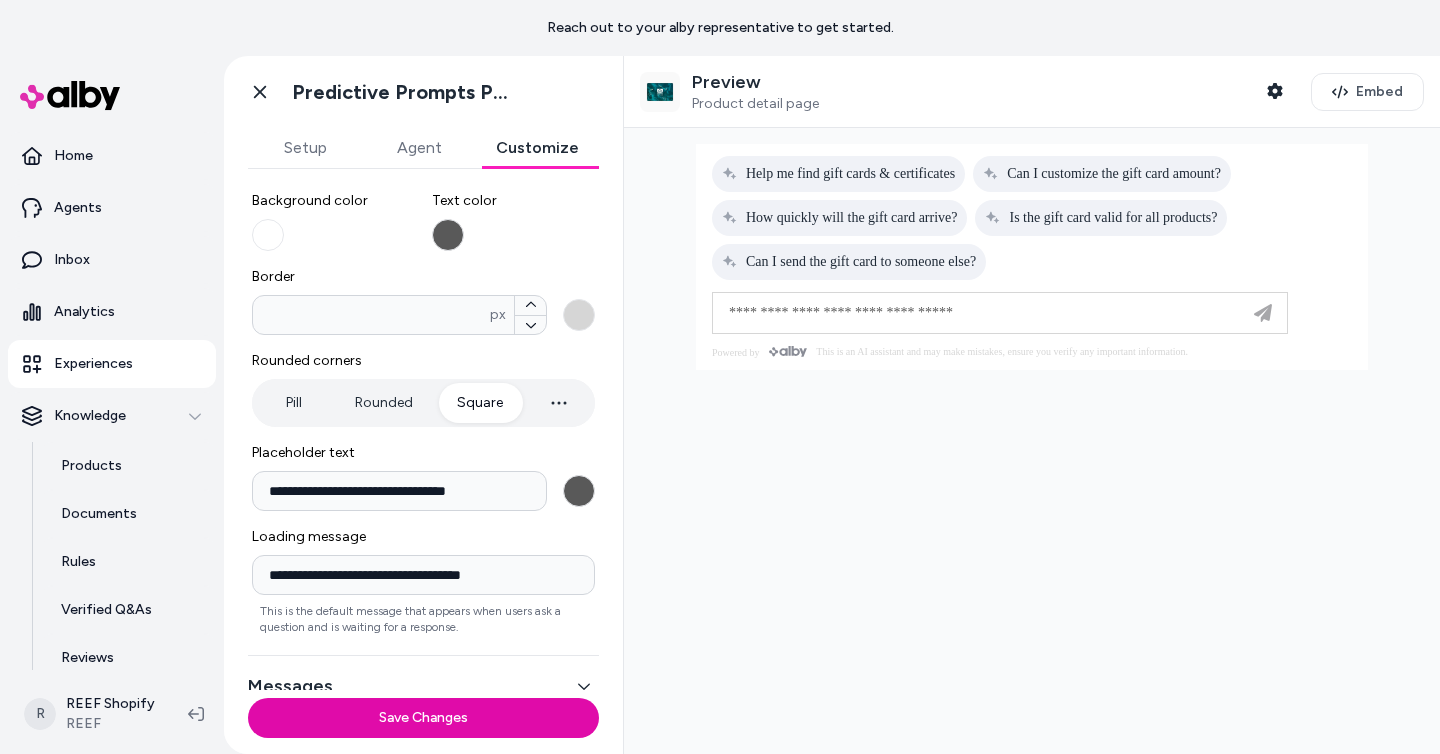 scroll, scrollTop: 280, scrollLeft: 0, axis: vertical 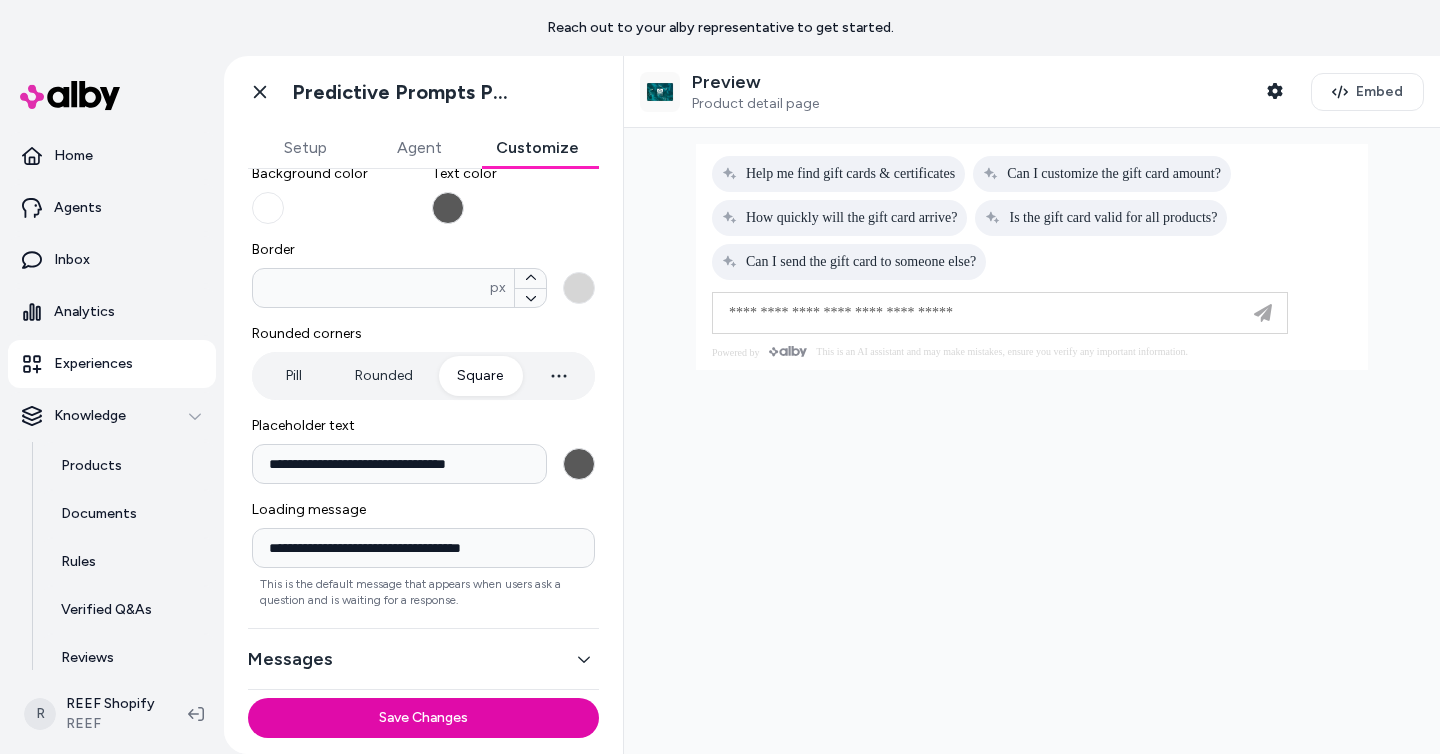click on "Messages" at bounding box center (423, 659) 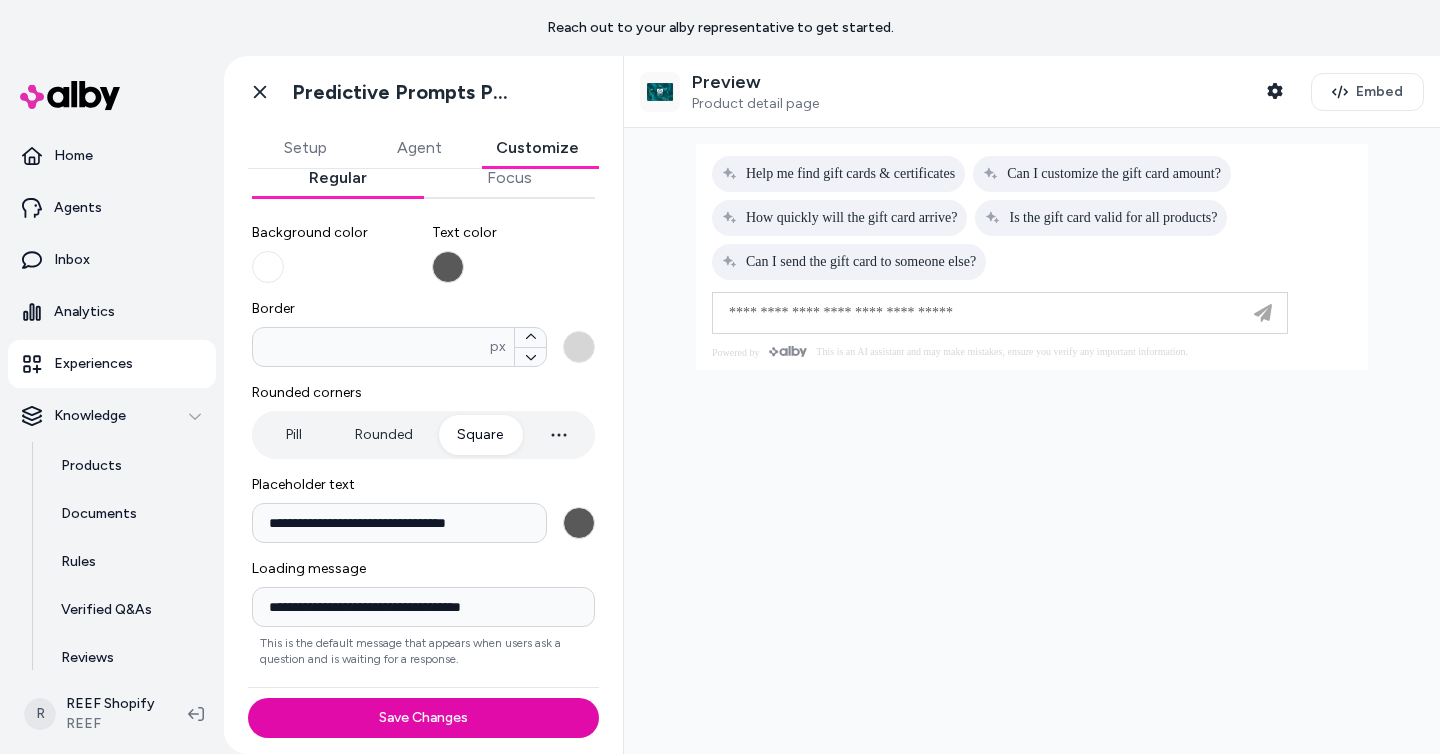 scroll, scrollTop: 213, scrollLeft: 0, axis: vertical 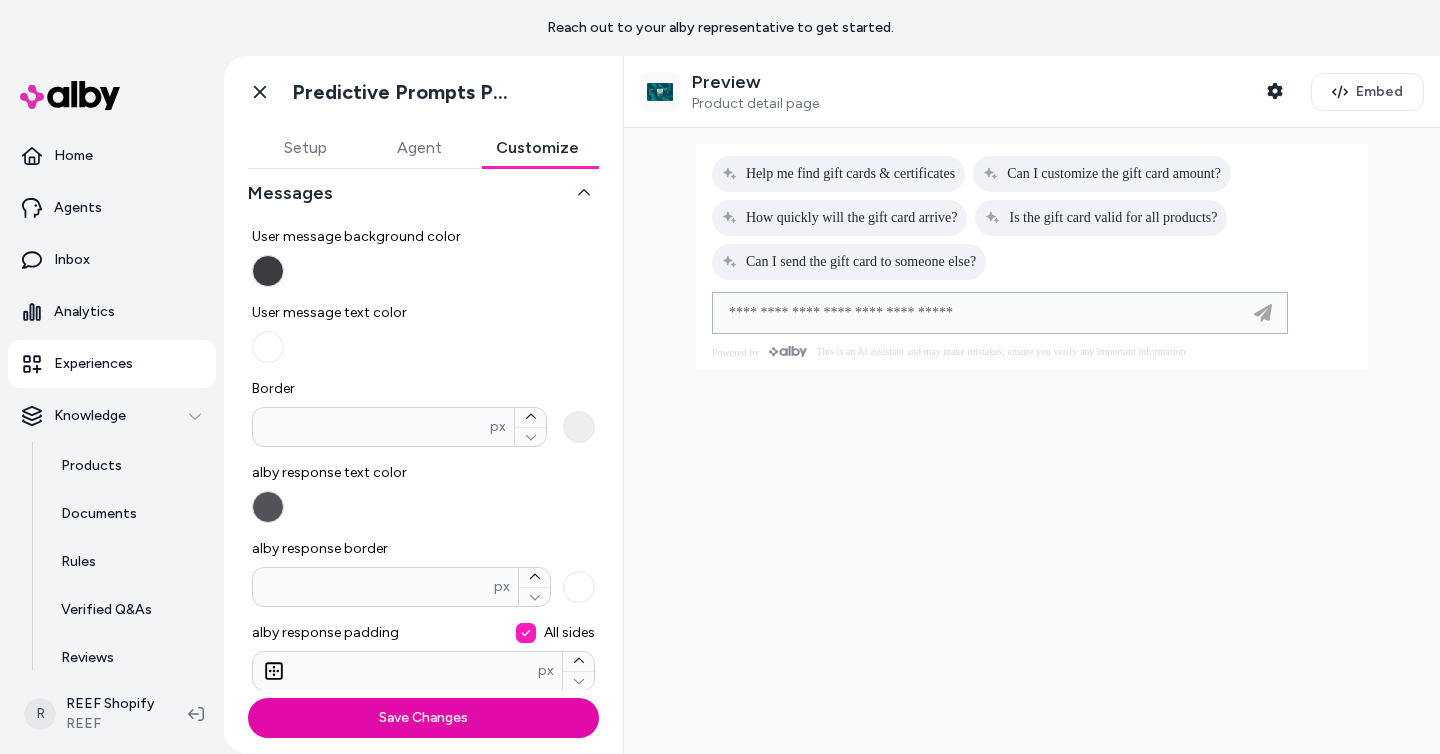 click at bounding box center (980, 313) 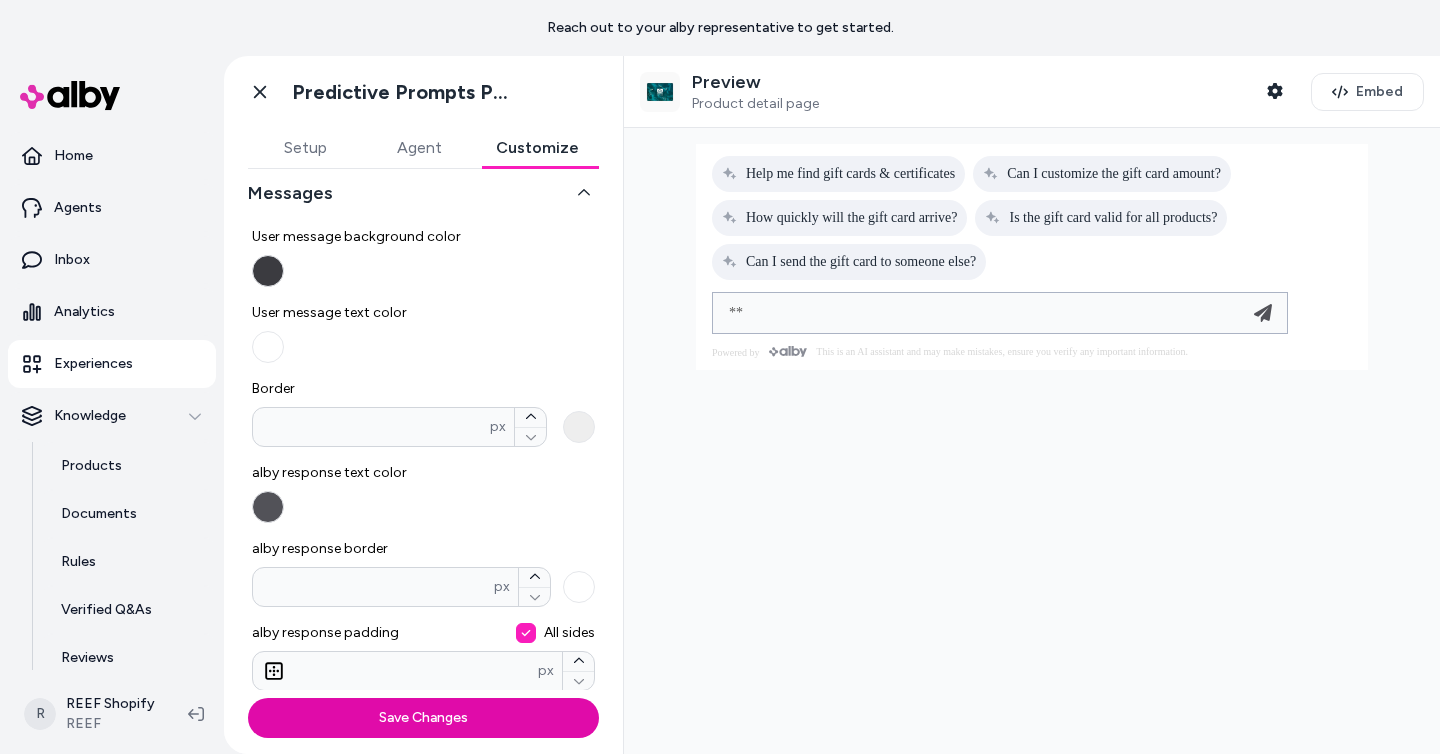 type on "*" 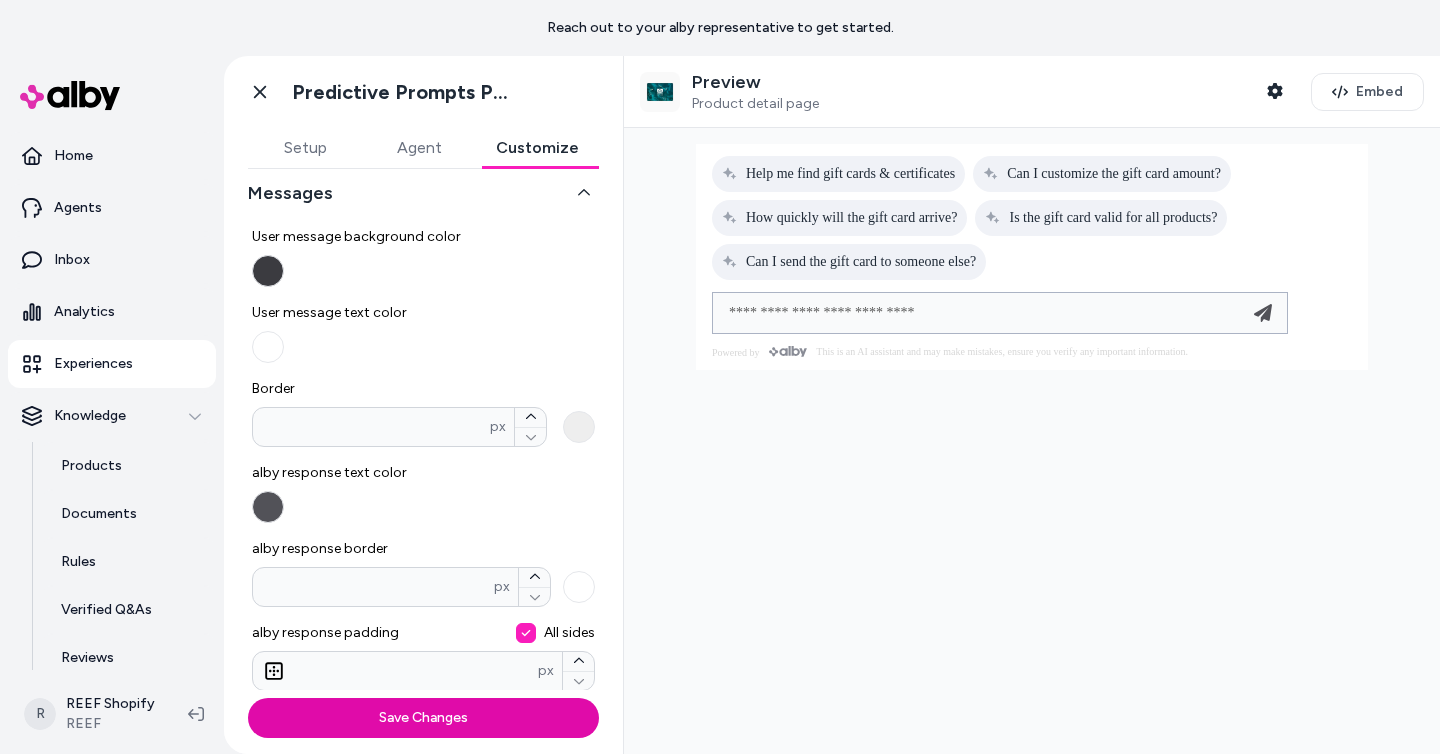 type on "**********" 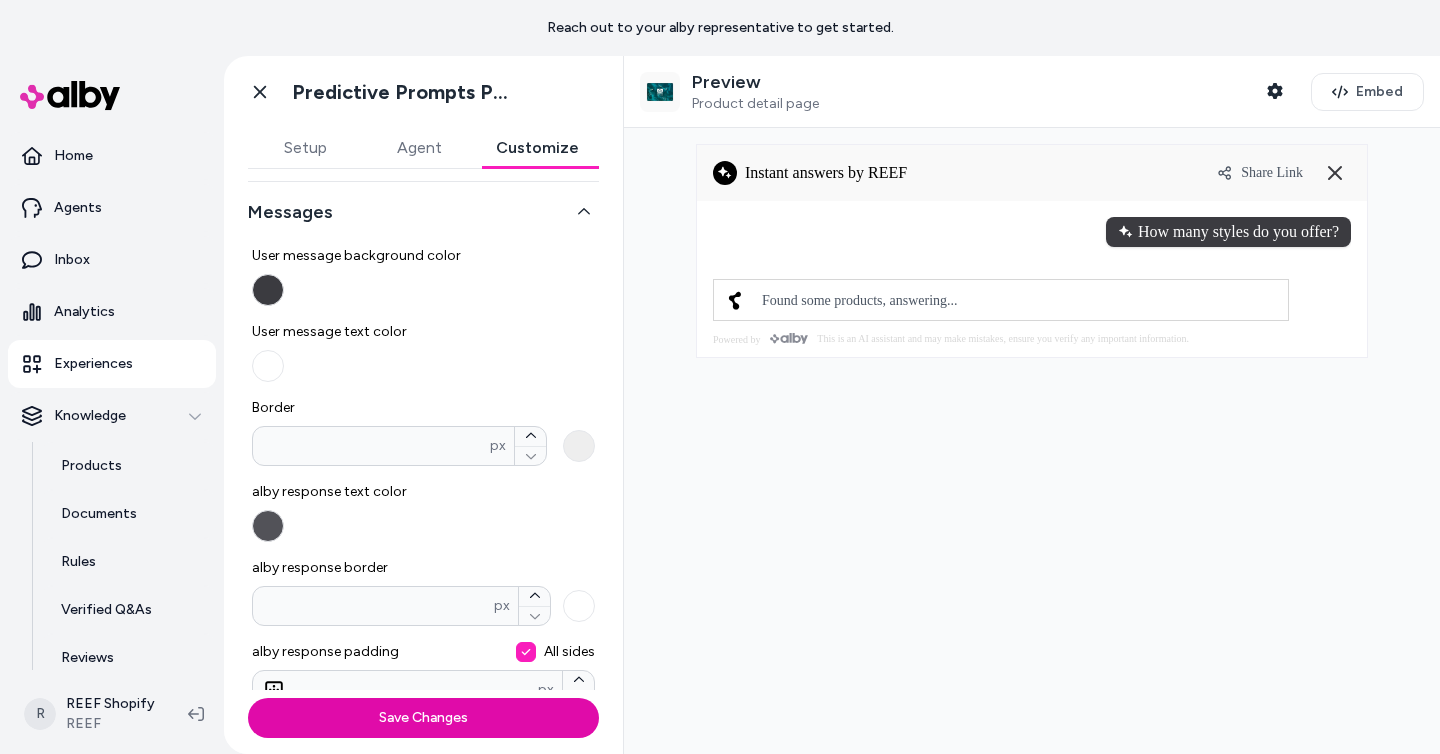scroll, scrollTop: 157, scrollLeft: 0, axis: vertical 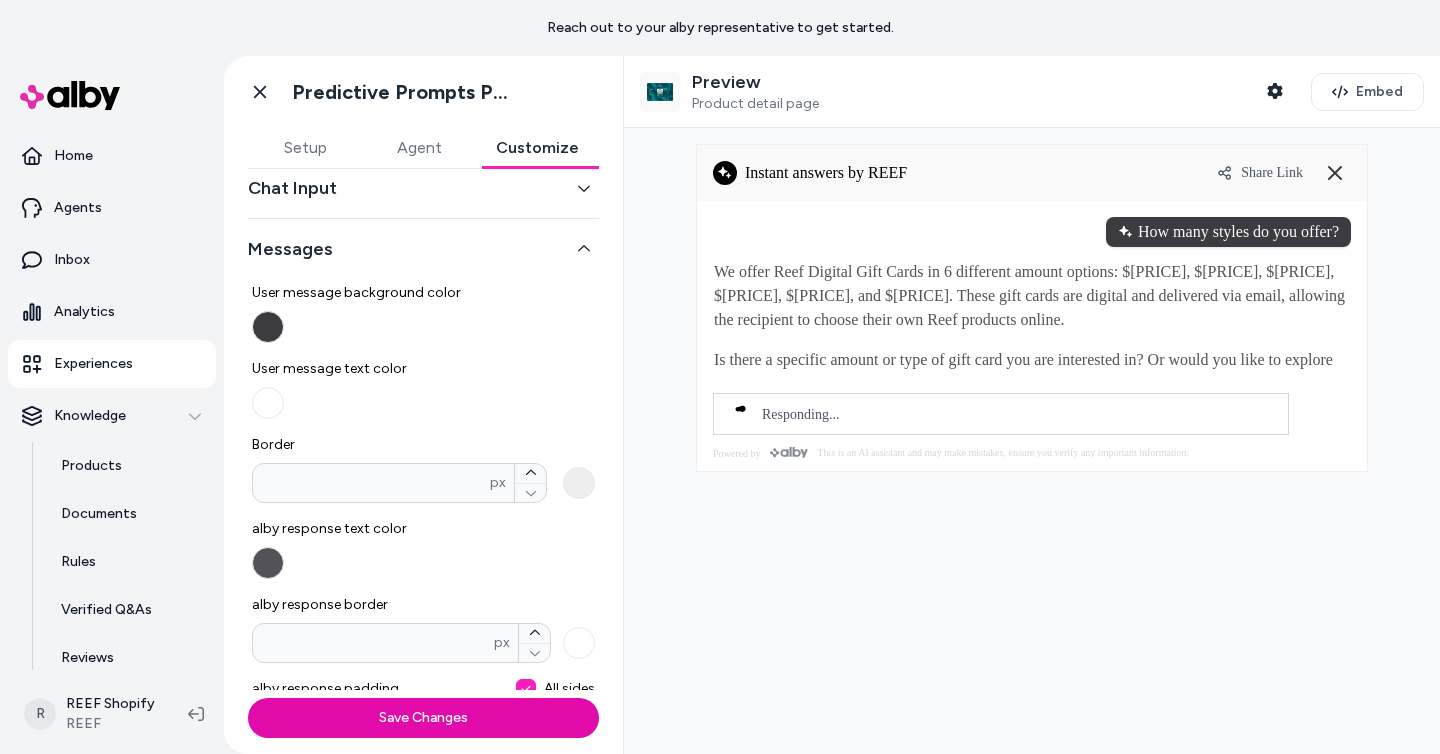 type 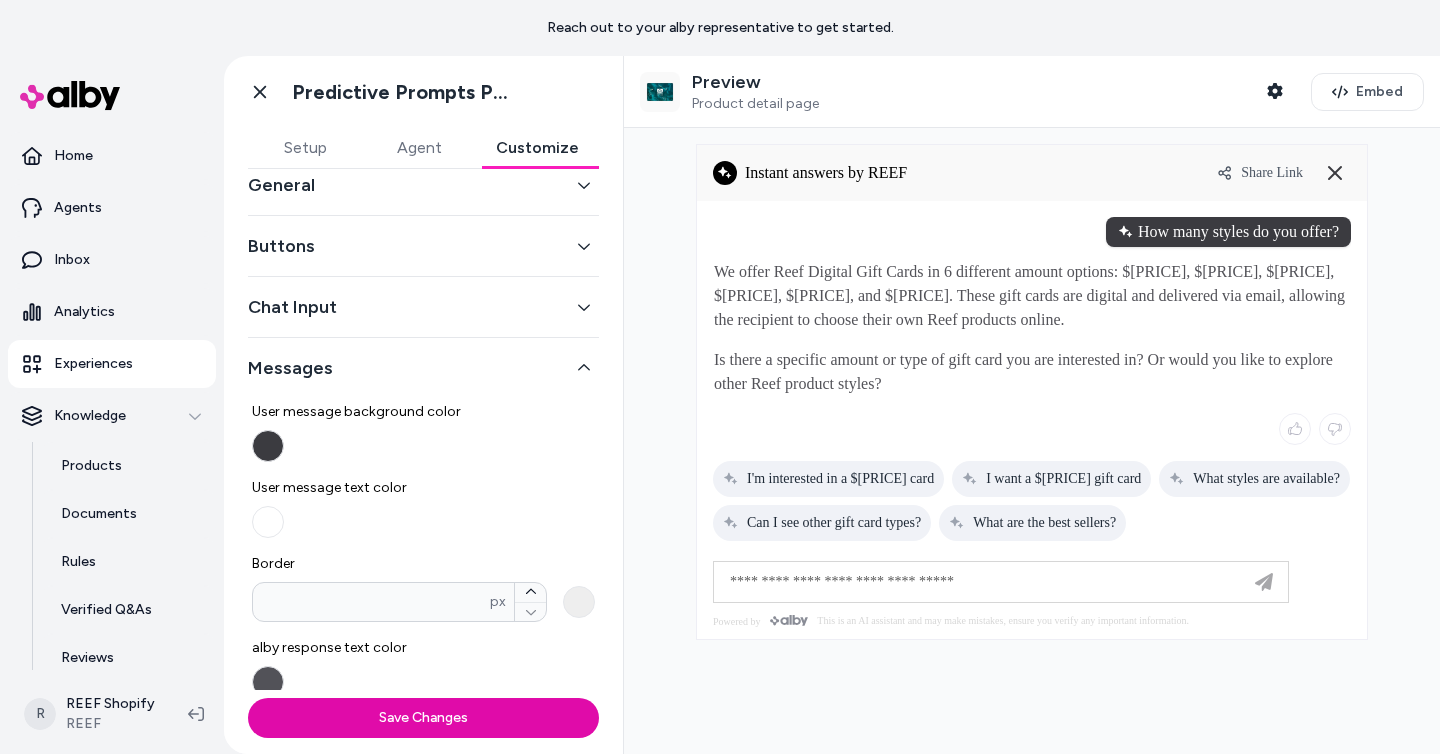 scroll, scrollTop: 0, scrollLeft: 0, axis: both 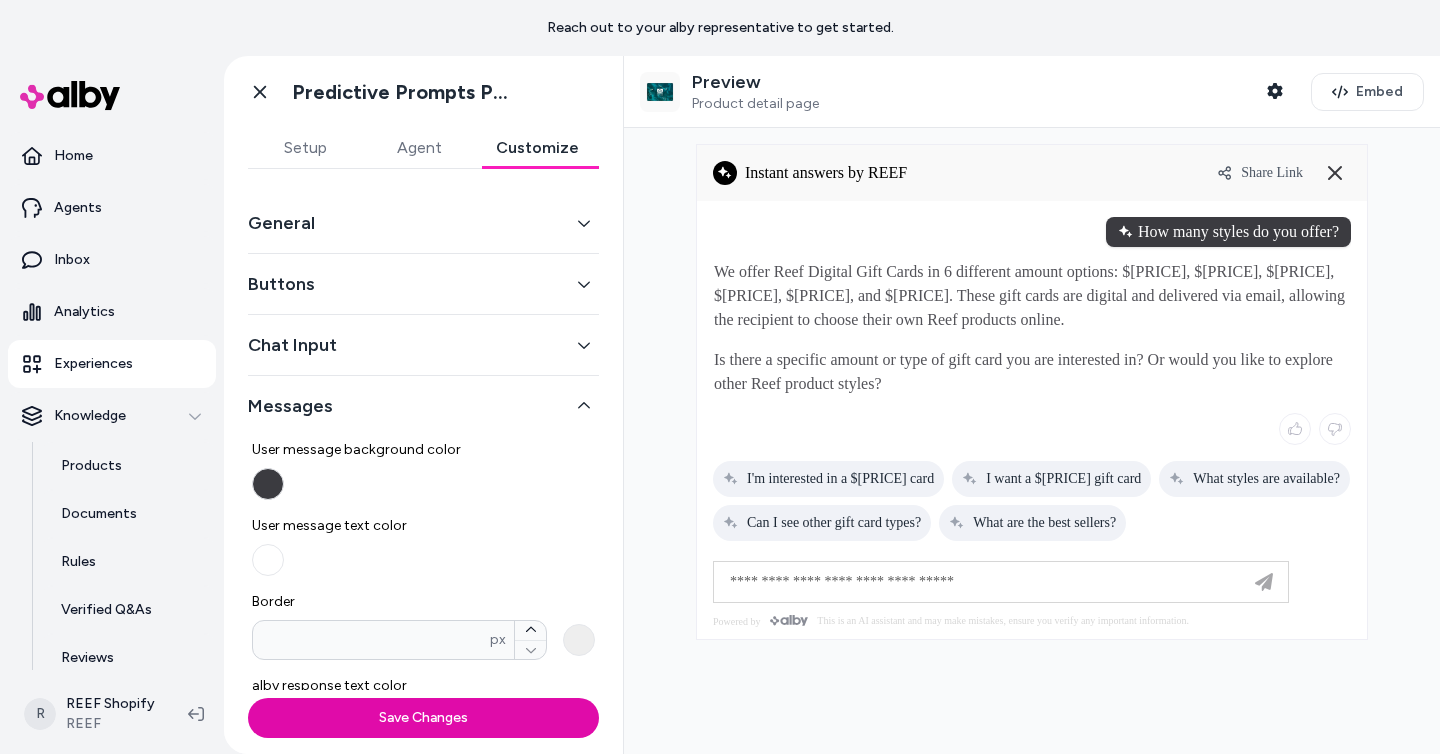 click on "General" at bounding box center [423, 223] 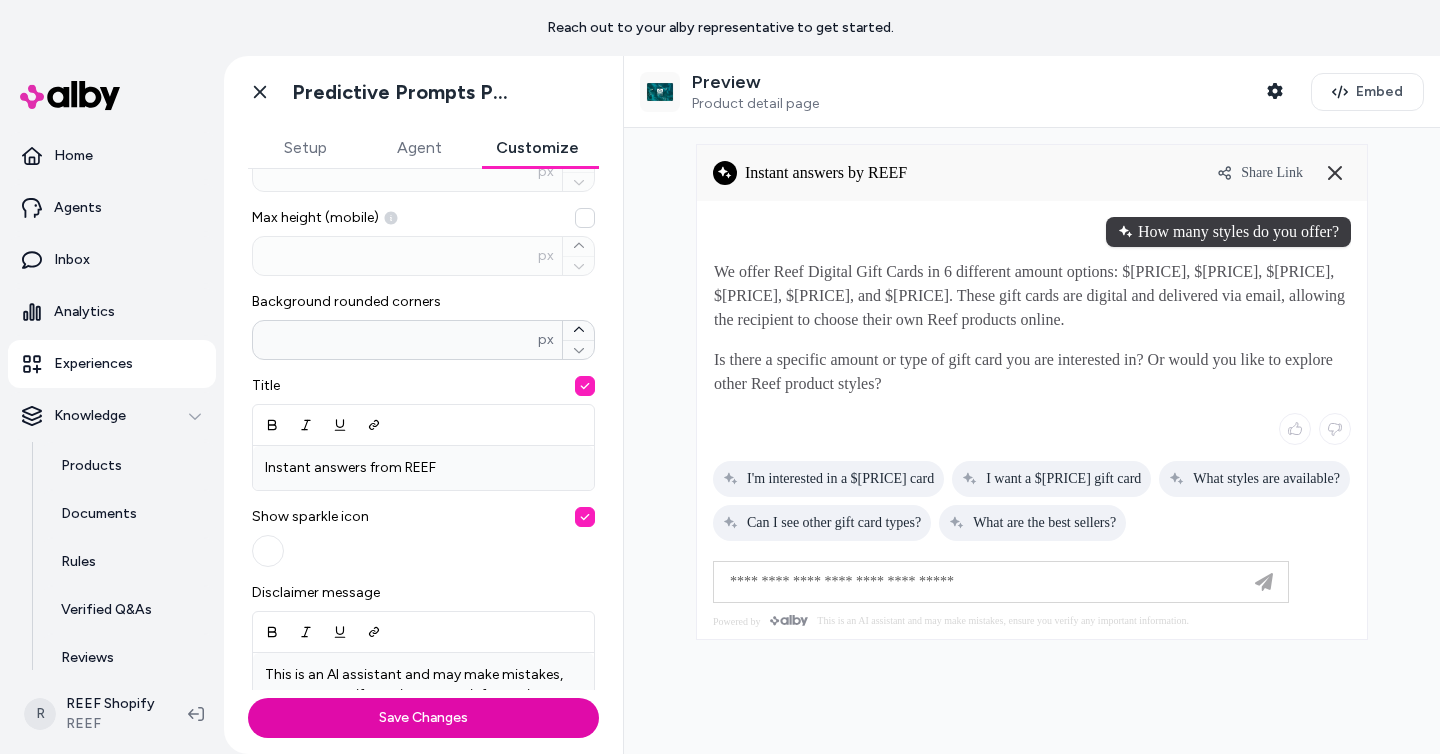 scroll, scrollTop: 465, scrollLeft: 0, axis: vertical 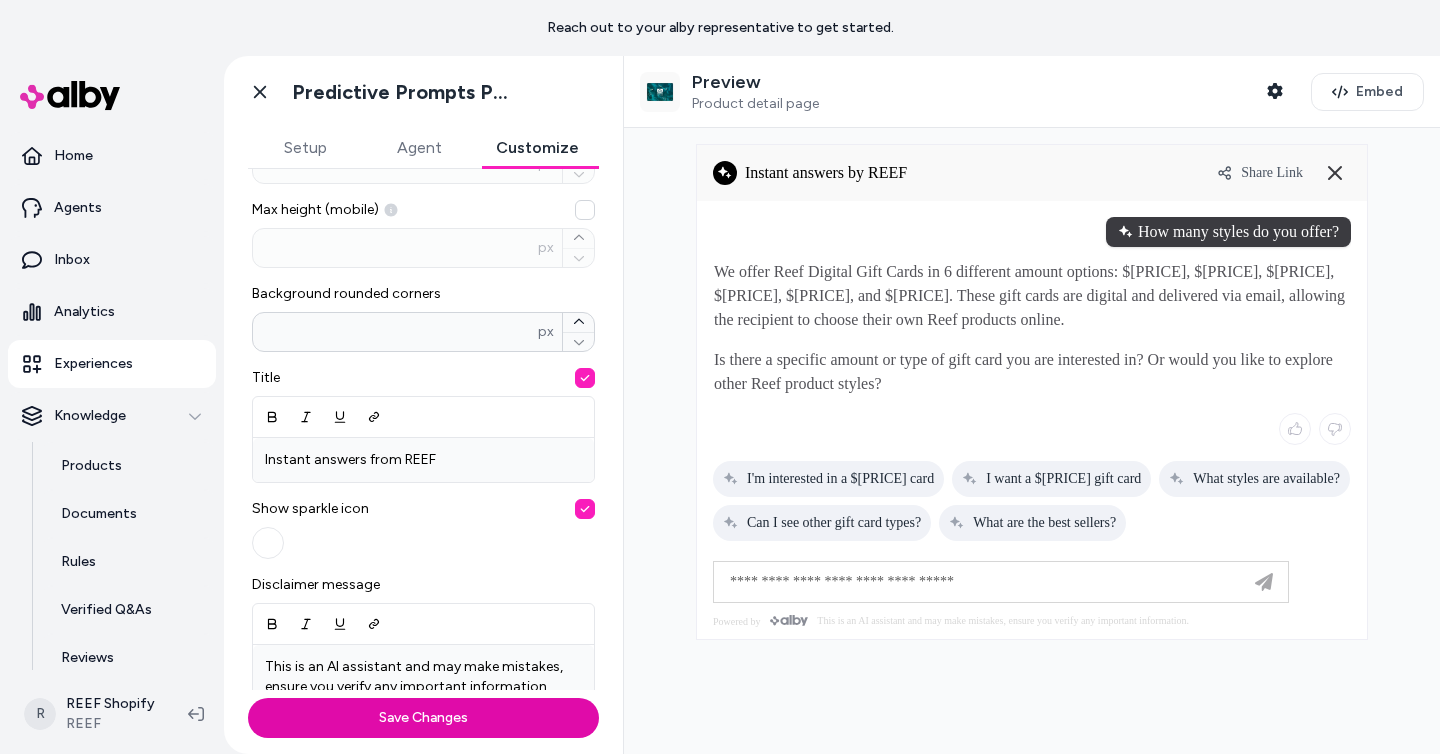 click at bounding box center [585, 509] 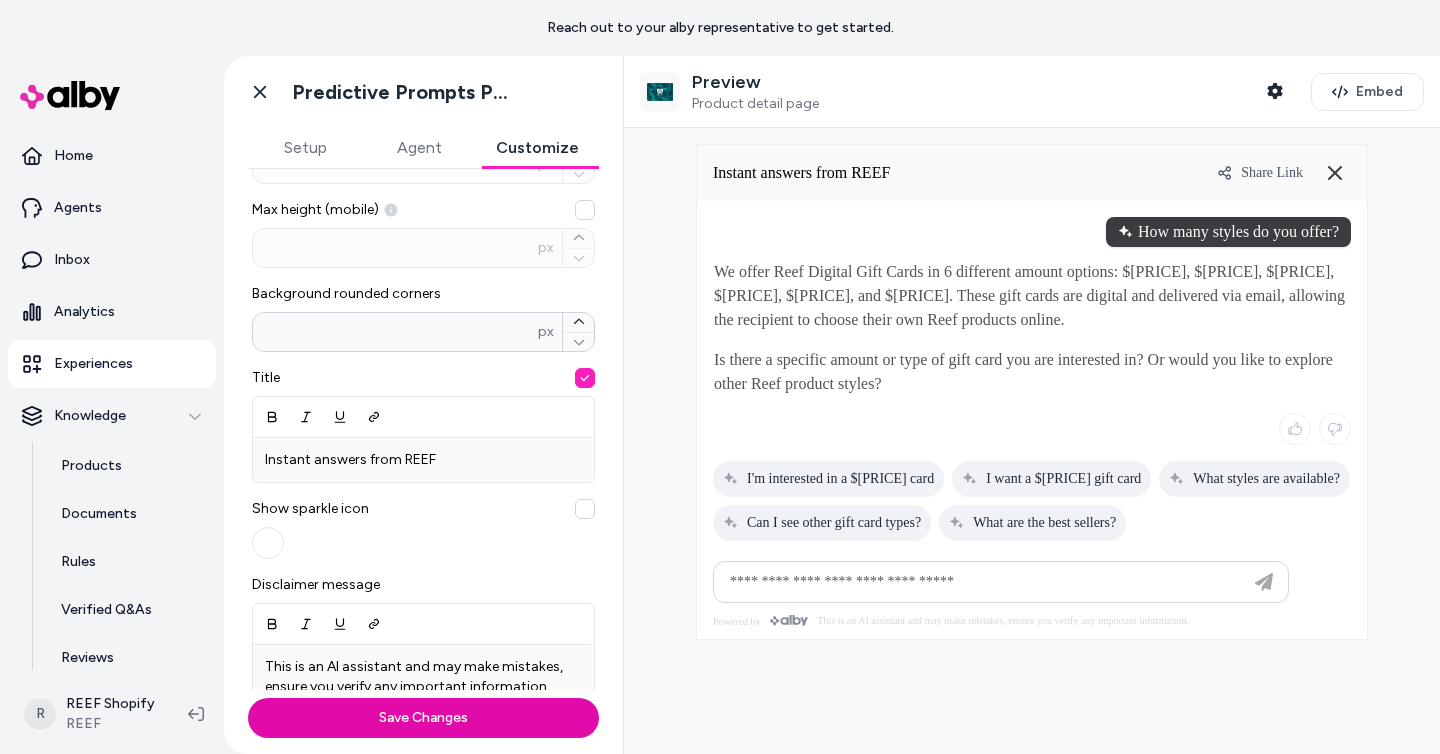 click at bounding box center [585, 509] 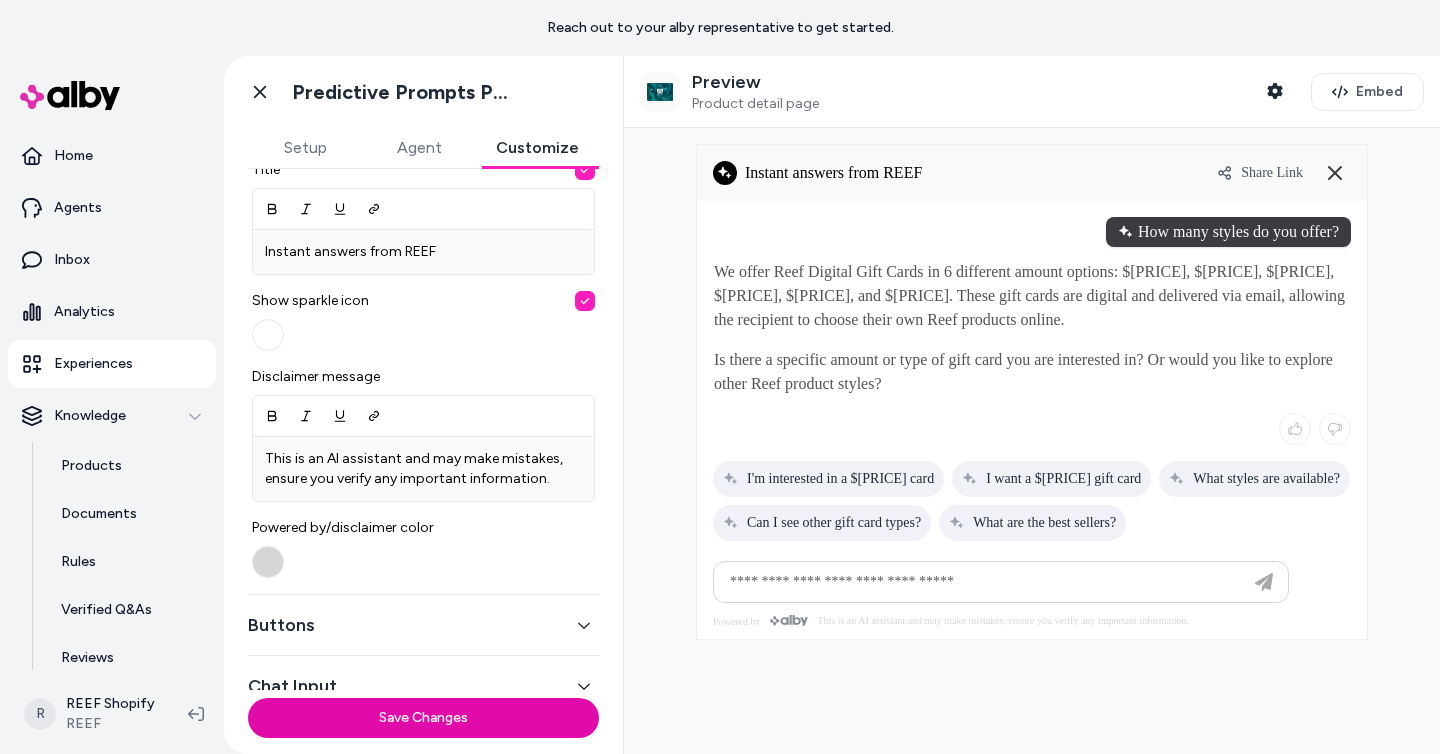scroll, scrollTop: 678, scrollLeft: 0, axis: vertical 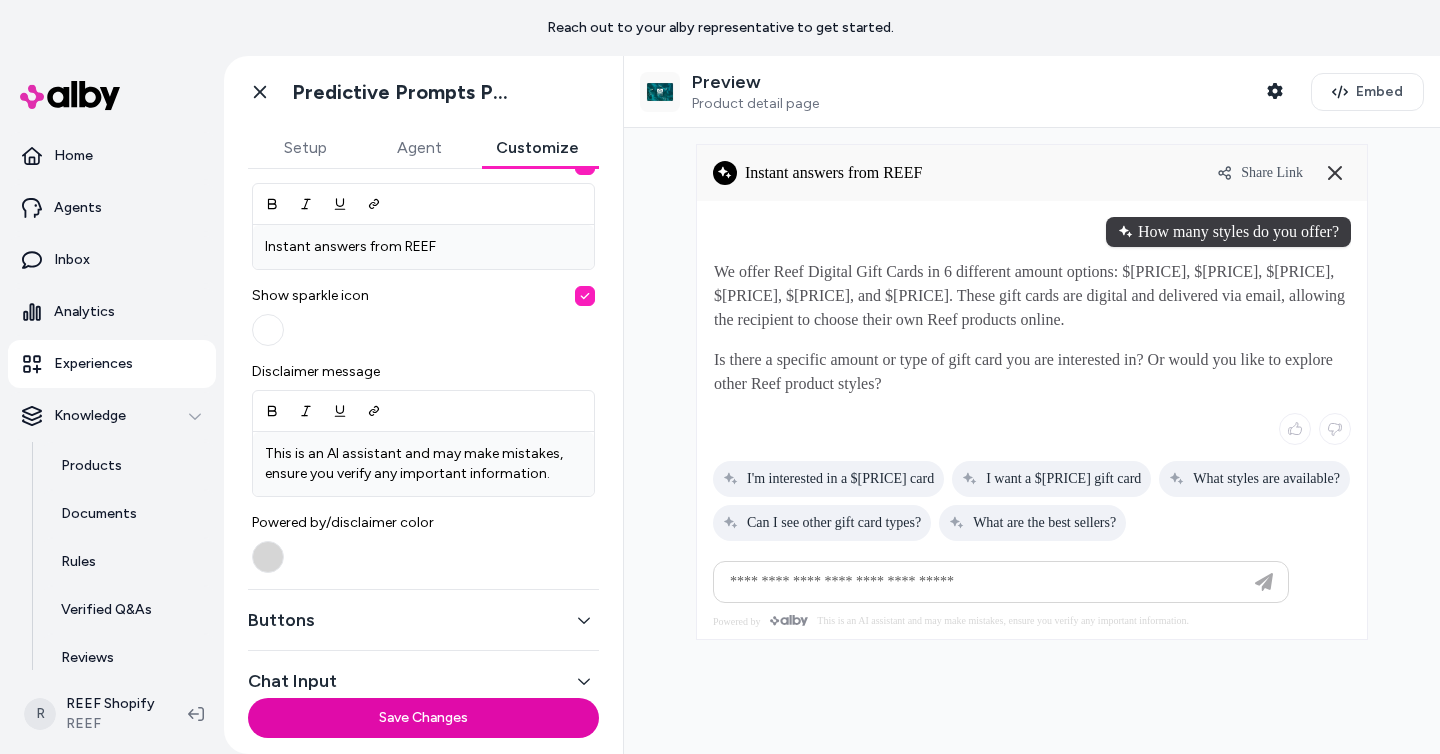 click on "Powered by/disclaimer color" at bounding box center (268, 557) 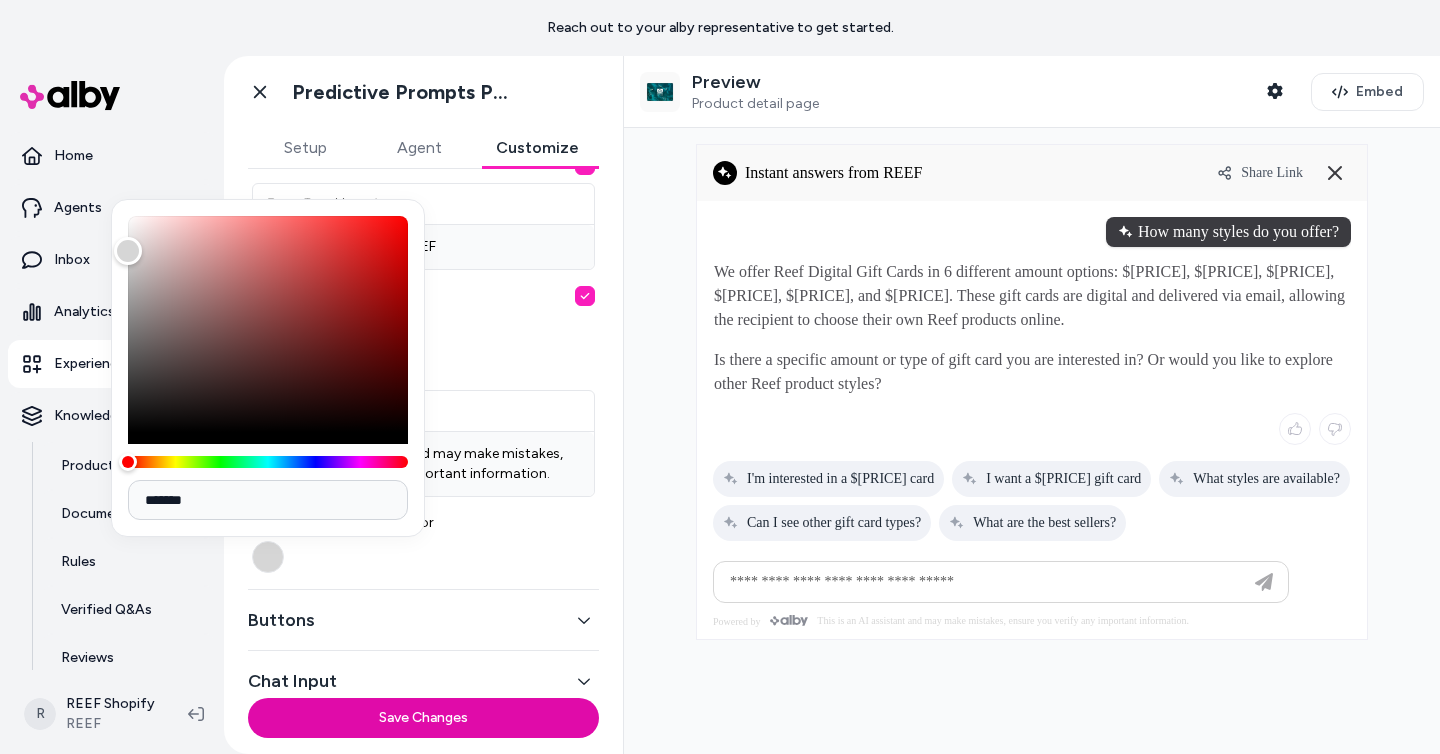 click on "*******" at bounding box center (268, 500) 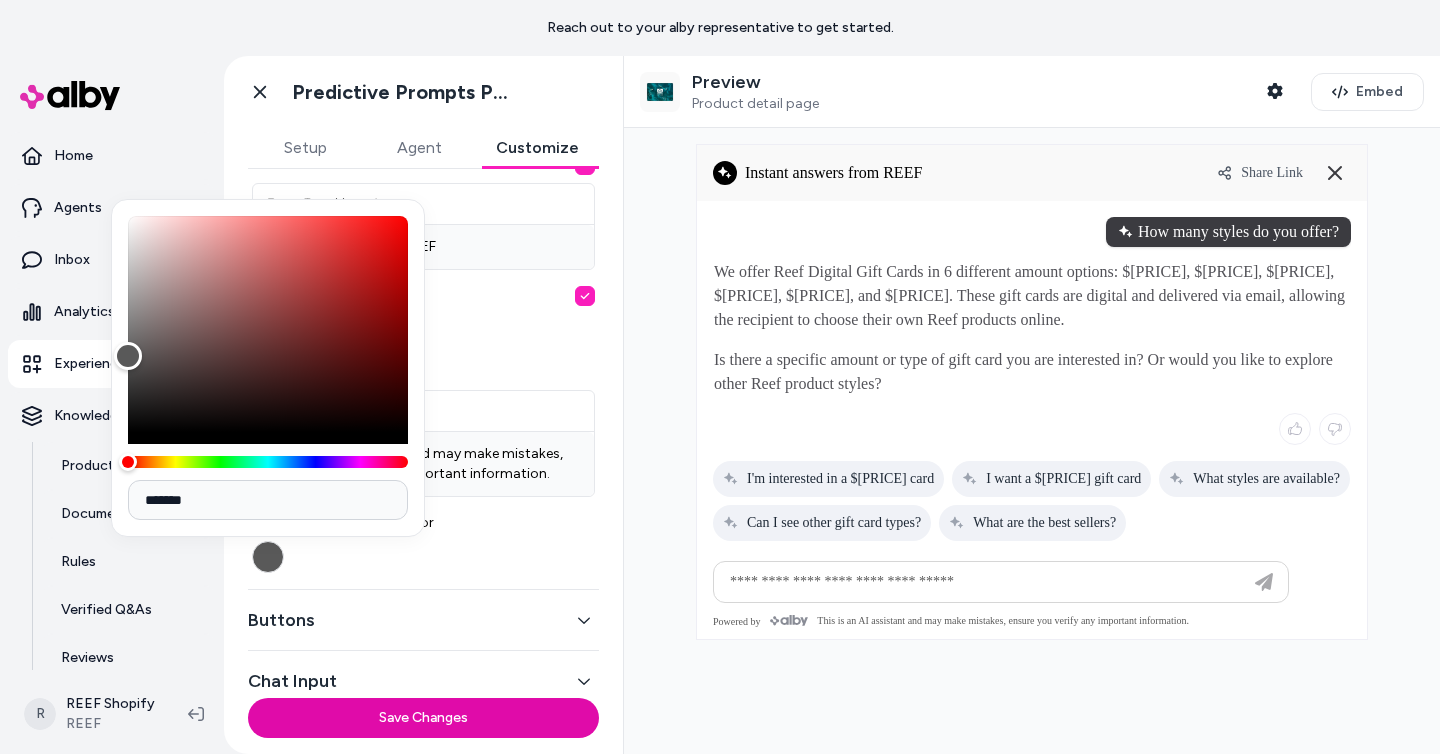 type on "*******" 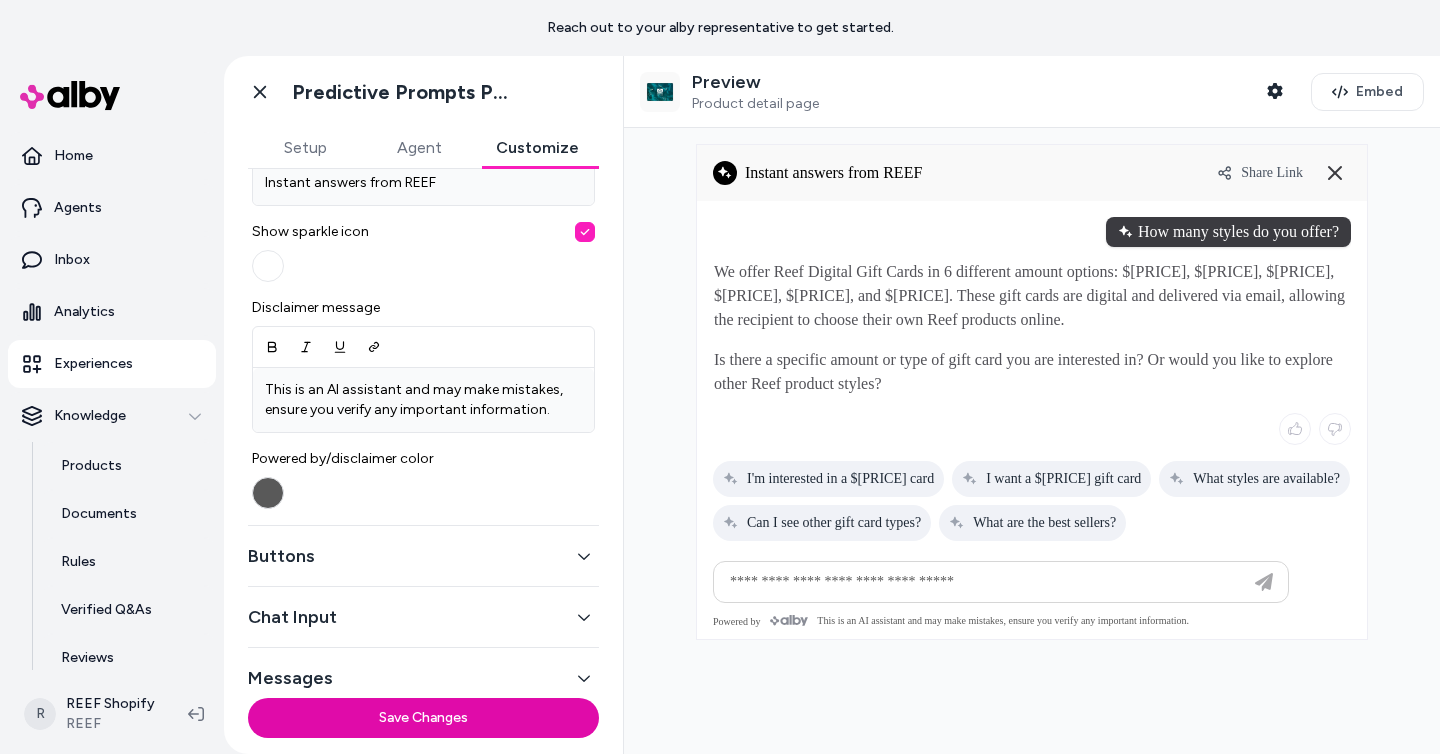 scroll, scrollTop: 761, scrollLeft: 0, axis: vertical 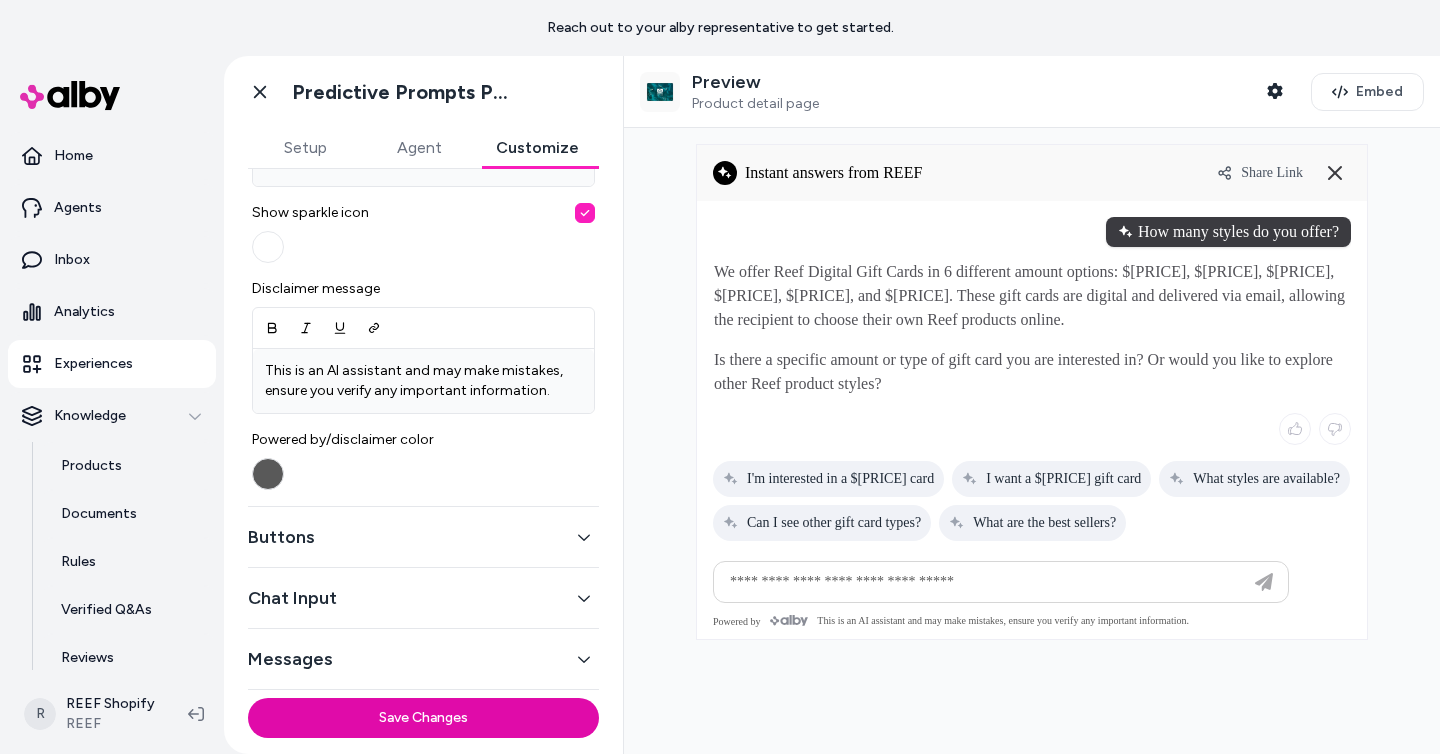 click 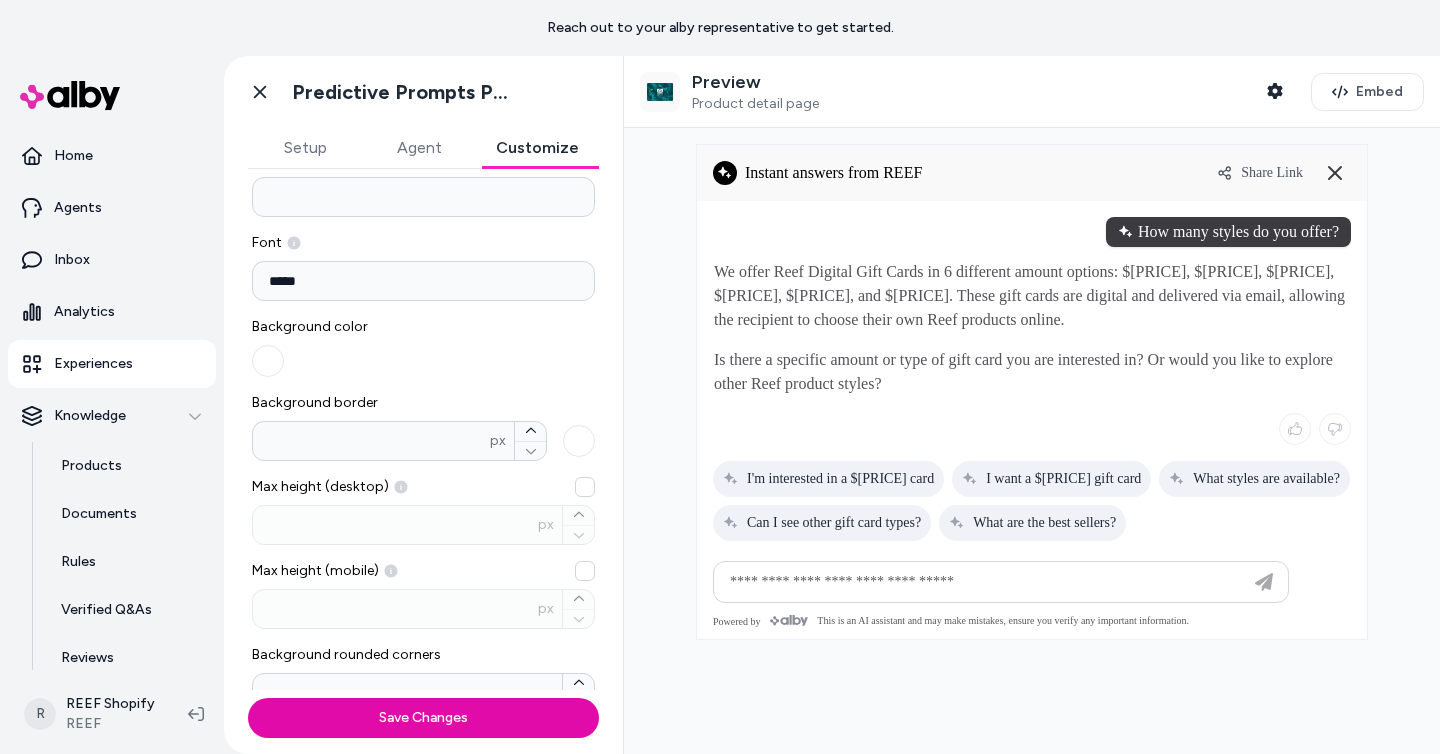 scroll, scrollTop: 104, scrollLeft: 0, axis: vertical 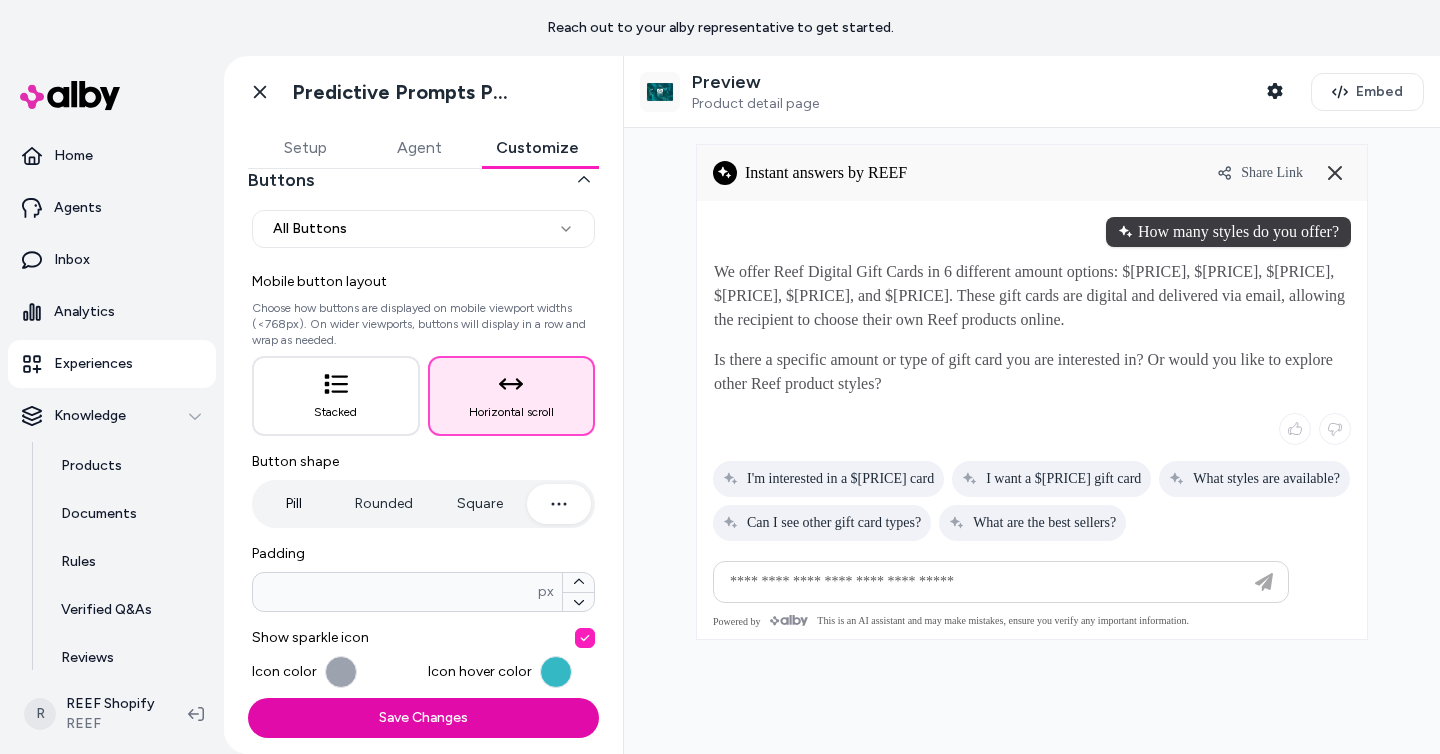 click on "Pill" at bounding box center [293, 504] 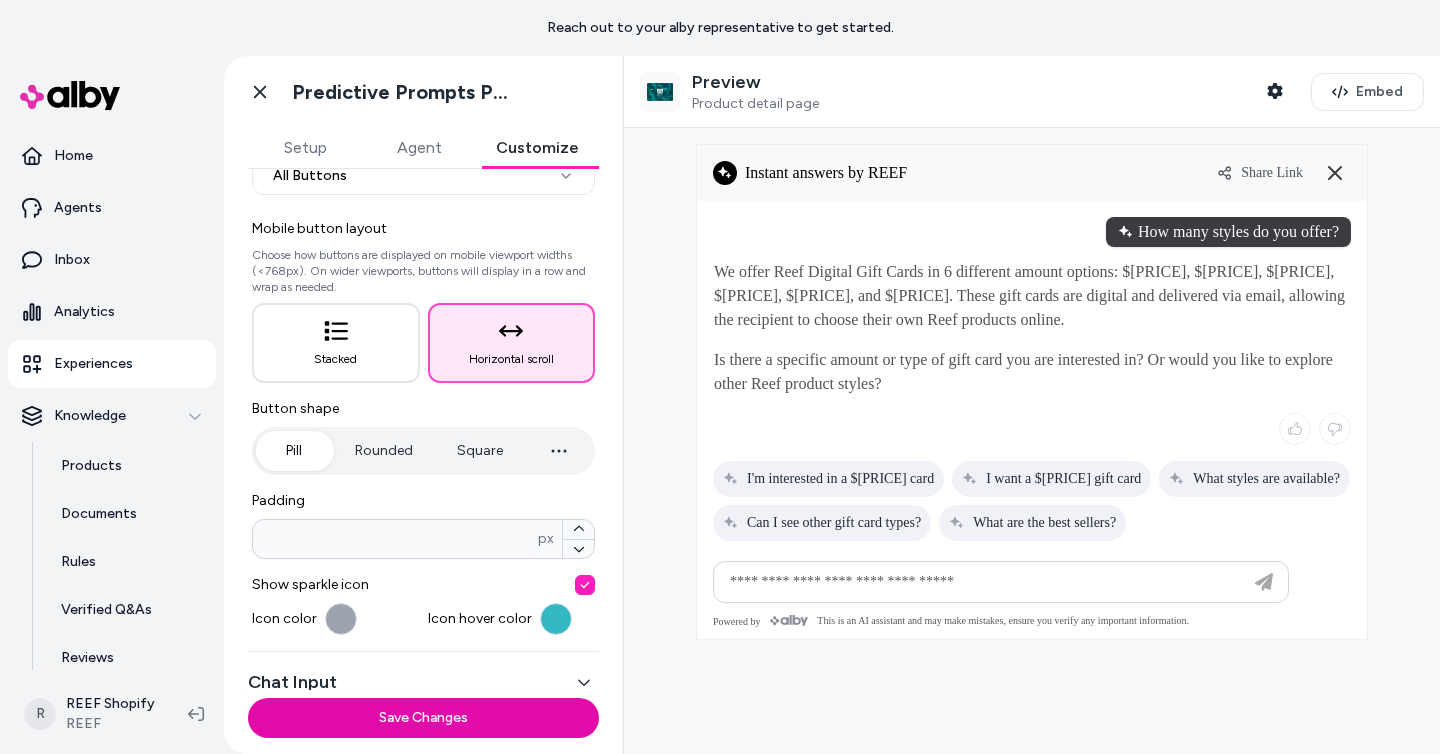 scroll, scrollTop: 163, scrollLeft: 0, axis: vertical 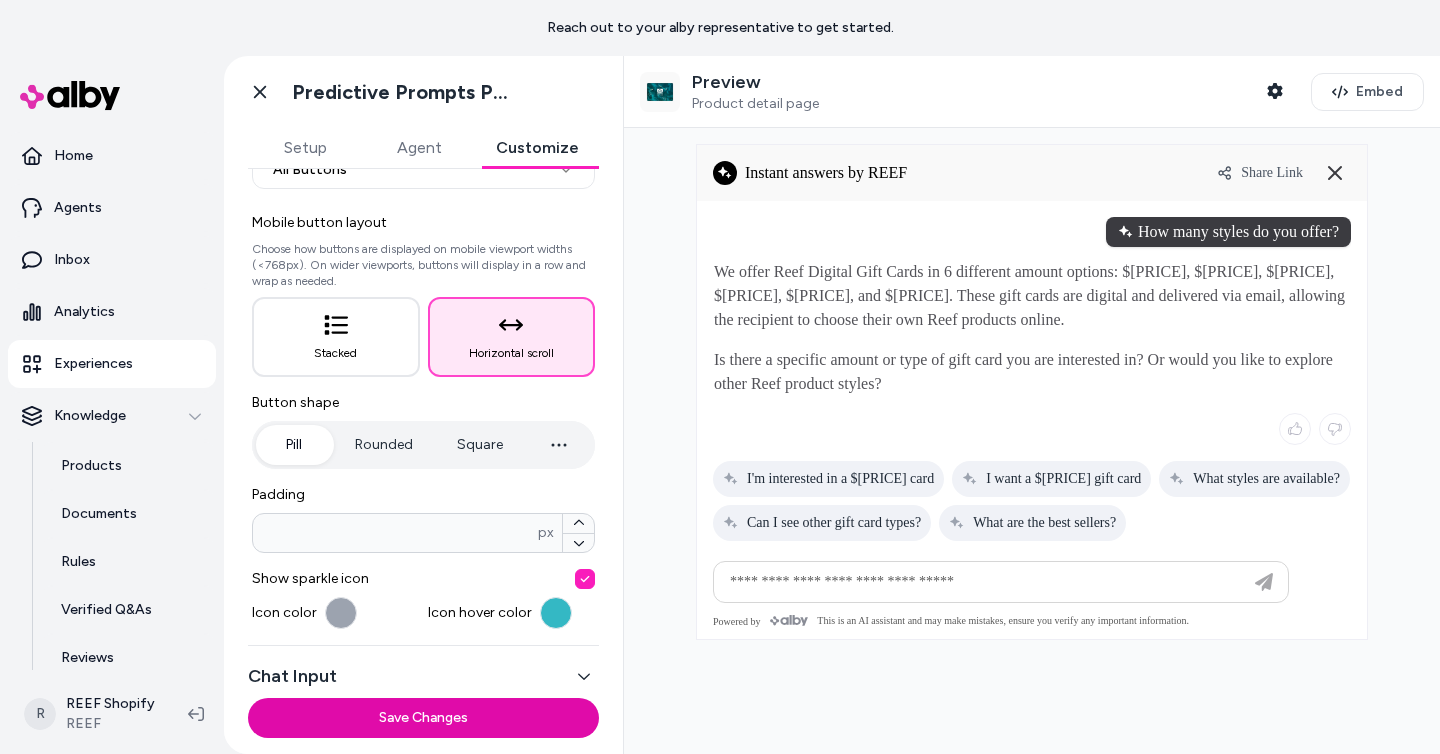 click at bounding box center [341, 613] 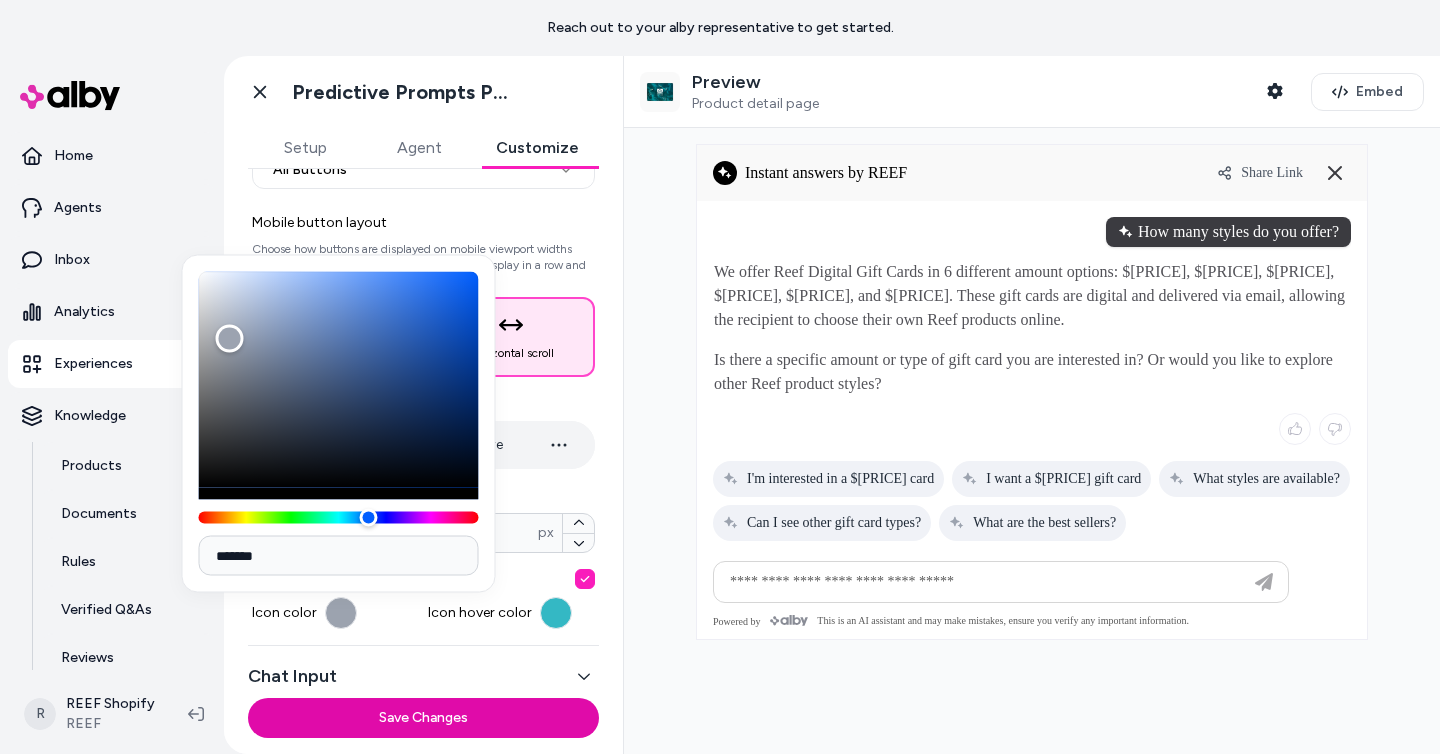 click on "*******" at bounding box center (339, 556) 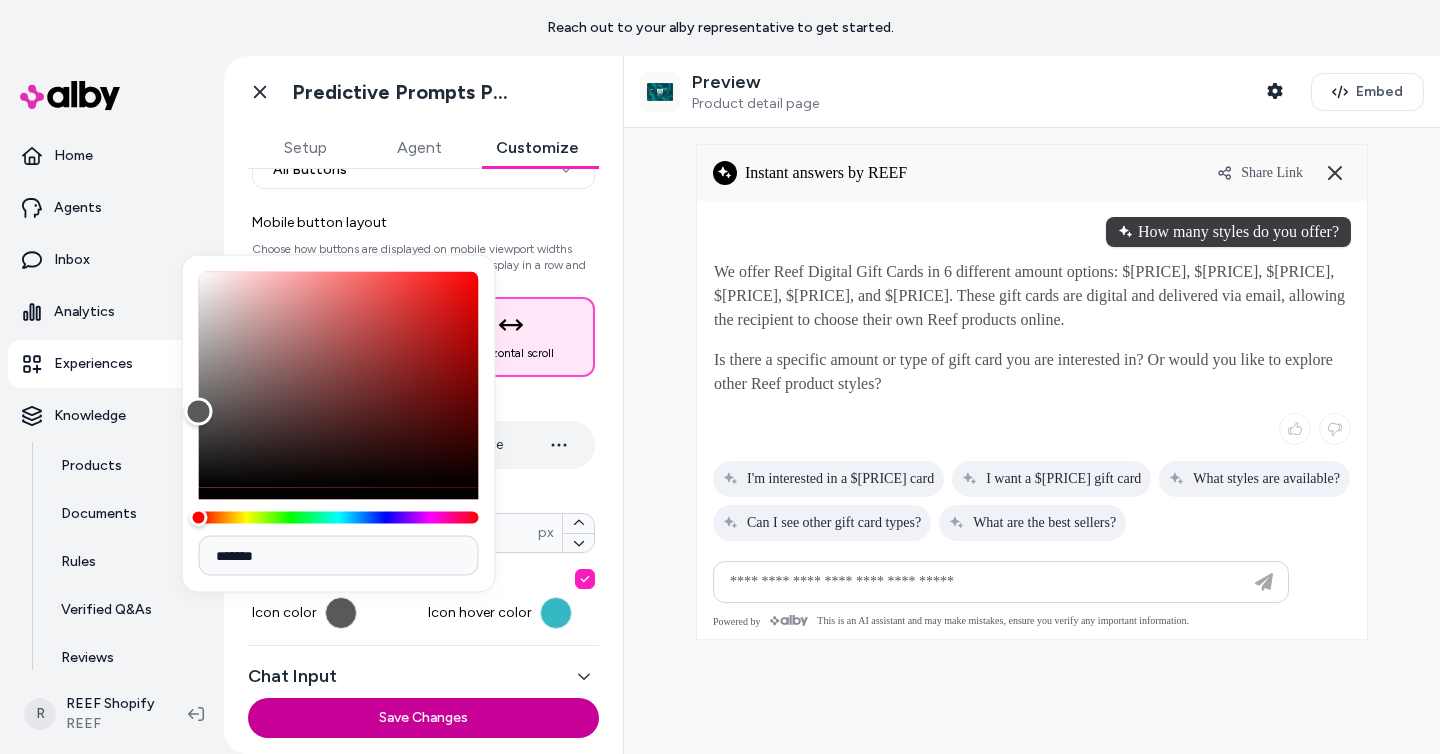 type on "*******" 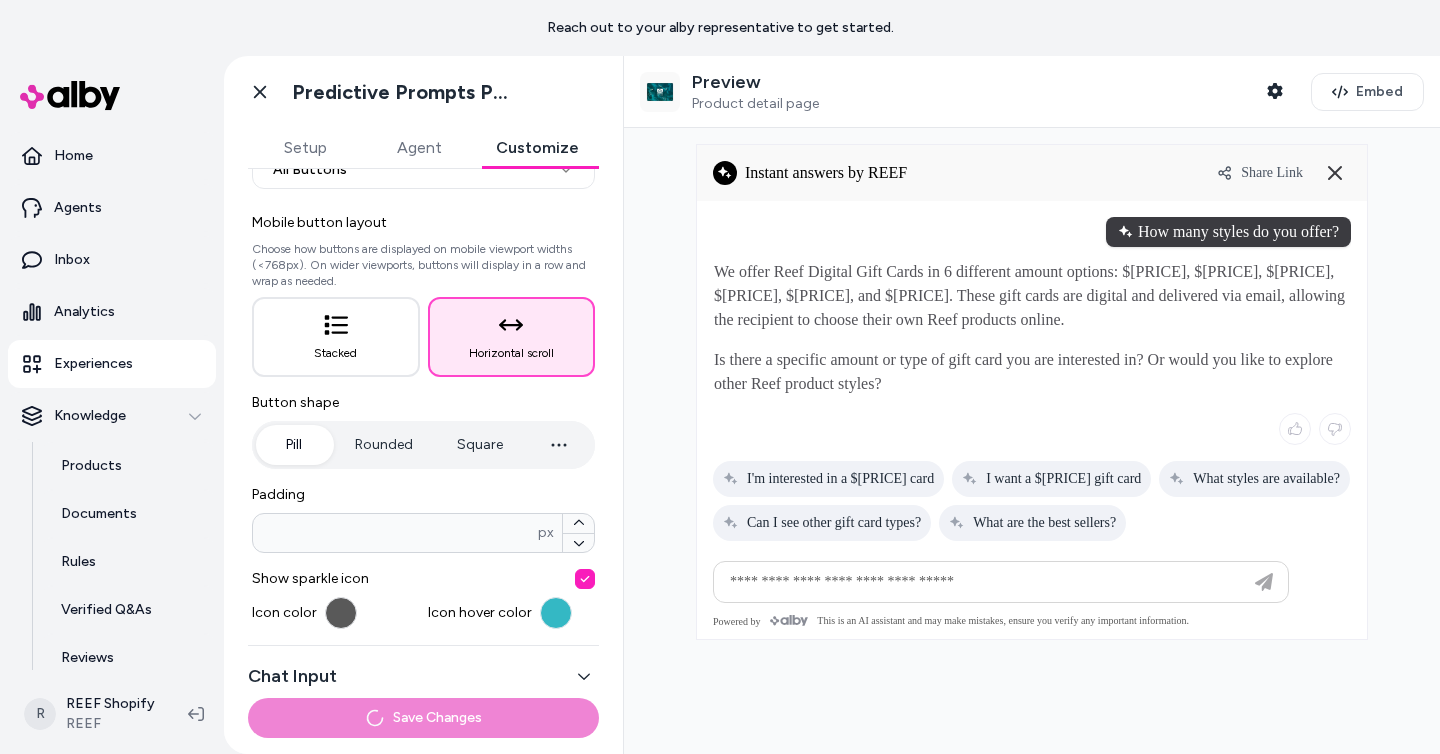 scroll, scrollTop: 241, scrollLeft: 0, axis: vertical 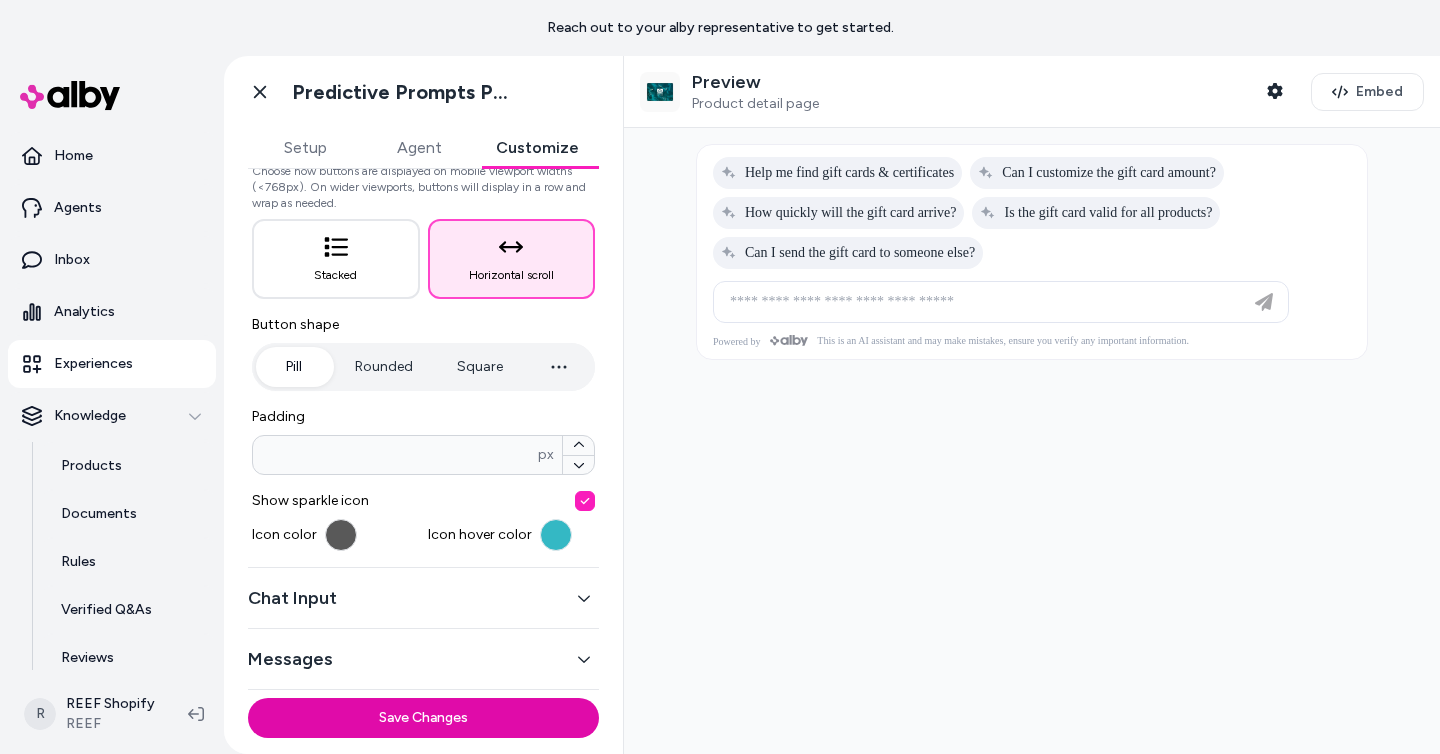 click on "Chat Input" at bounding box center [423, 598] 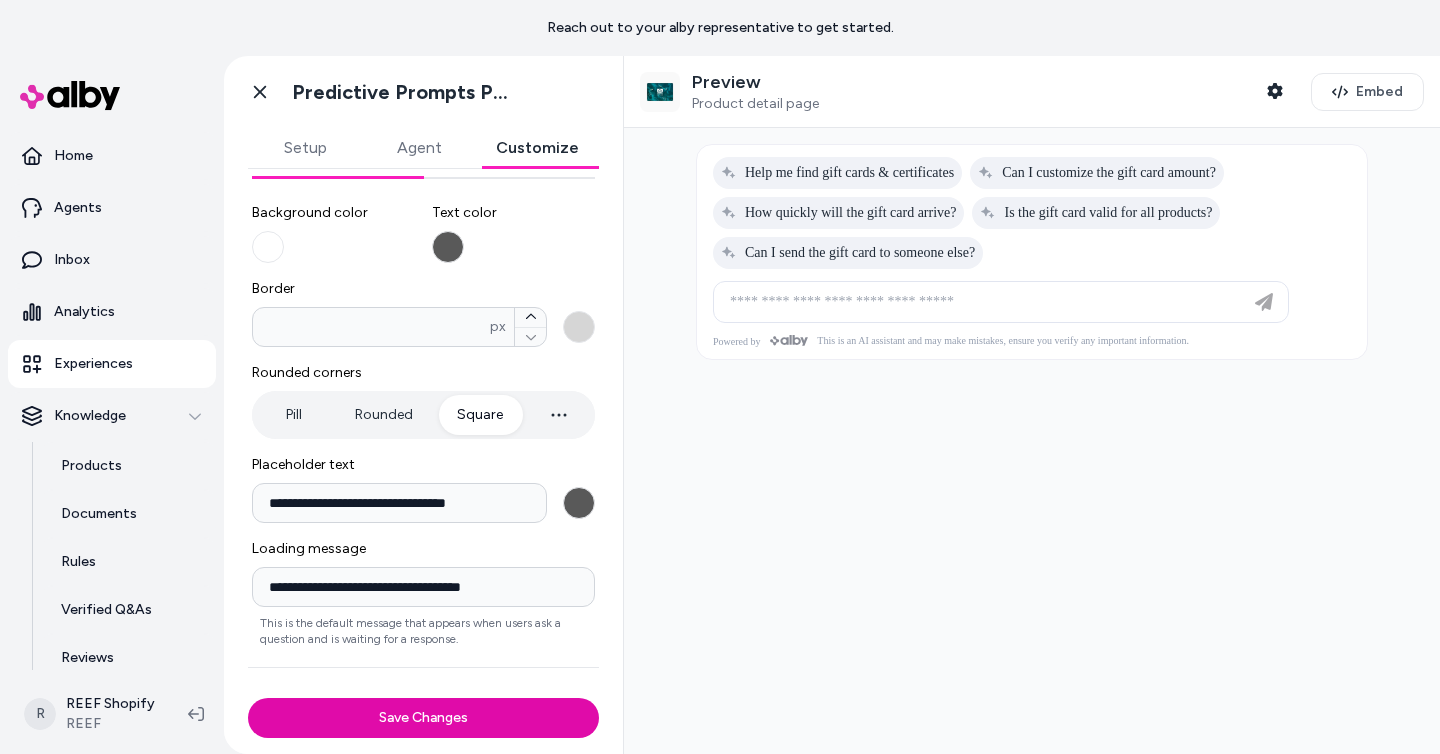 click on "Square" at bounding box center (480, 415) 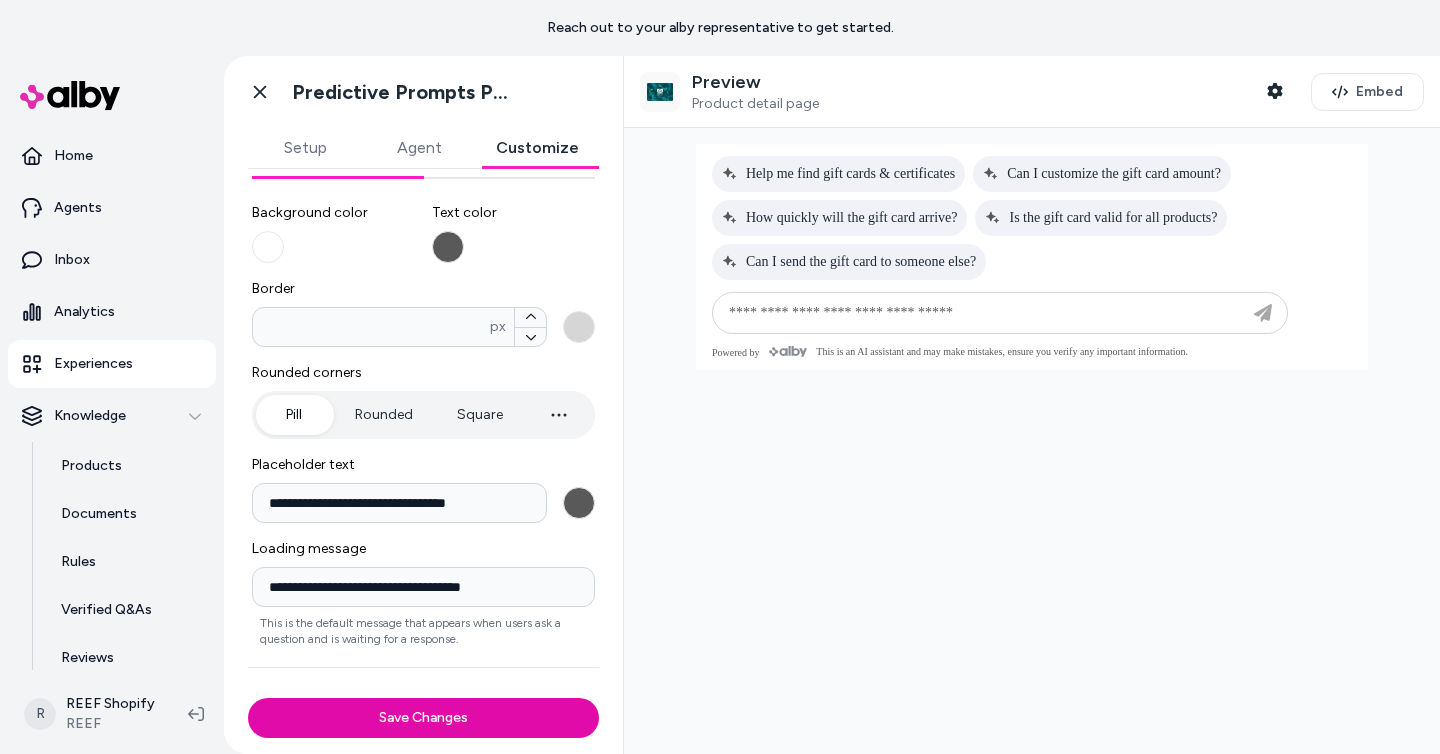 click on "Rounded" at bounding box center (384, 415) 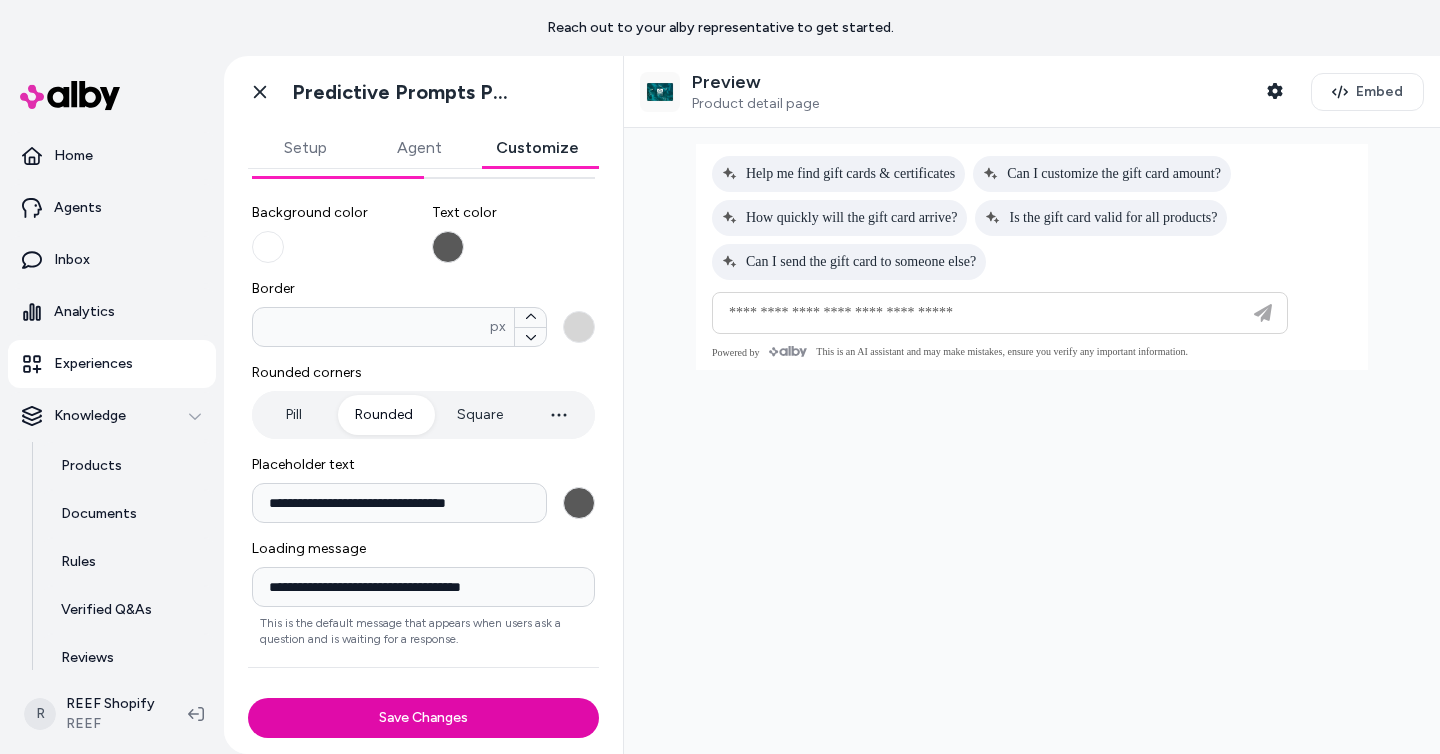 click on "Square" at bounding box center (480, 415) 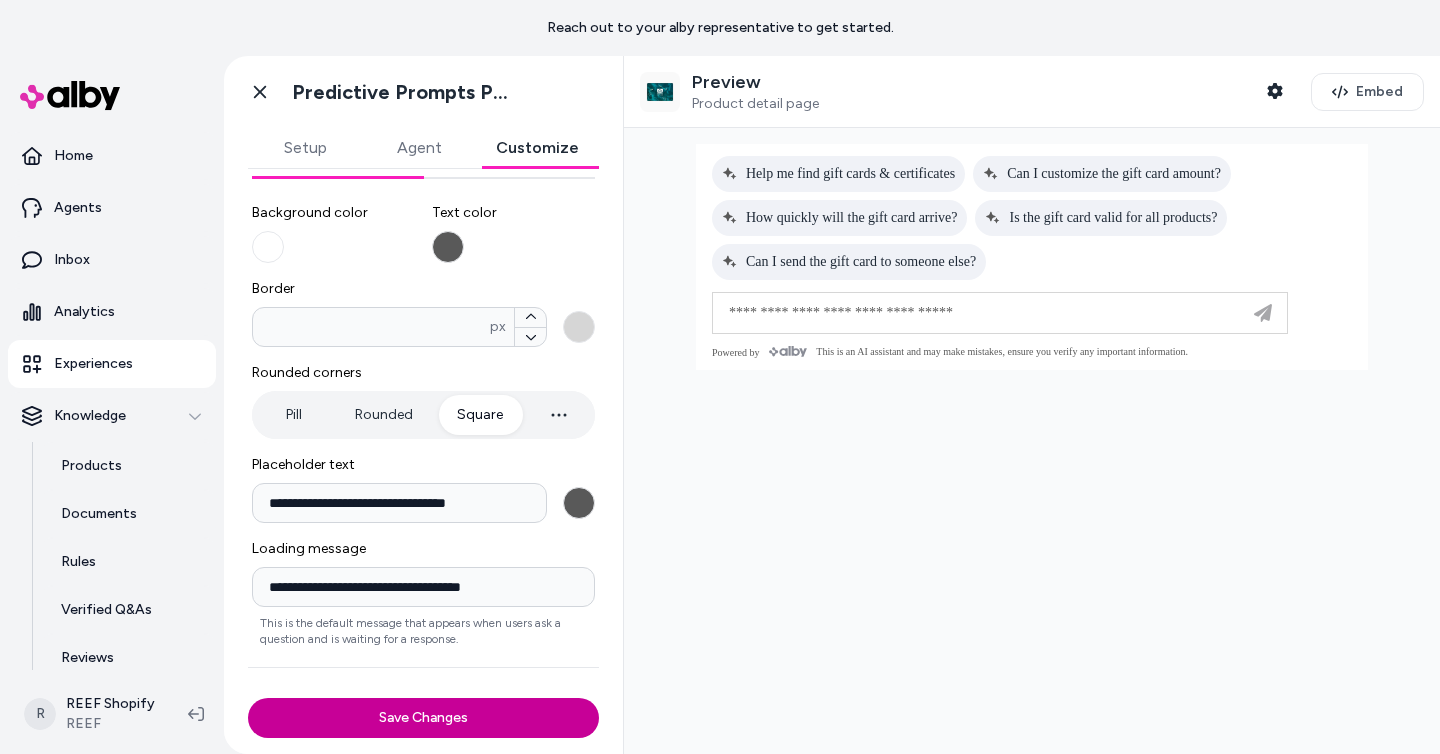 click on "Save Changes" at bounding box center [423, 718] 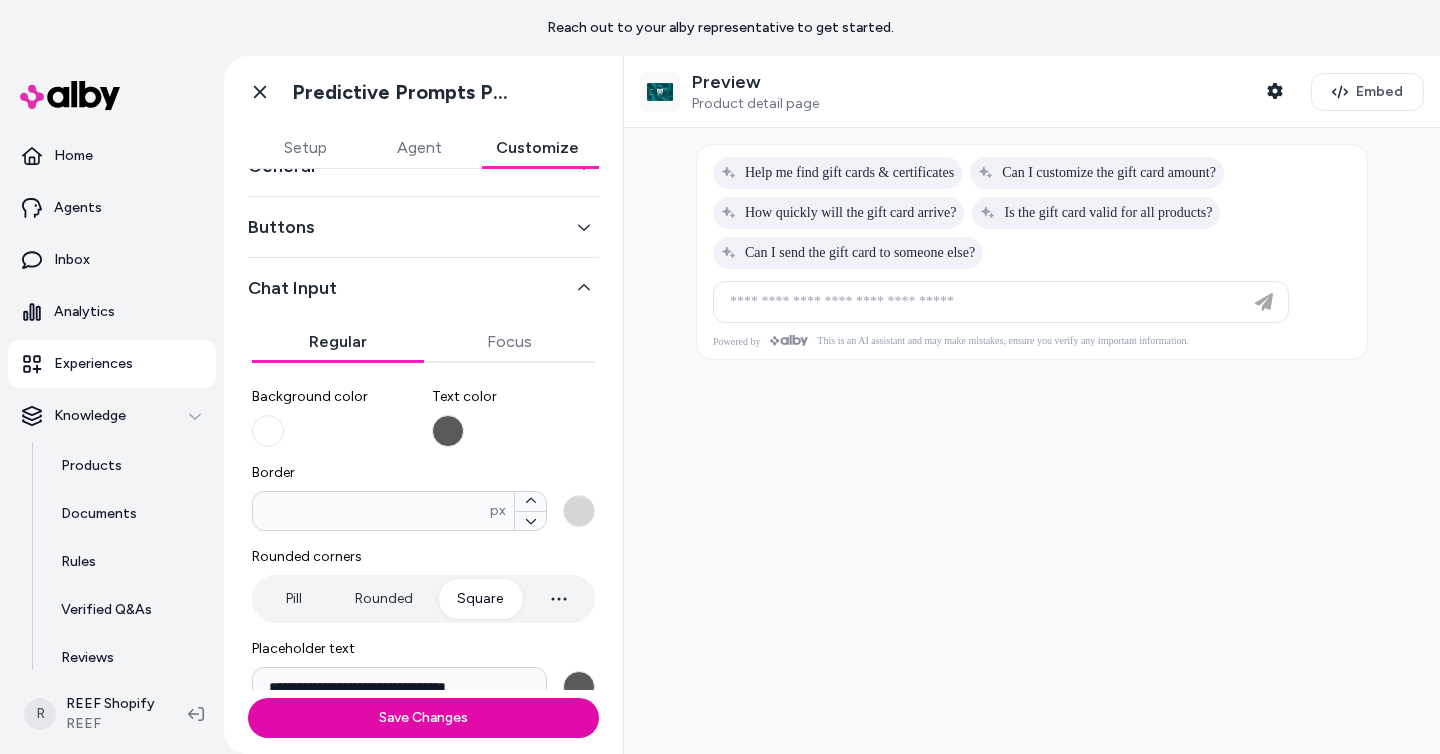 scroll, scrollTop: 0, scrollLeft: 0, axis: both 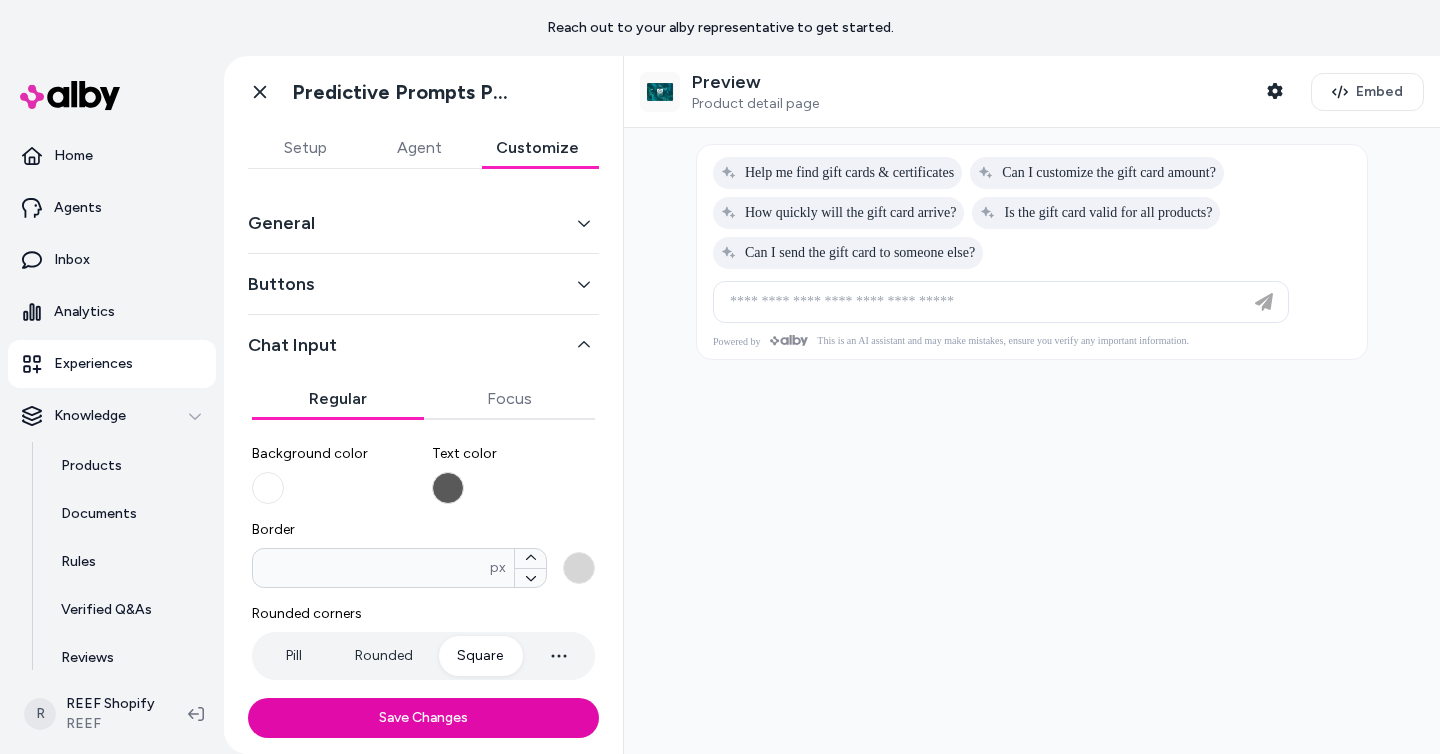 click 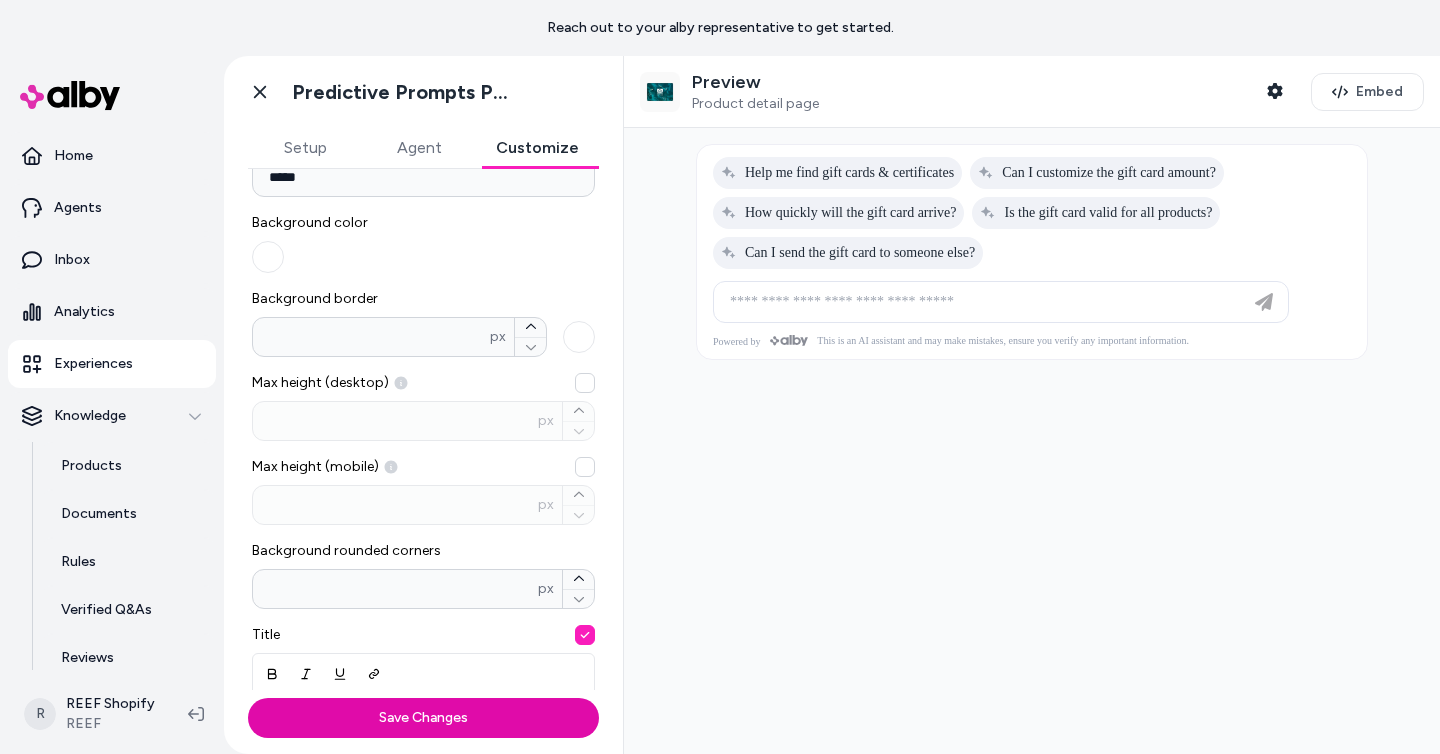 scroll, scrollTop: 212, scrollLeft: 0, axis: vertical 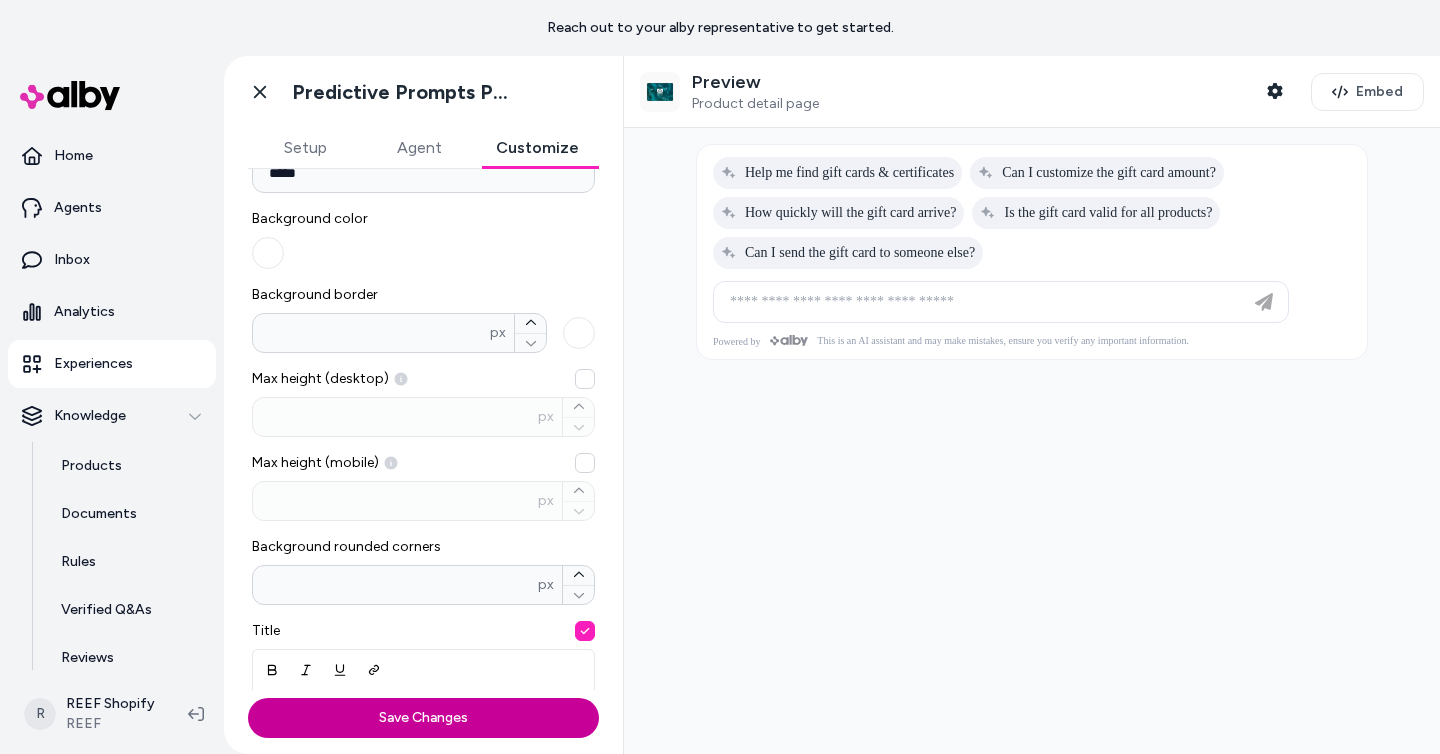 click on "Save Changes" at bounding box center (423, 718) 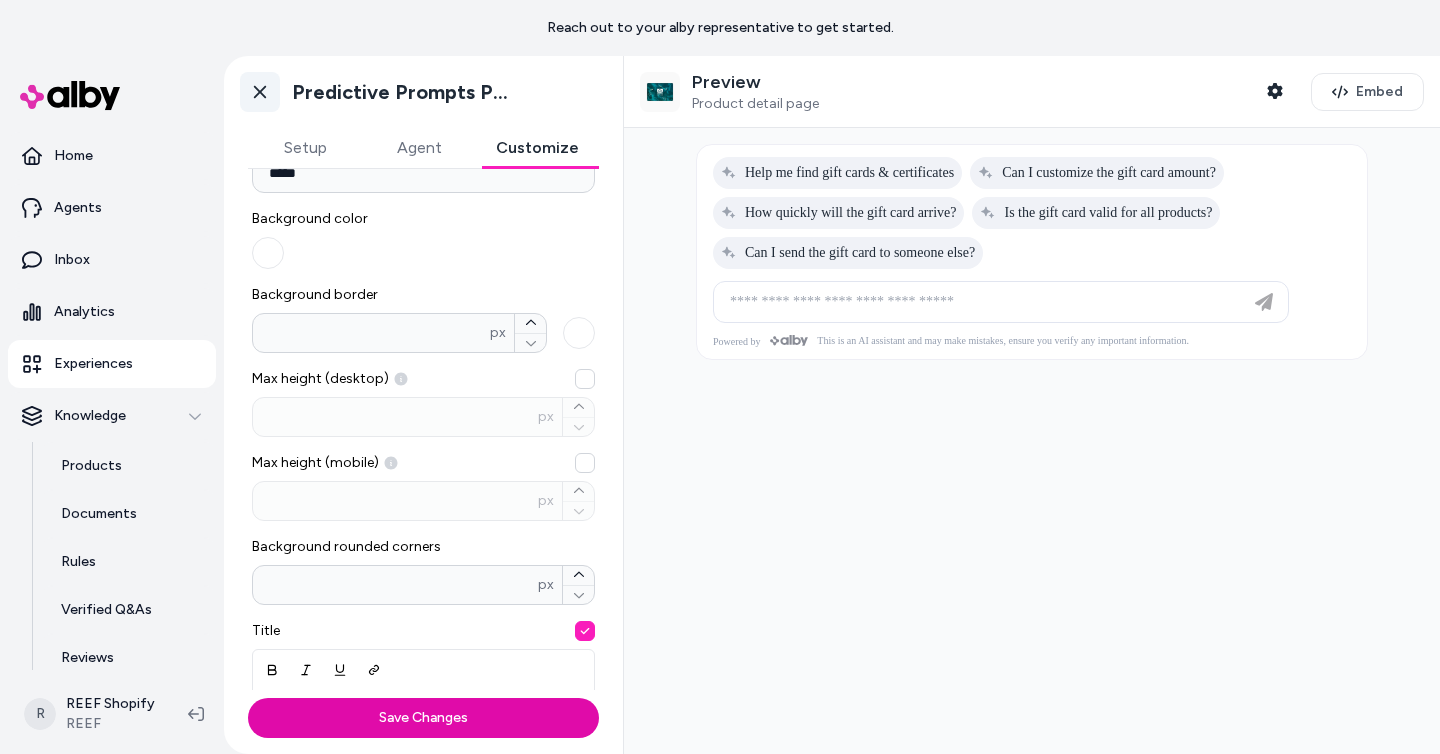 click 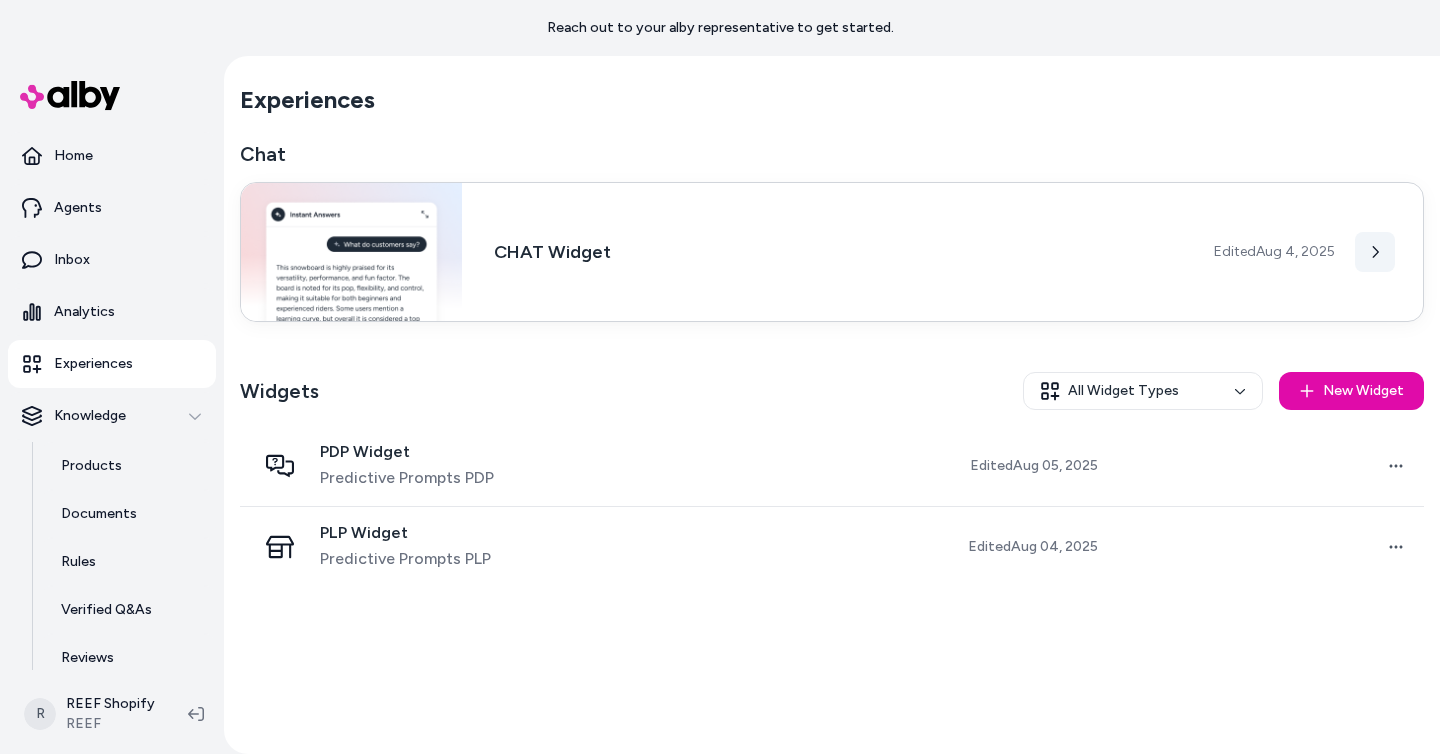 click at bounding box center (1375, 252) 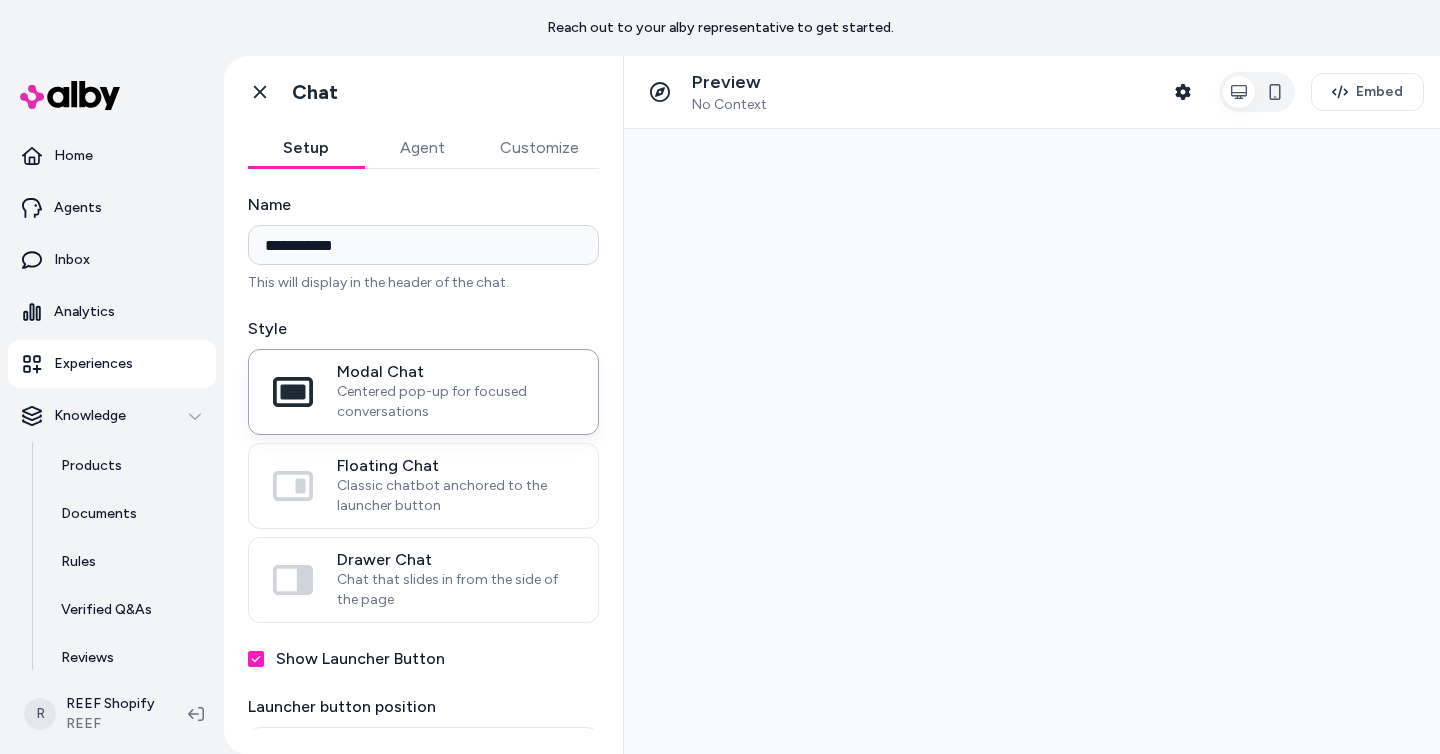 scroll, scrollTop: 0, scrollLeft: 0, axis: both 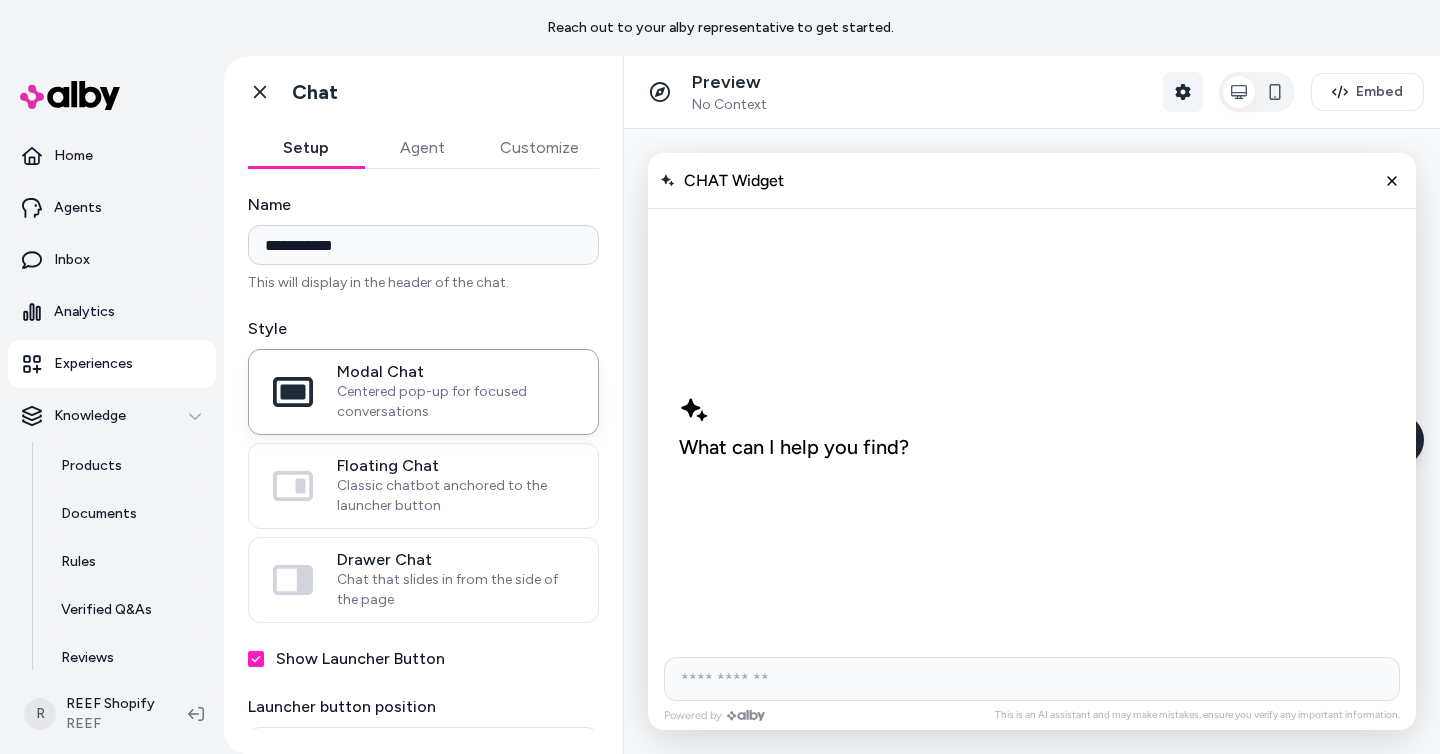 click 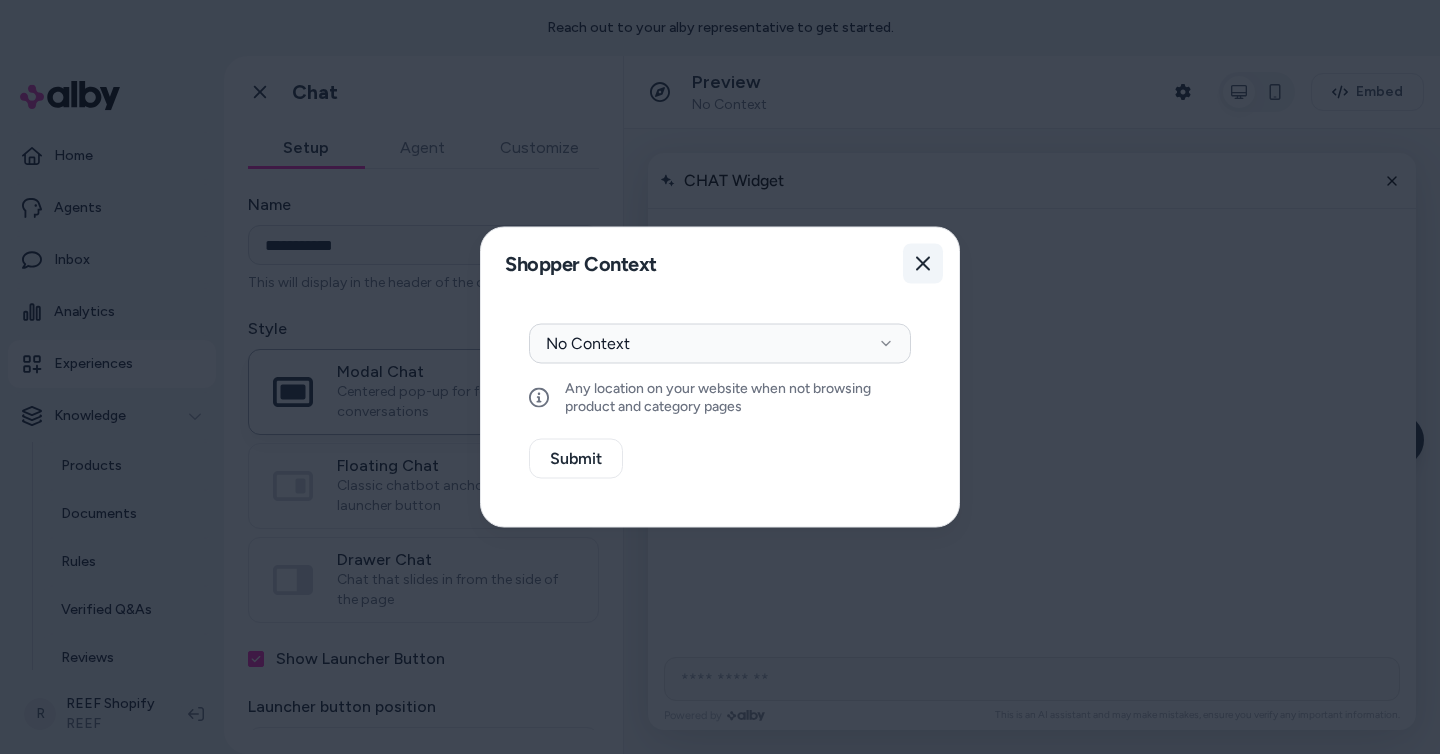 click 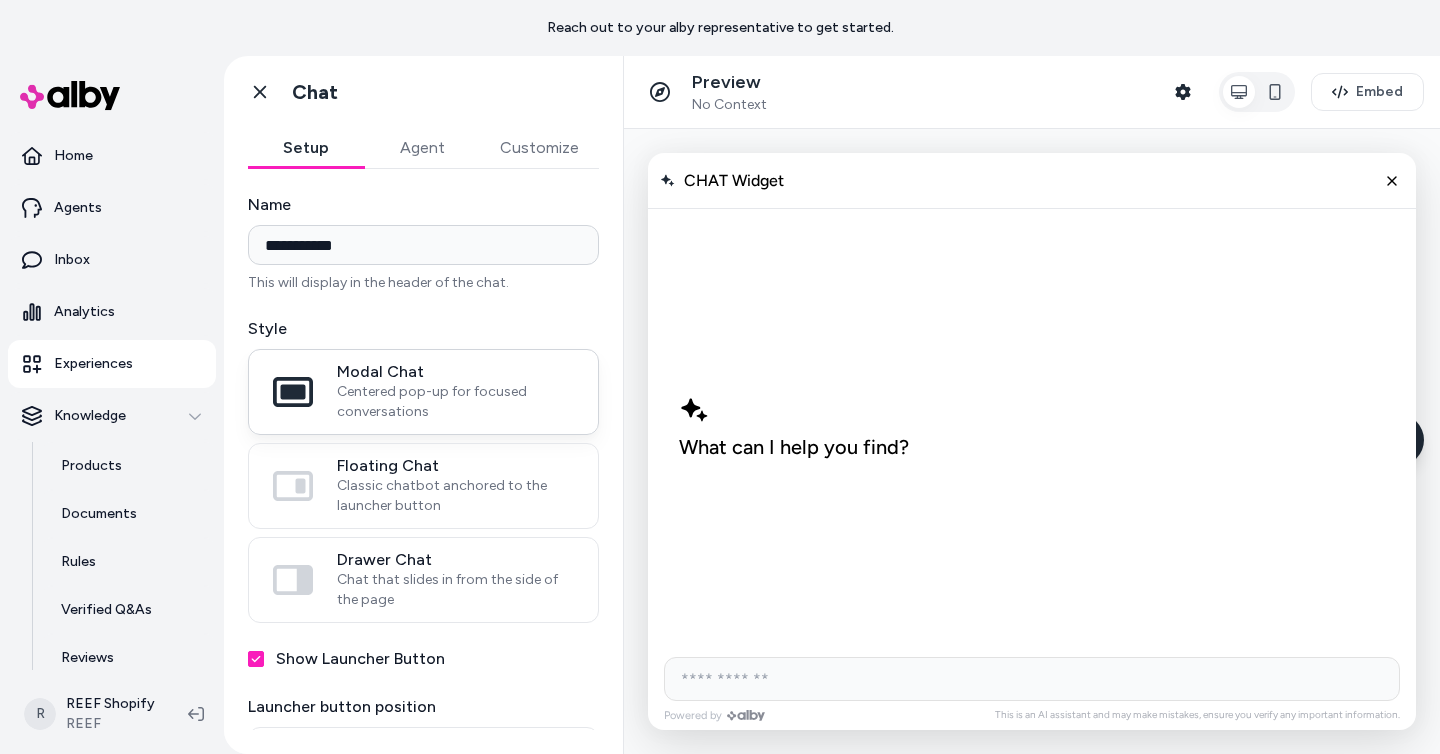 scroll, scrollTop: 35, scrollLeft: 0, axis: vertical 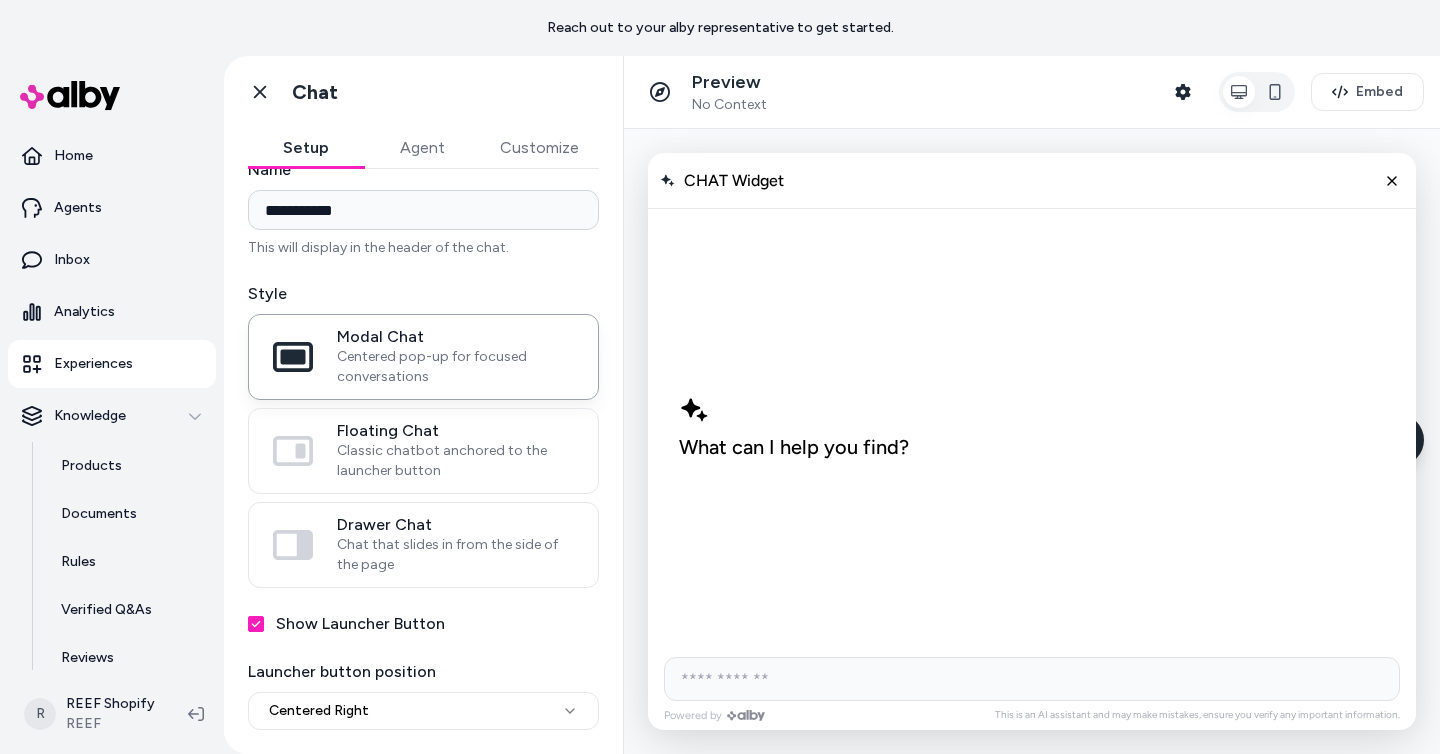 click on "Show Launcher Button" at bounding box center (256, 624) 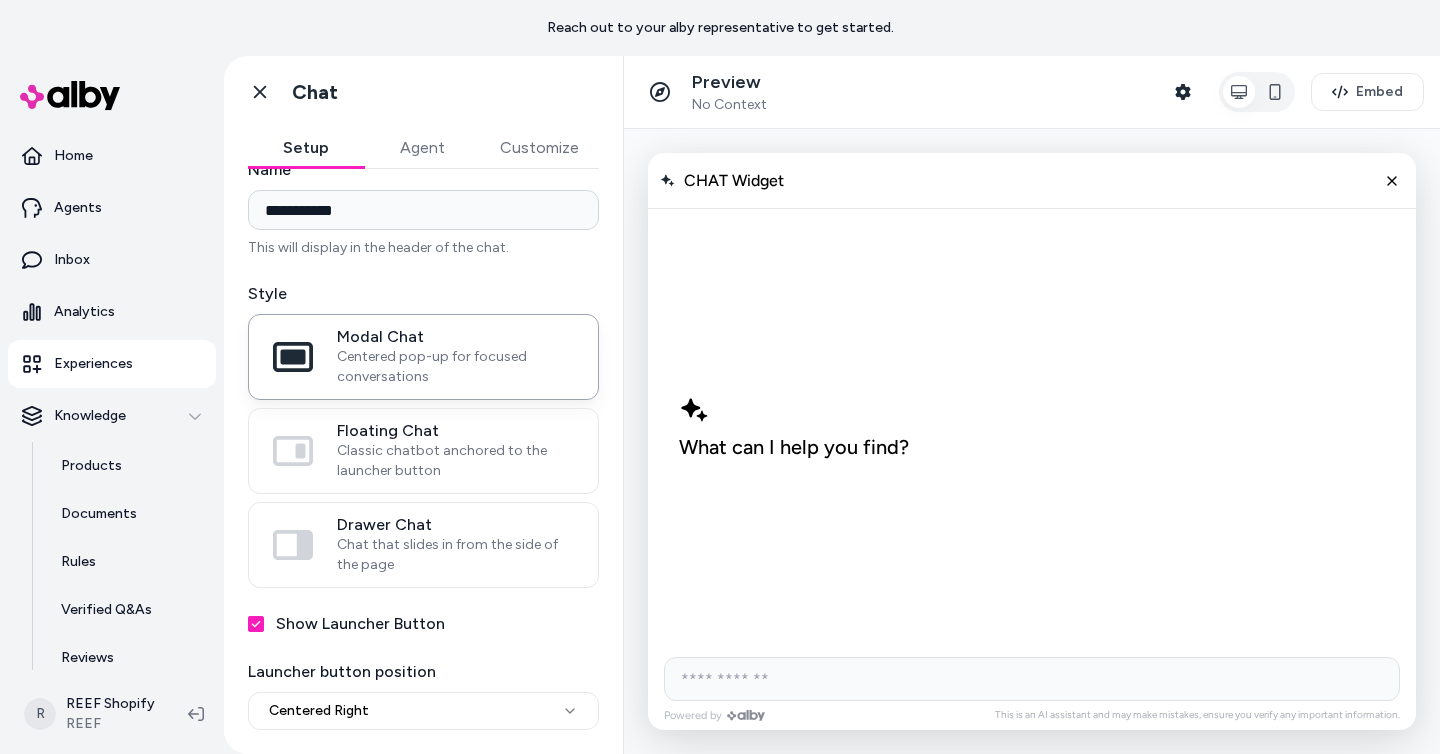 scroll, scrollTop: 0, scrollLeft: 0, axis: both 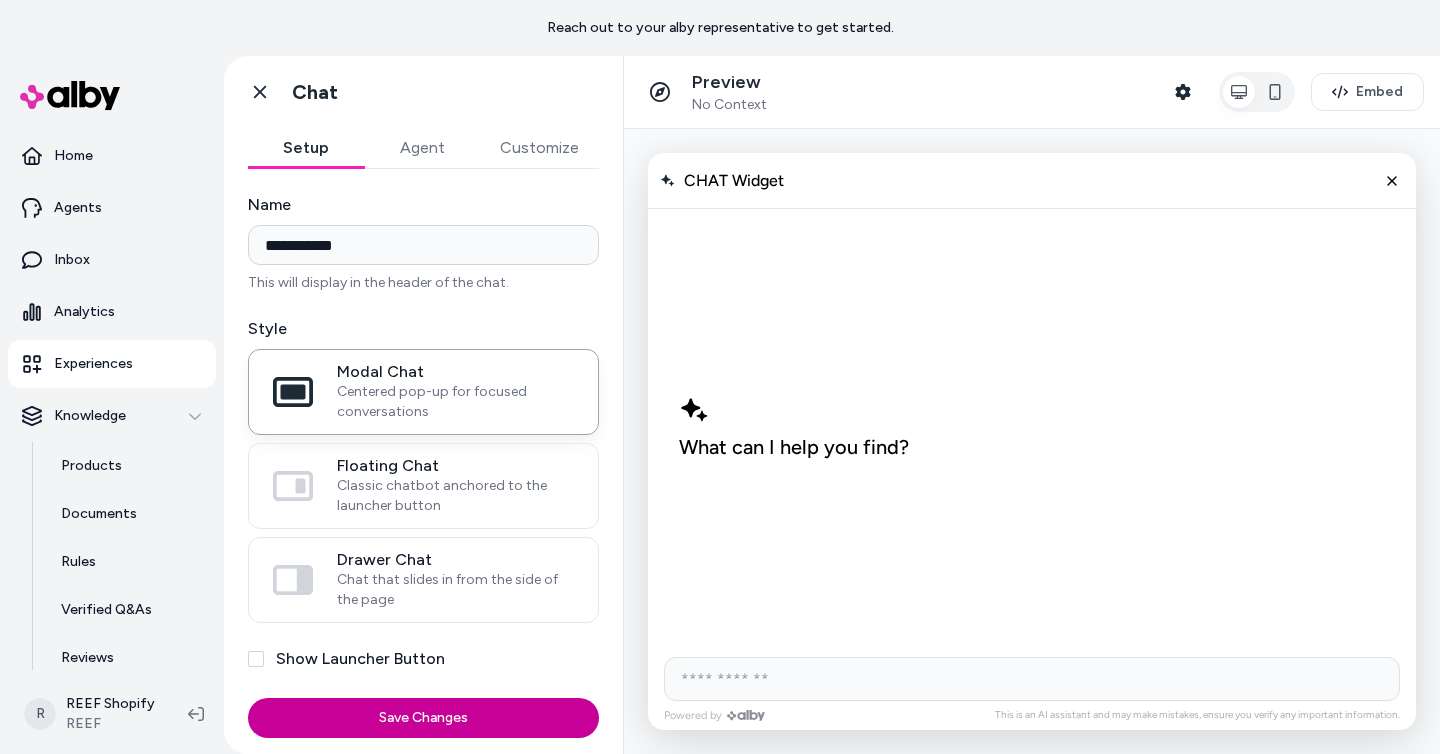 click on "Save Changes" at bounding box center (423, 718) 